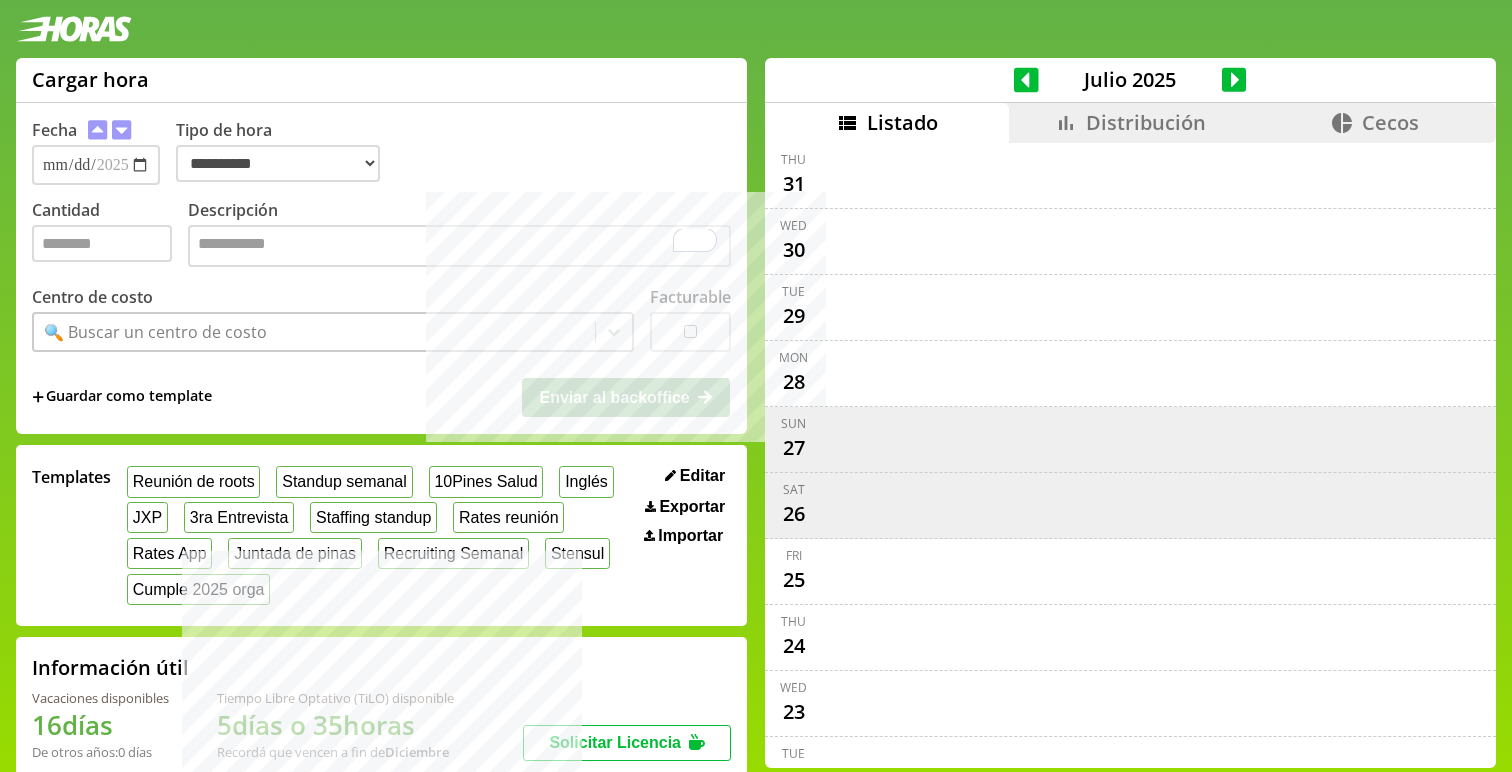 select on "**********" 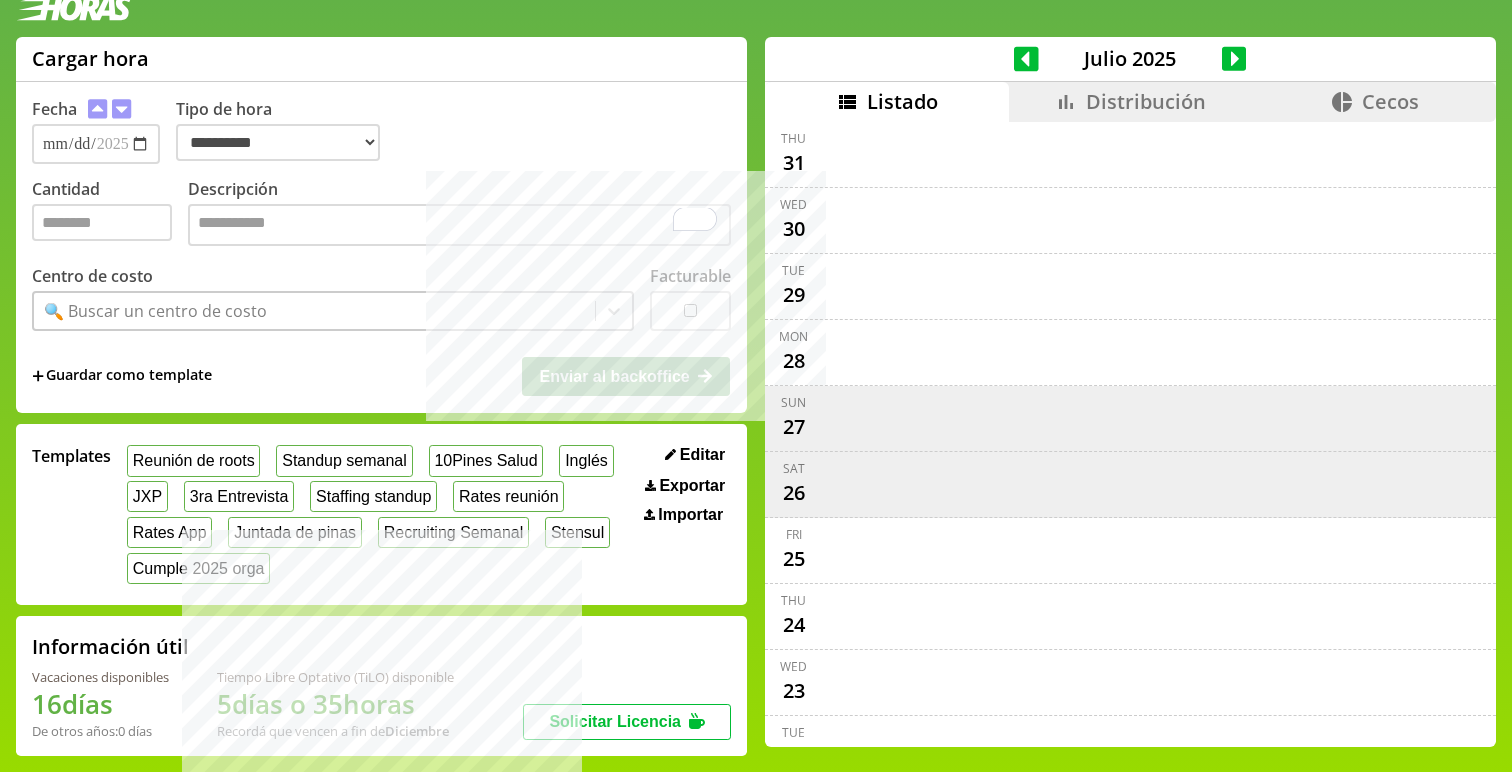 scroll, scrollTop: 1029, scrollLeft: 0, axis: vertical 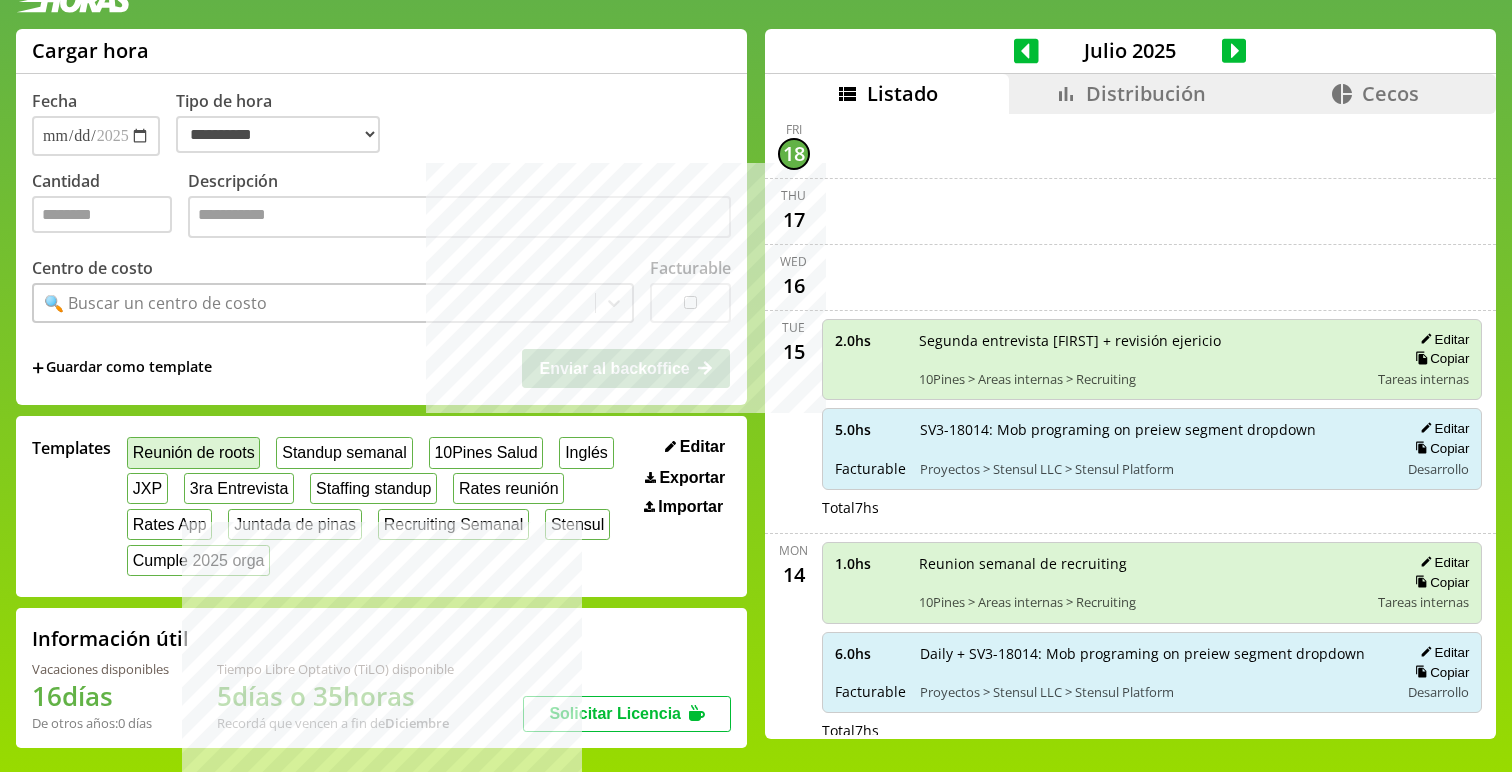 click on "Reunión de roots" at bounding box center (193, 452) 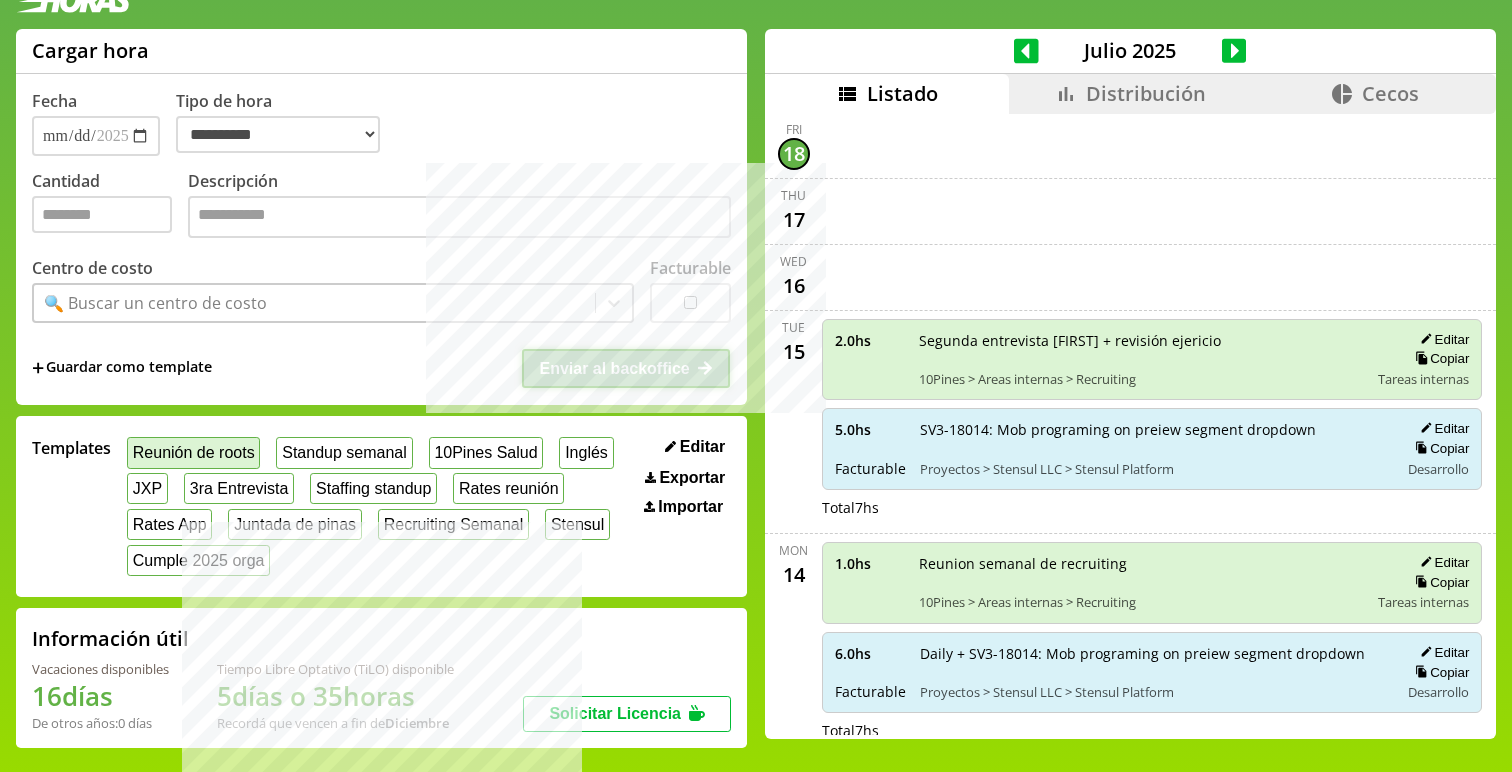 select on "**********" 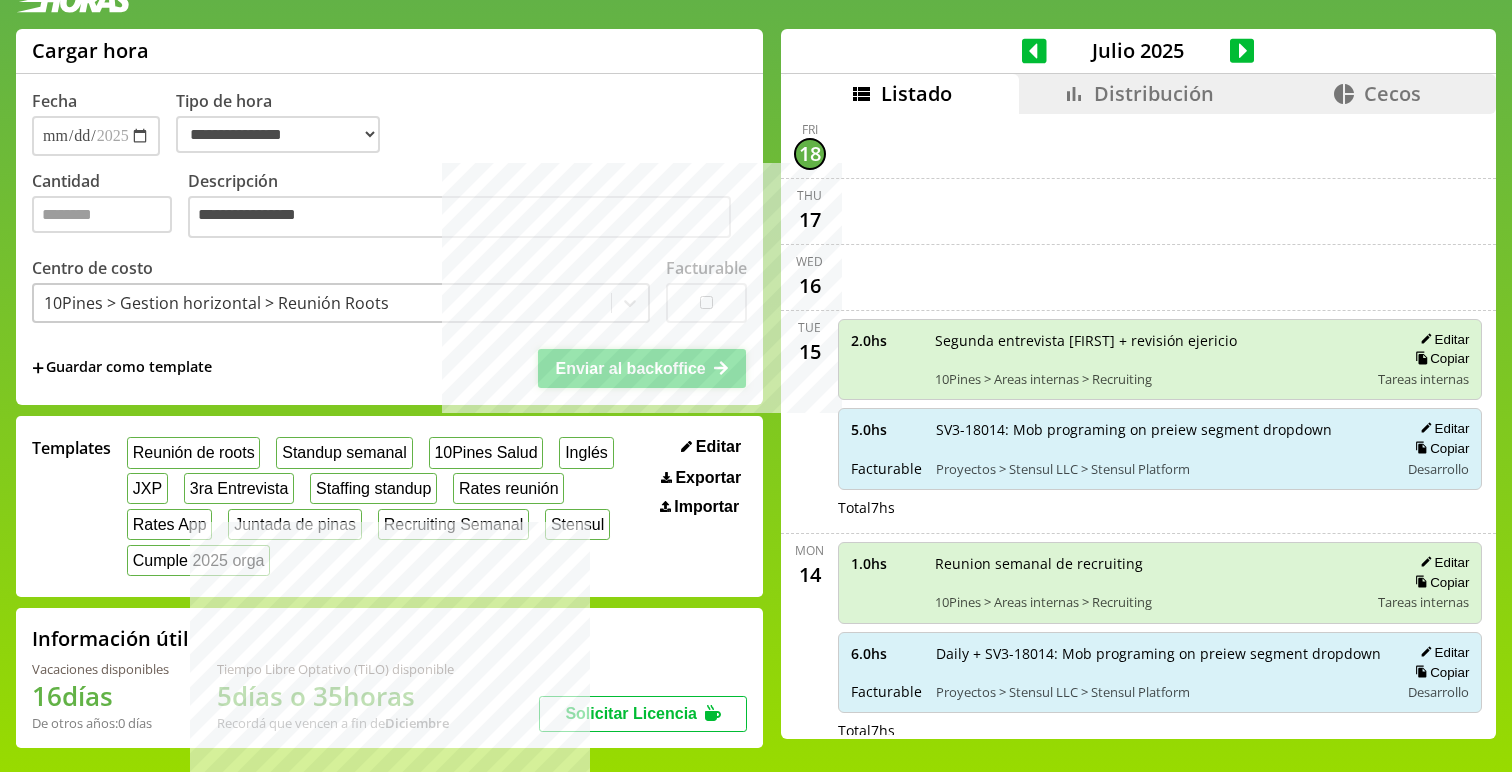 click on "Enviar al backoffice" at bounding box center (630, 368) 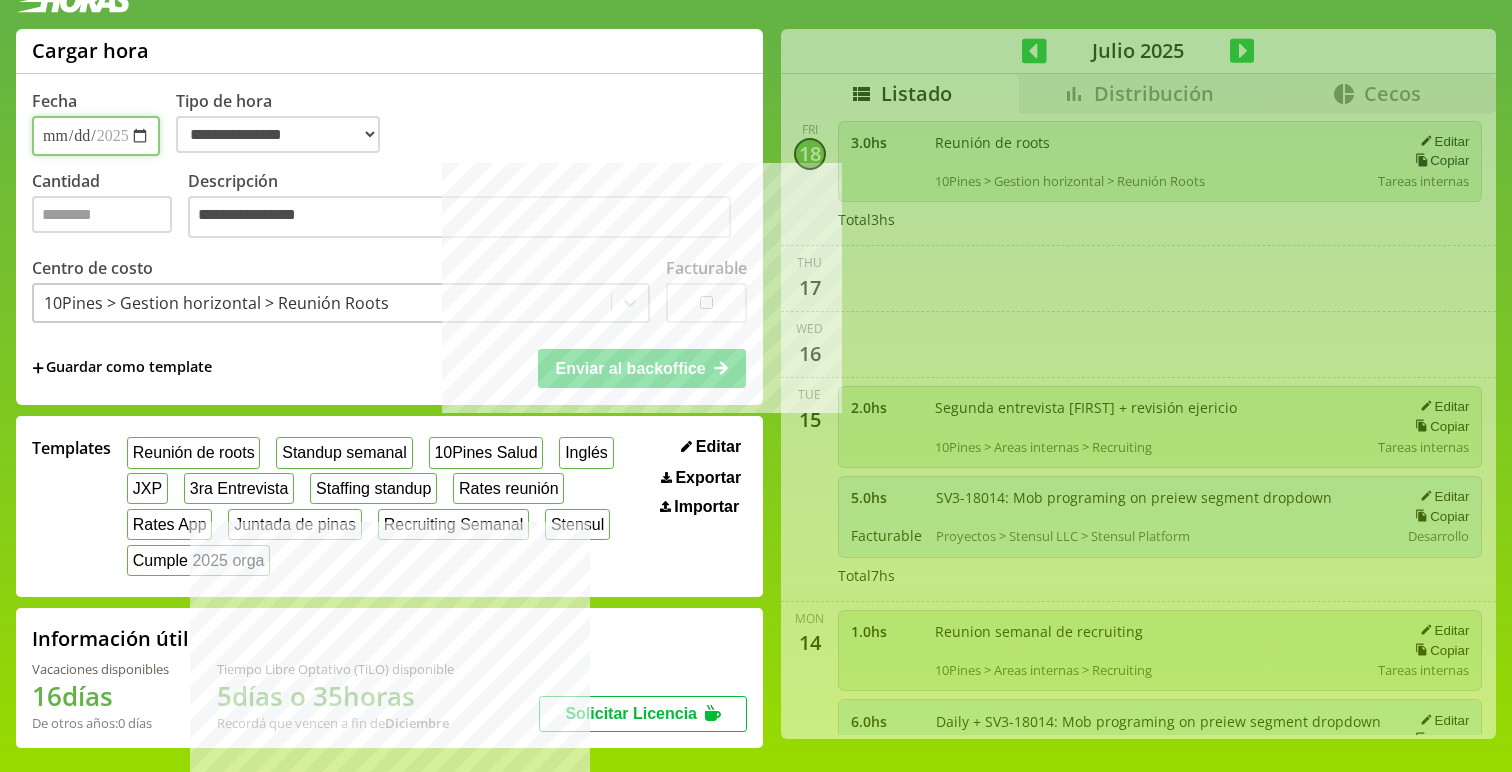 select on "**********" 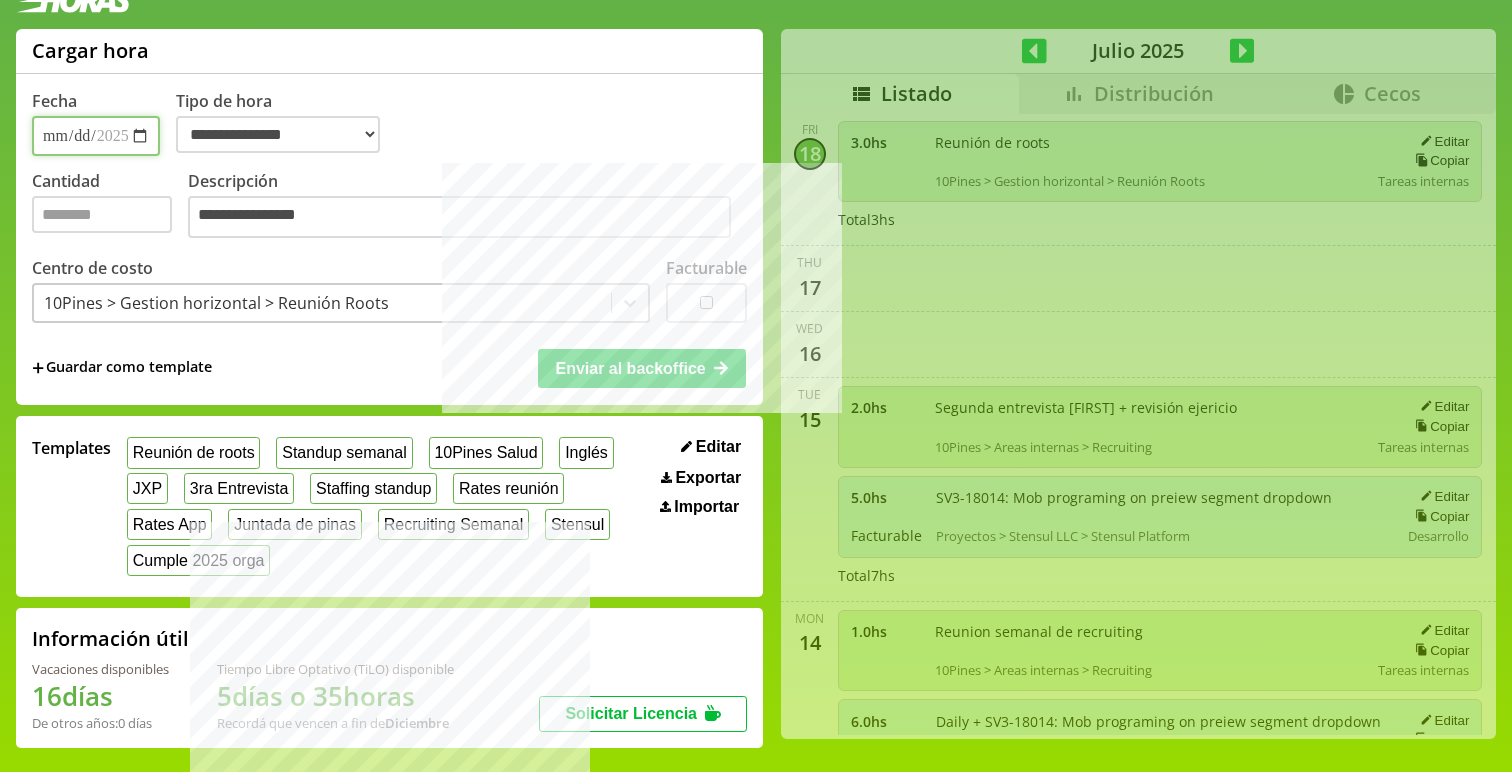 type 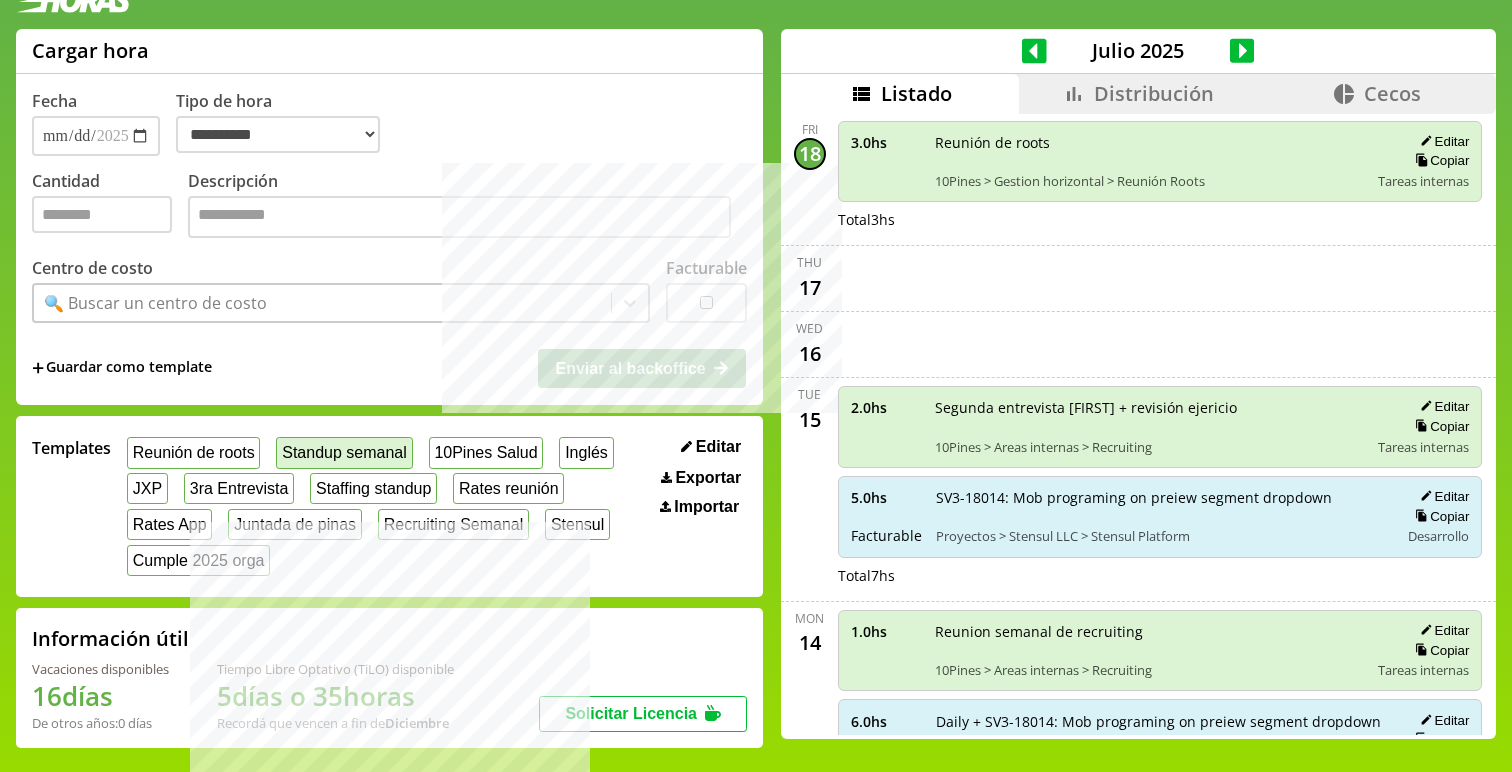 click on "Standup semanal" at bounding box center (344, 452) 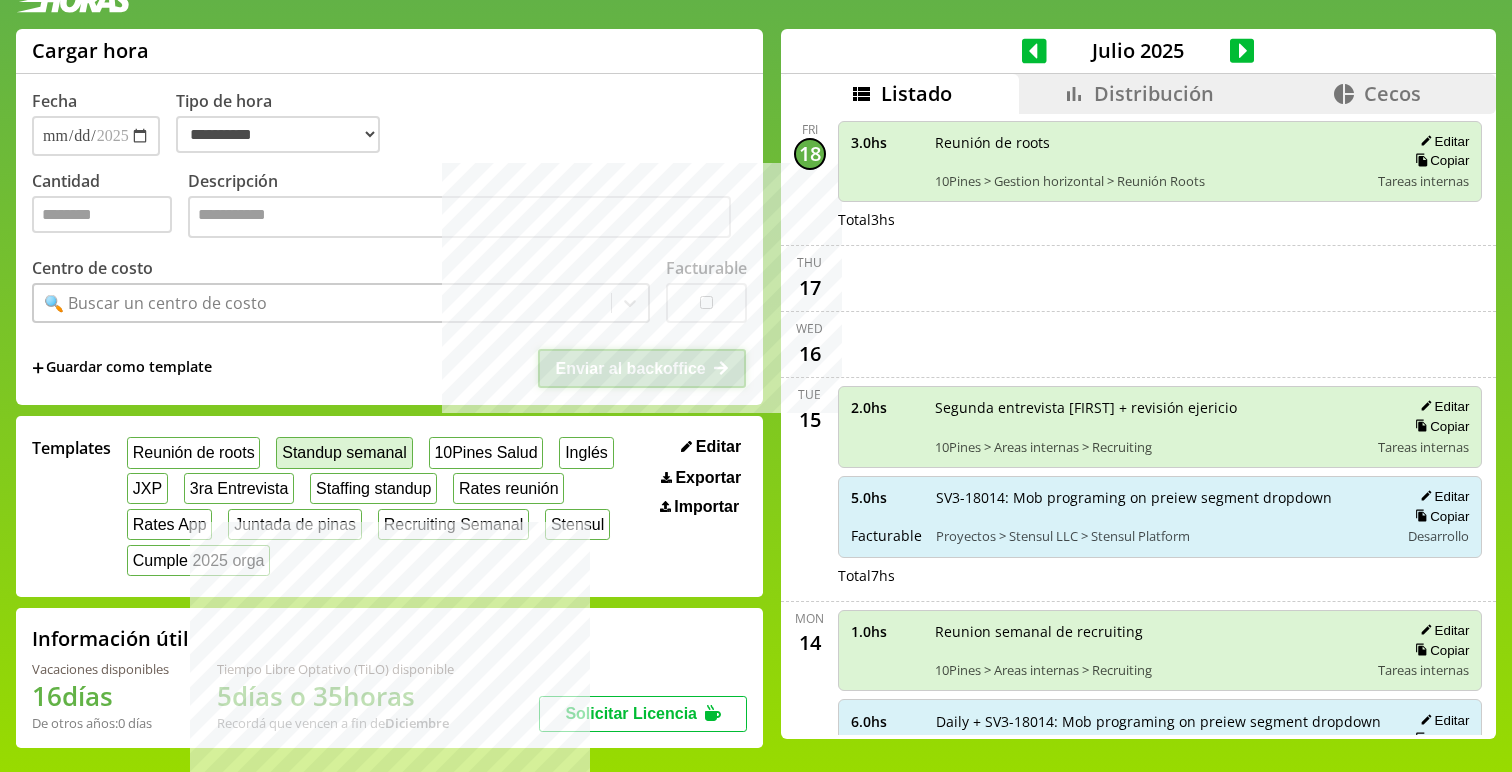 select on "**********" 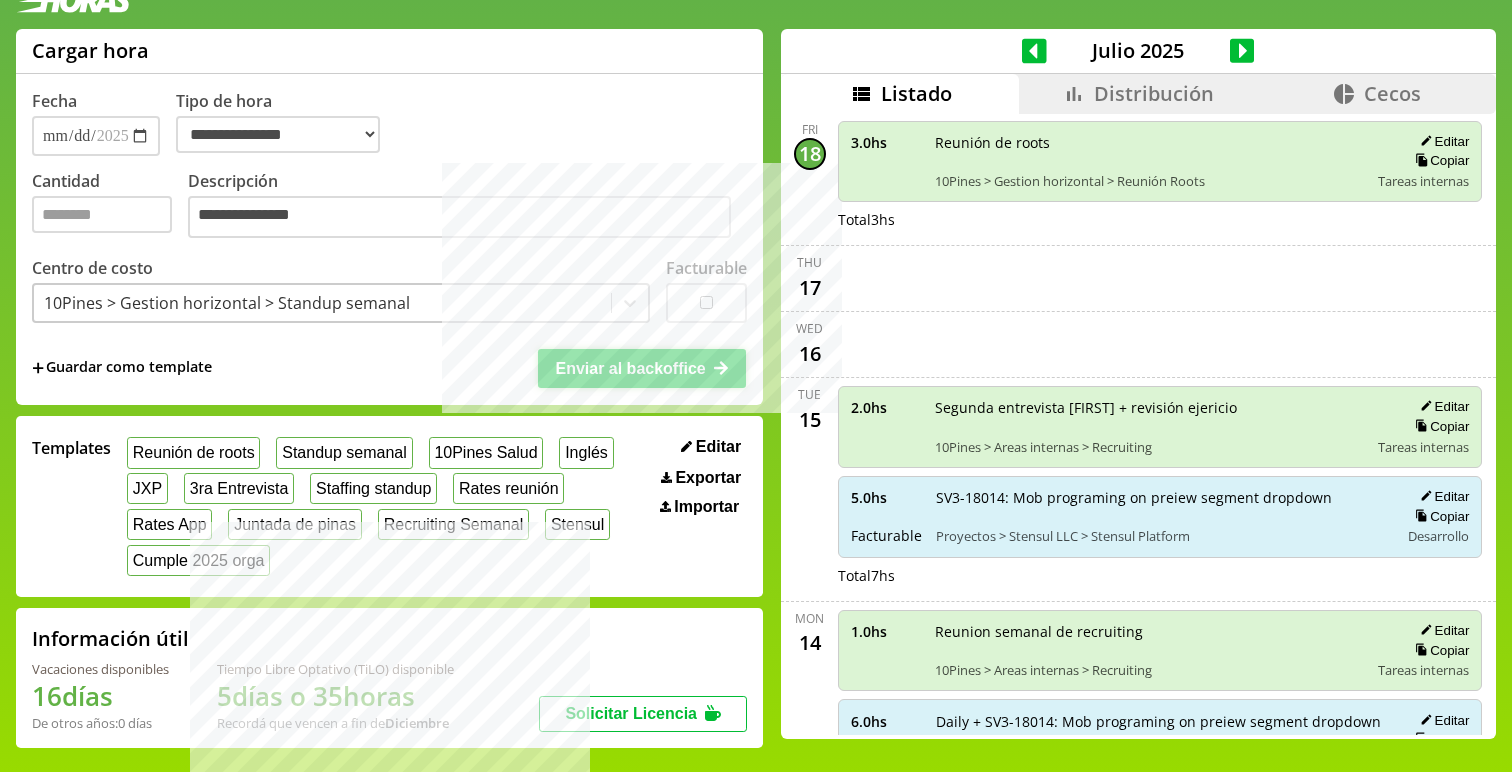 click on "Enviar al backoffice" at bounding box center [630, 368] 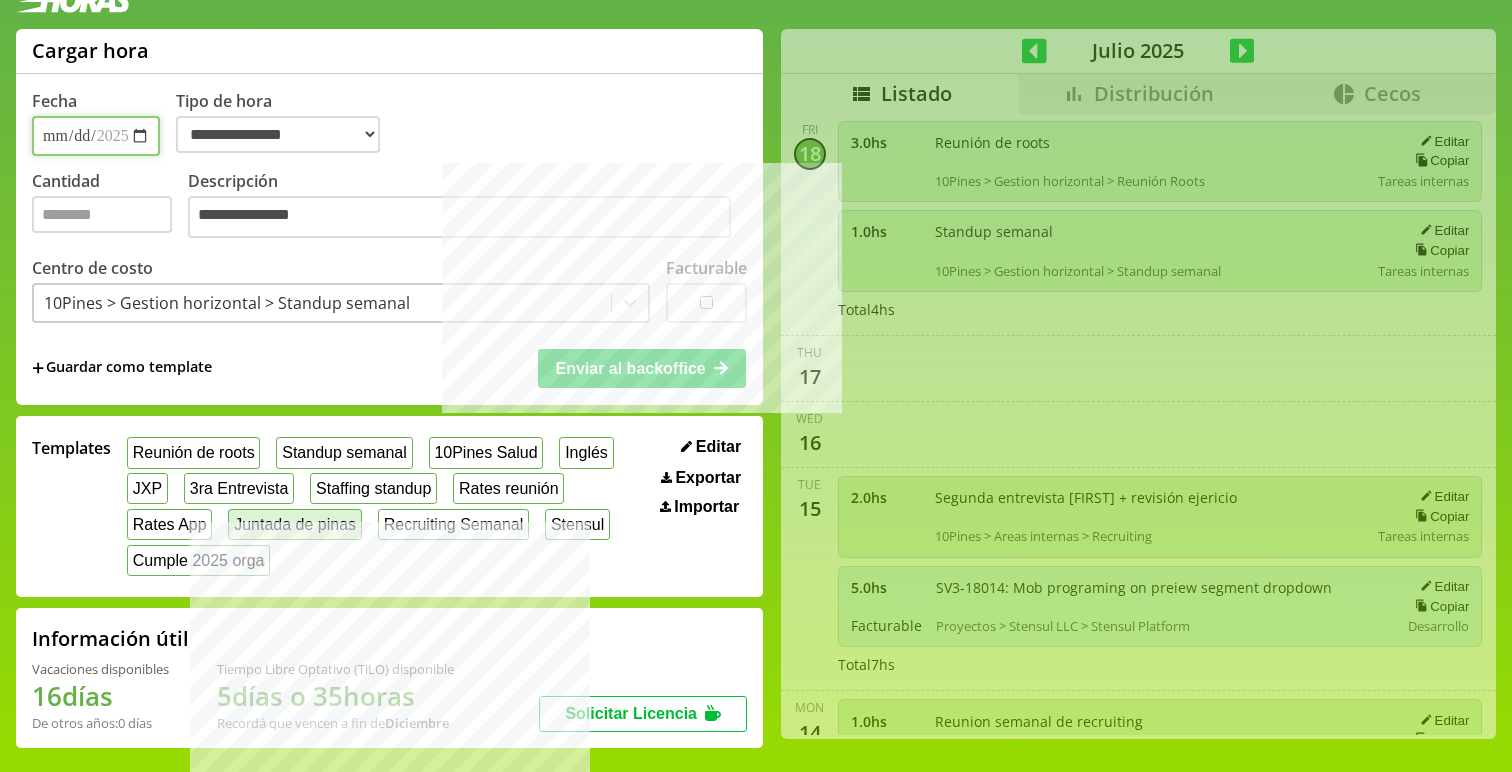 select on "**********" 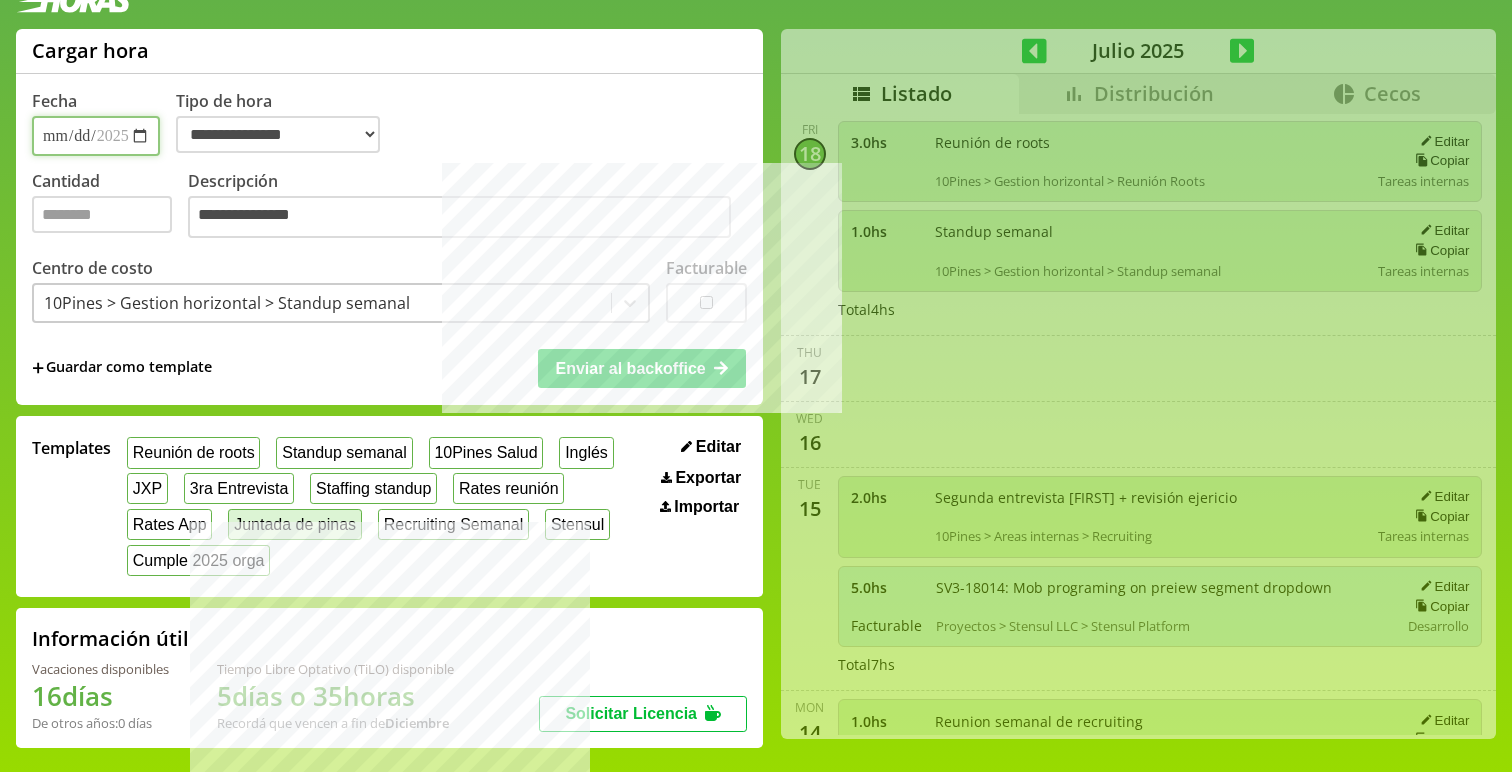type 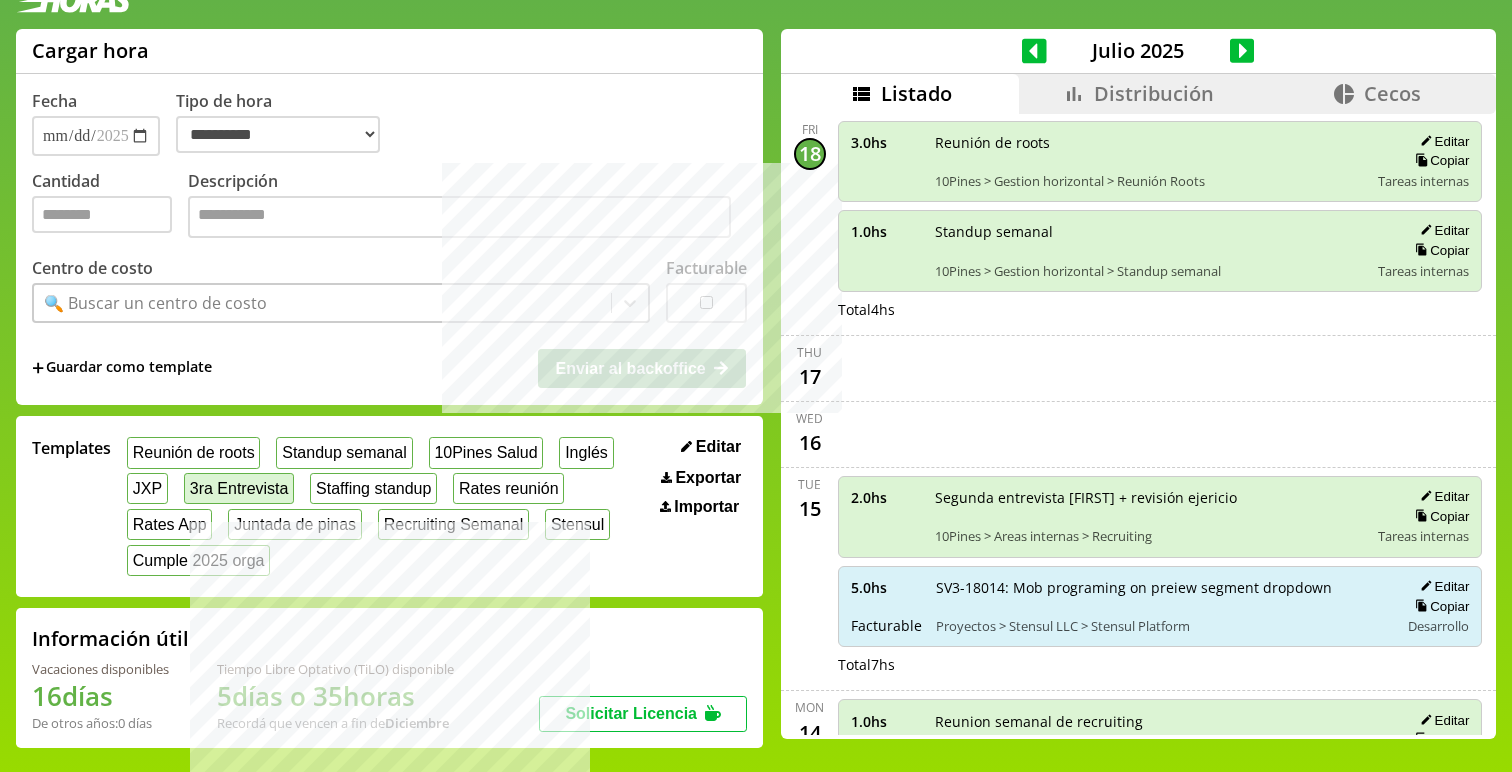 click on "3ra Entrevista" at bounding box center (239, 488) 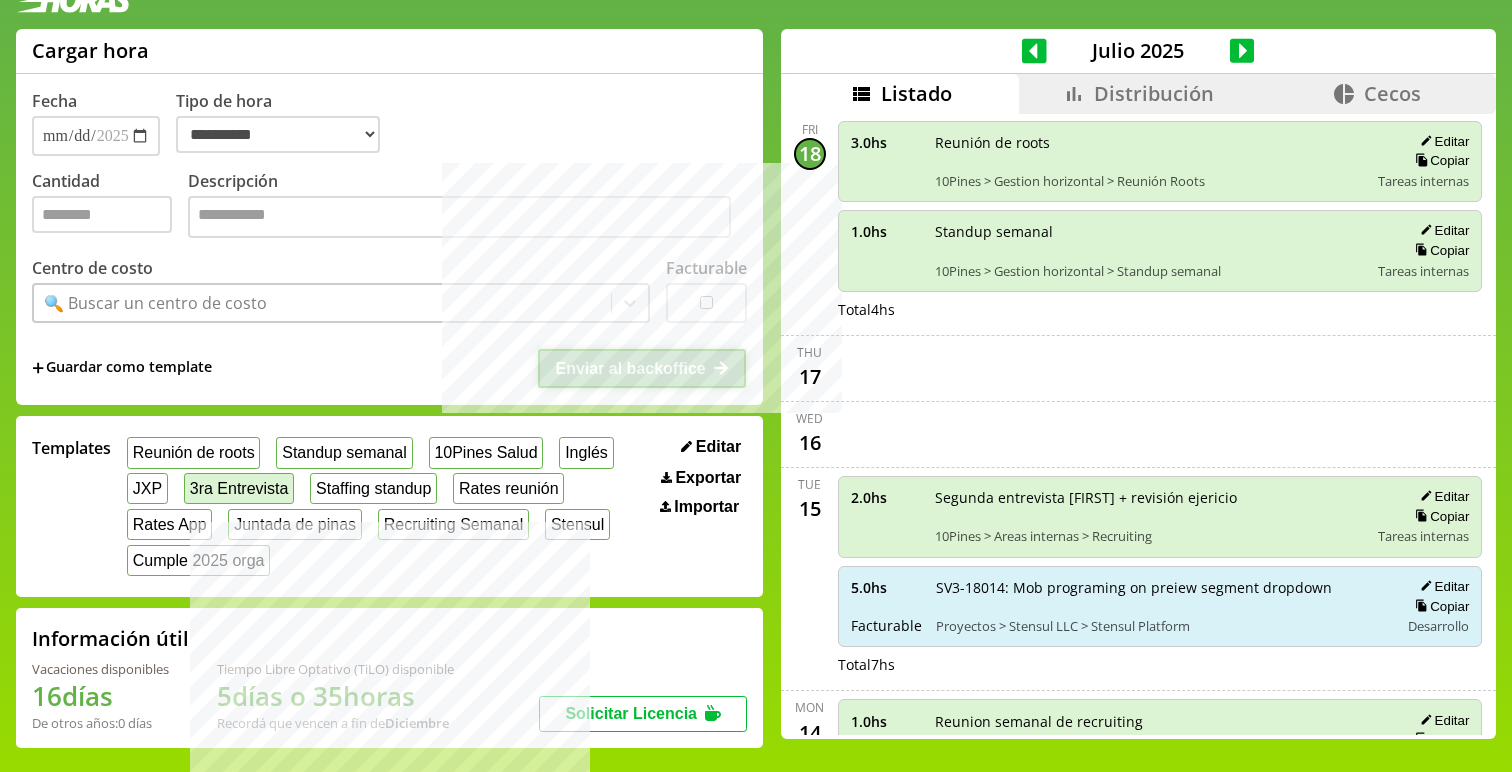 select on "**********" 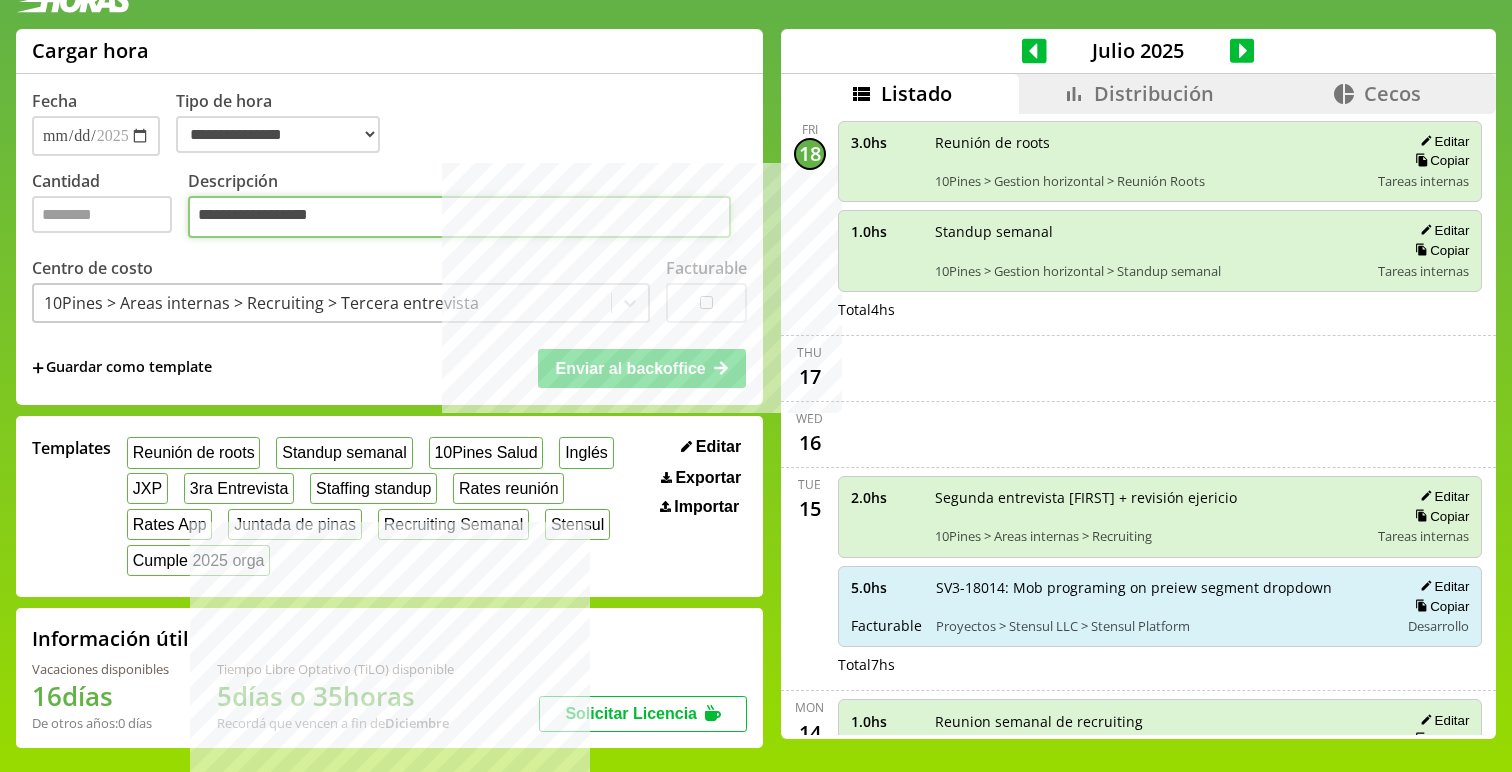 click on "**********" at bounding box center (459, 217) 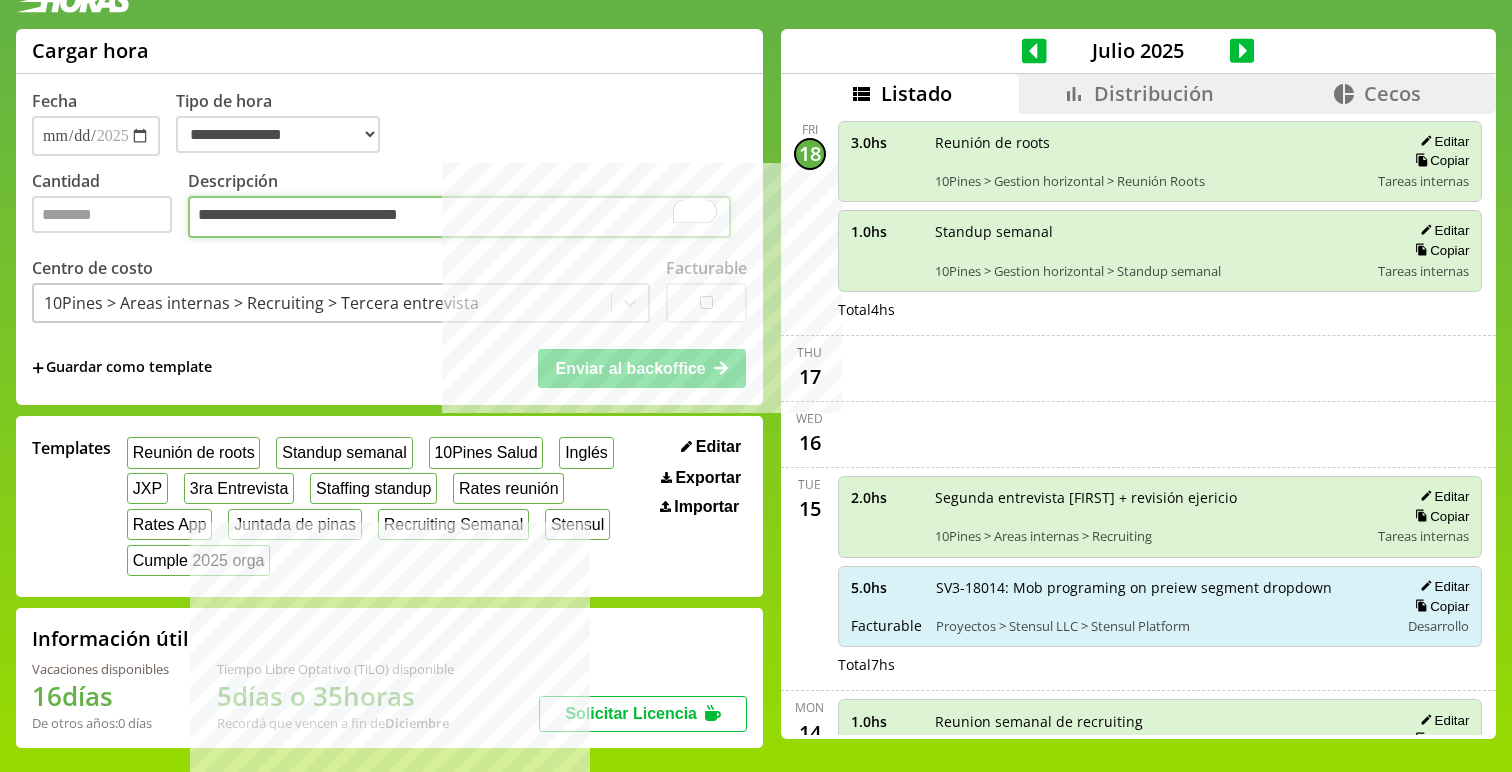 type on "**********" 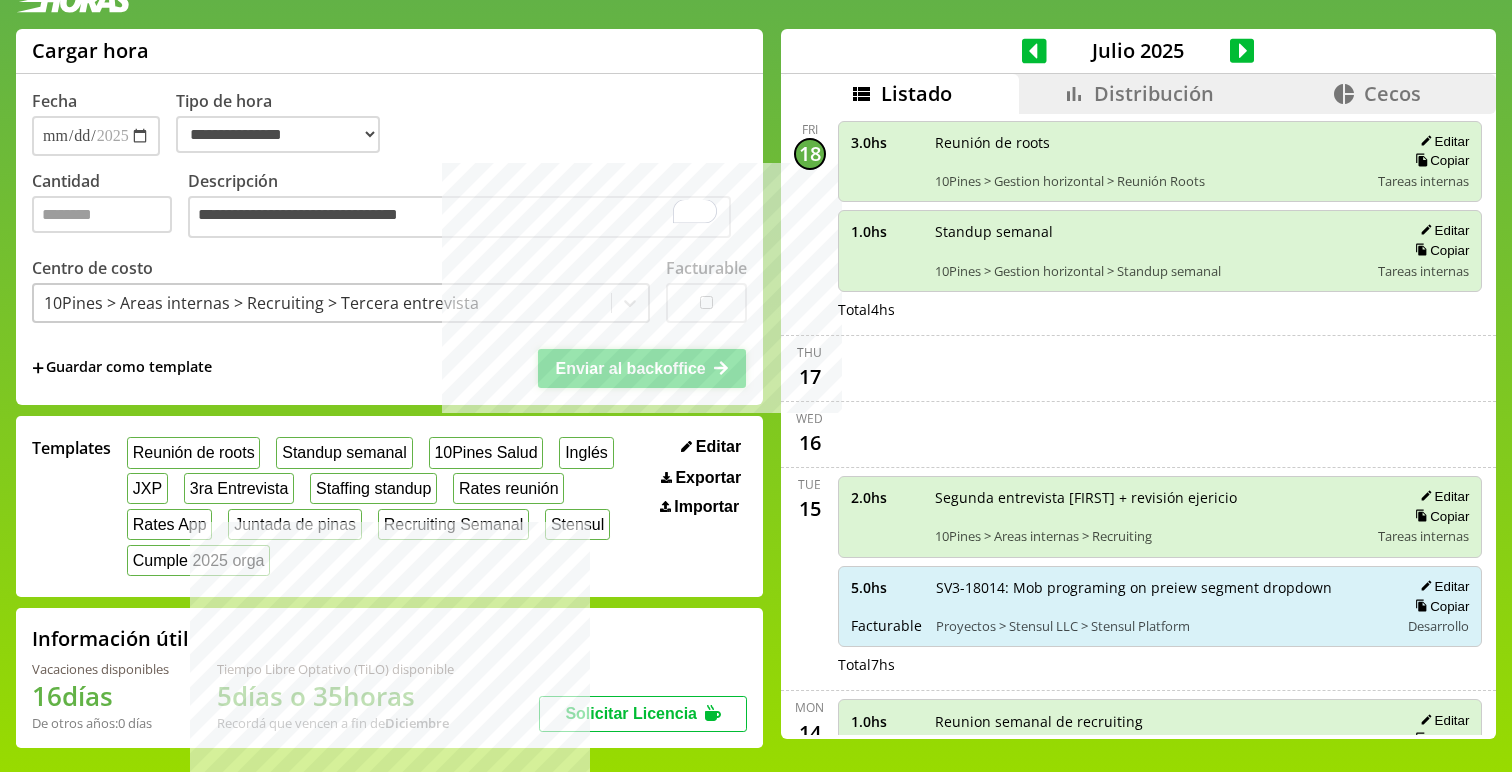 click on "Enviar al backoffice" at bounding box center (630, 368) 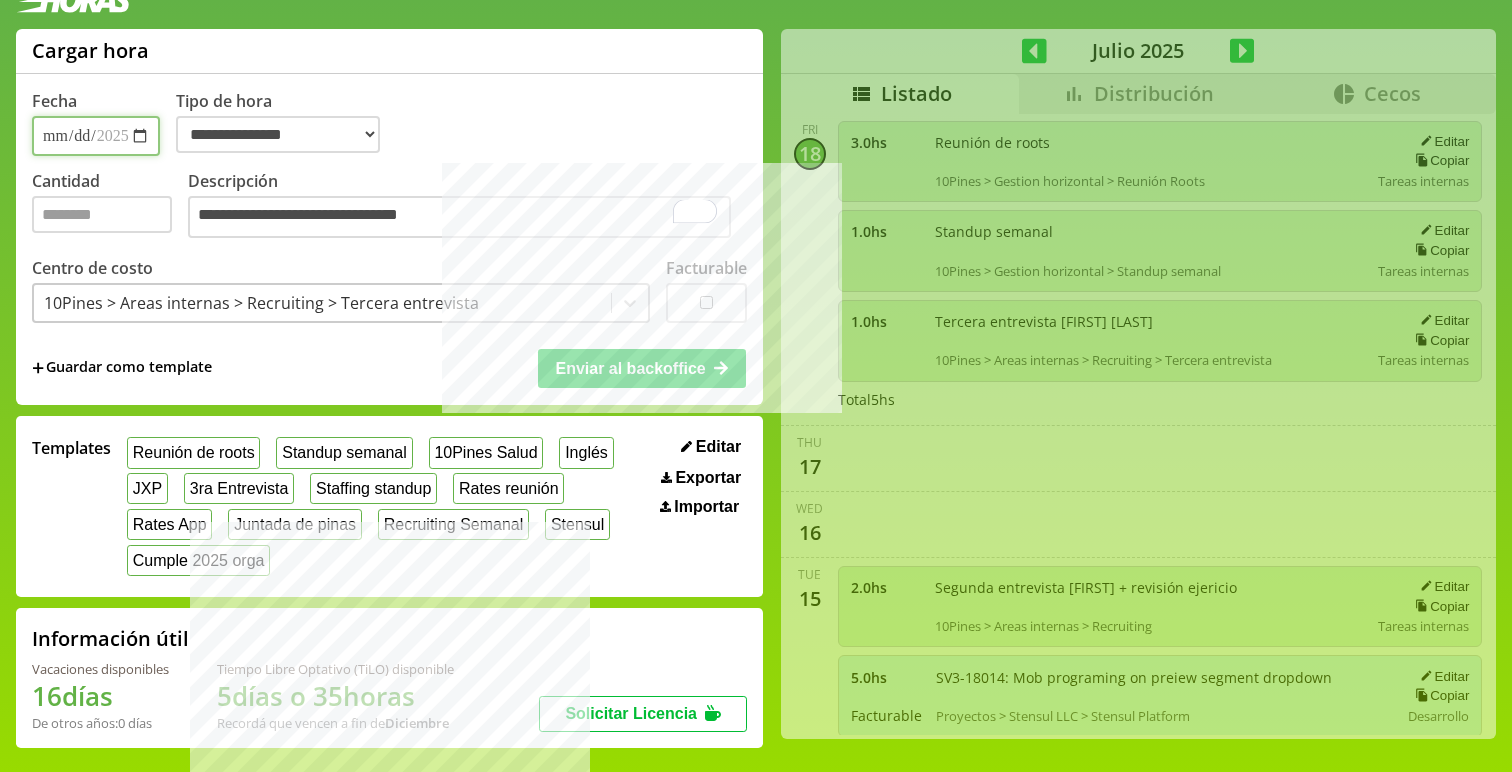 select on "**********" 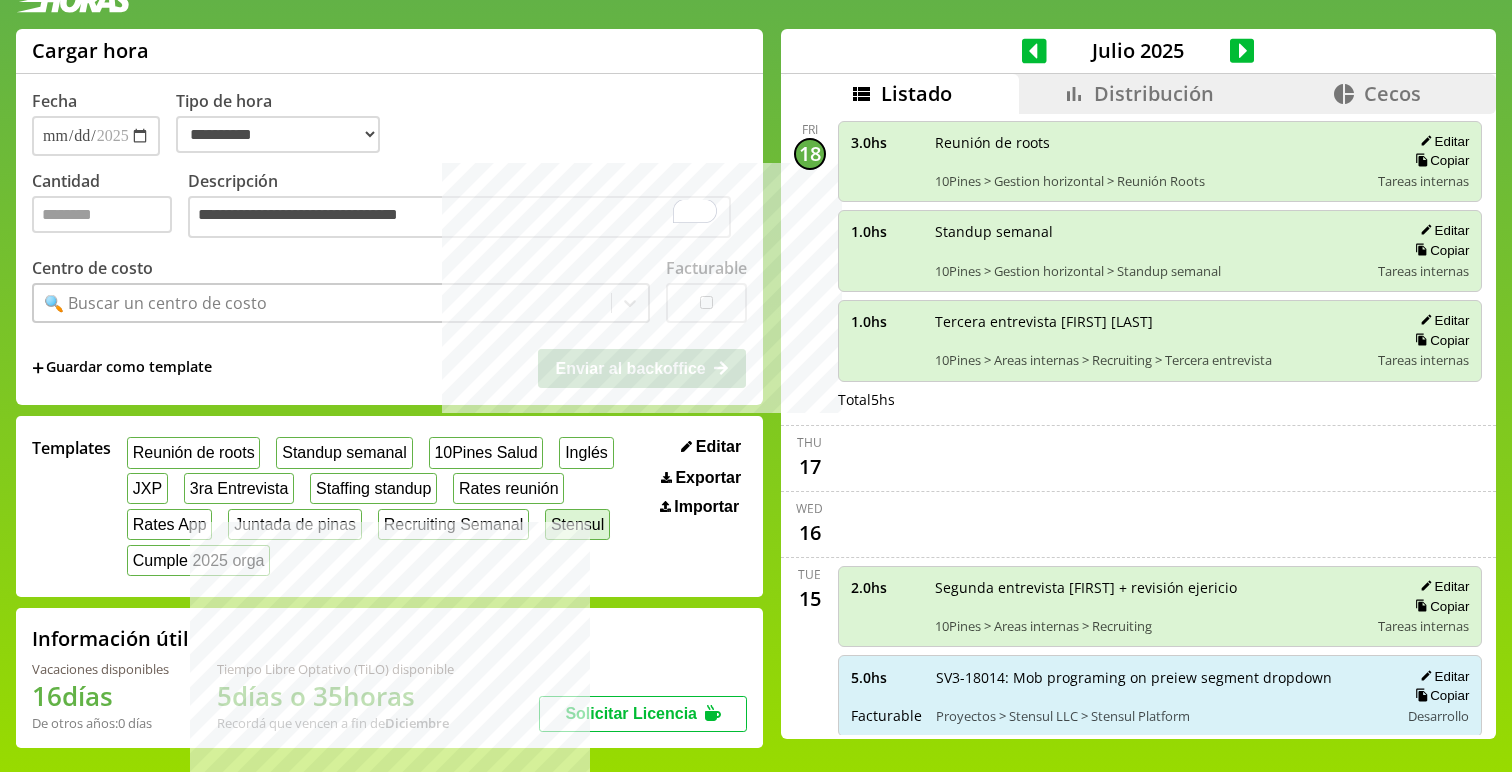 click on "Stensul" at bounding box center (577, 524) 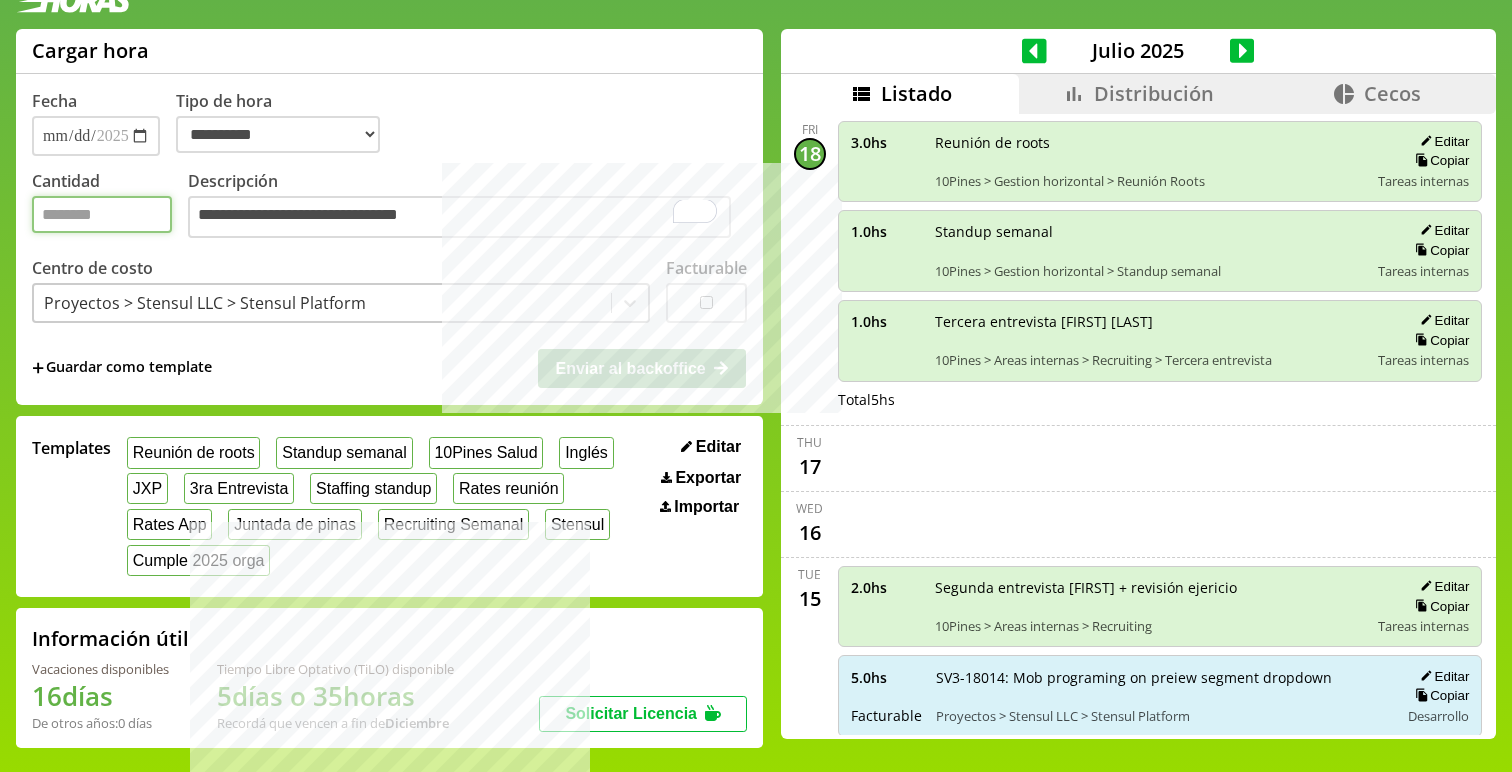 type on "*" 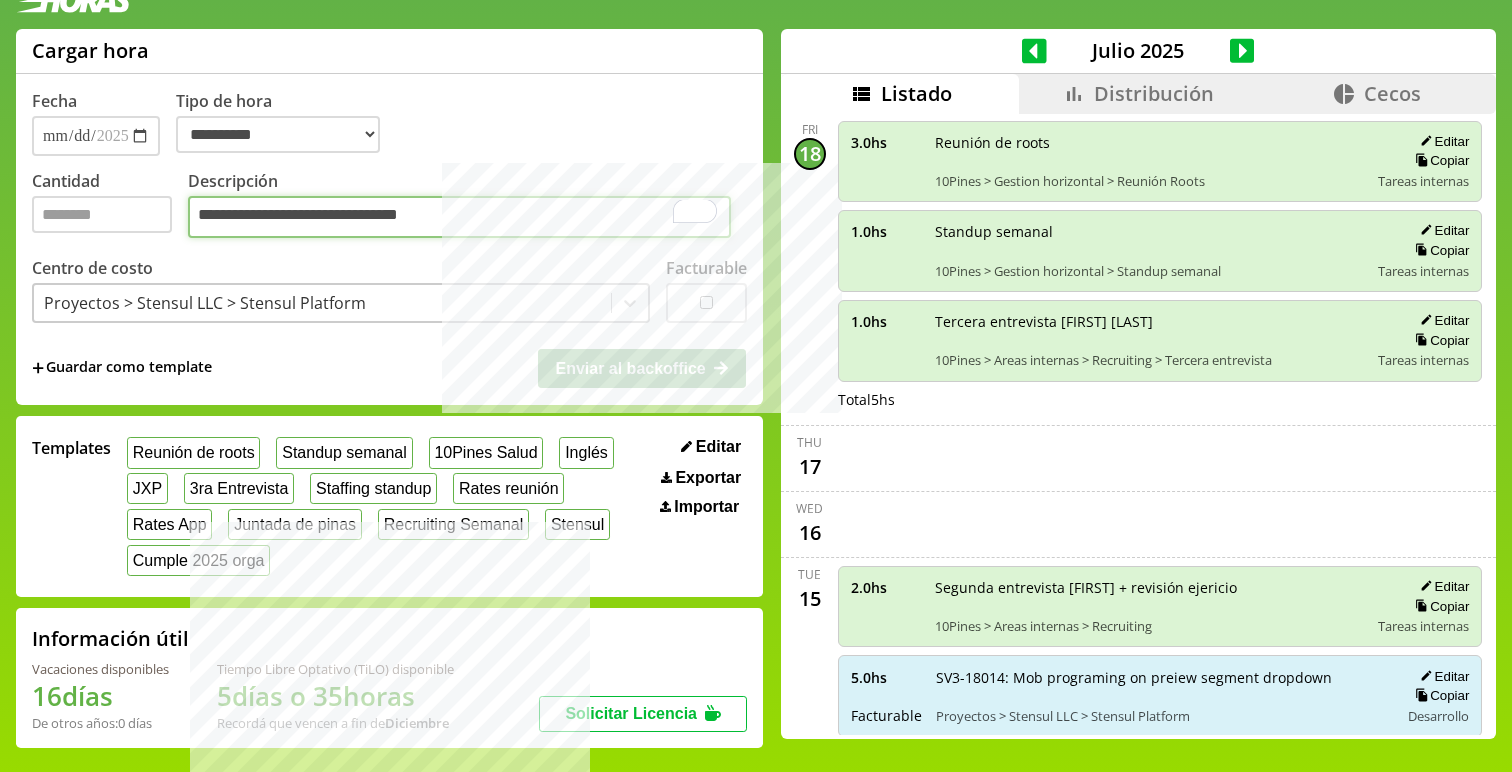 click on "**********" at bounding box center [459, 217] 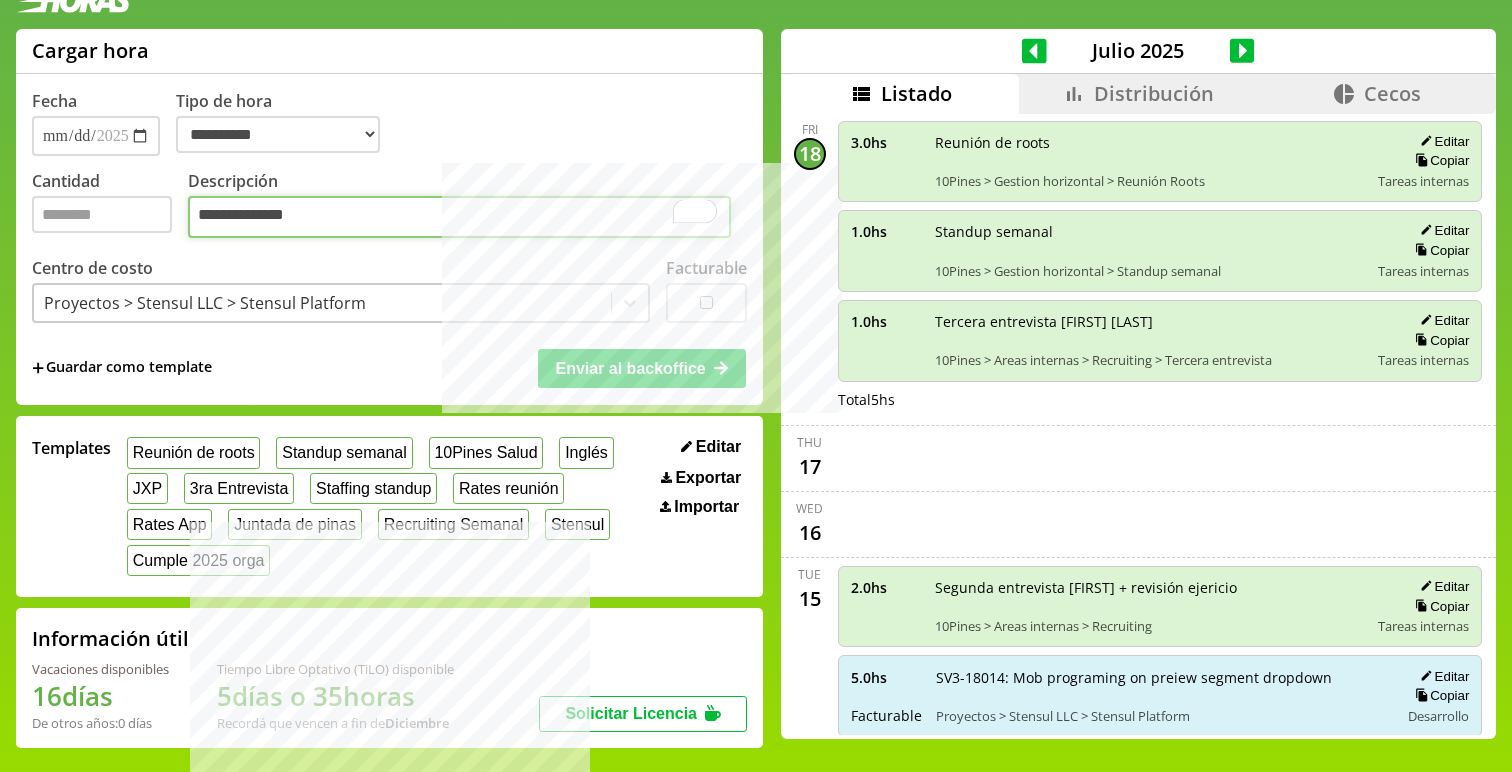 type on "**********" 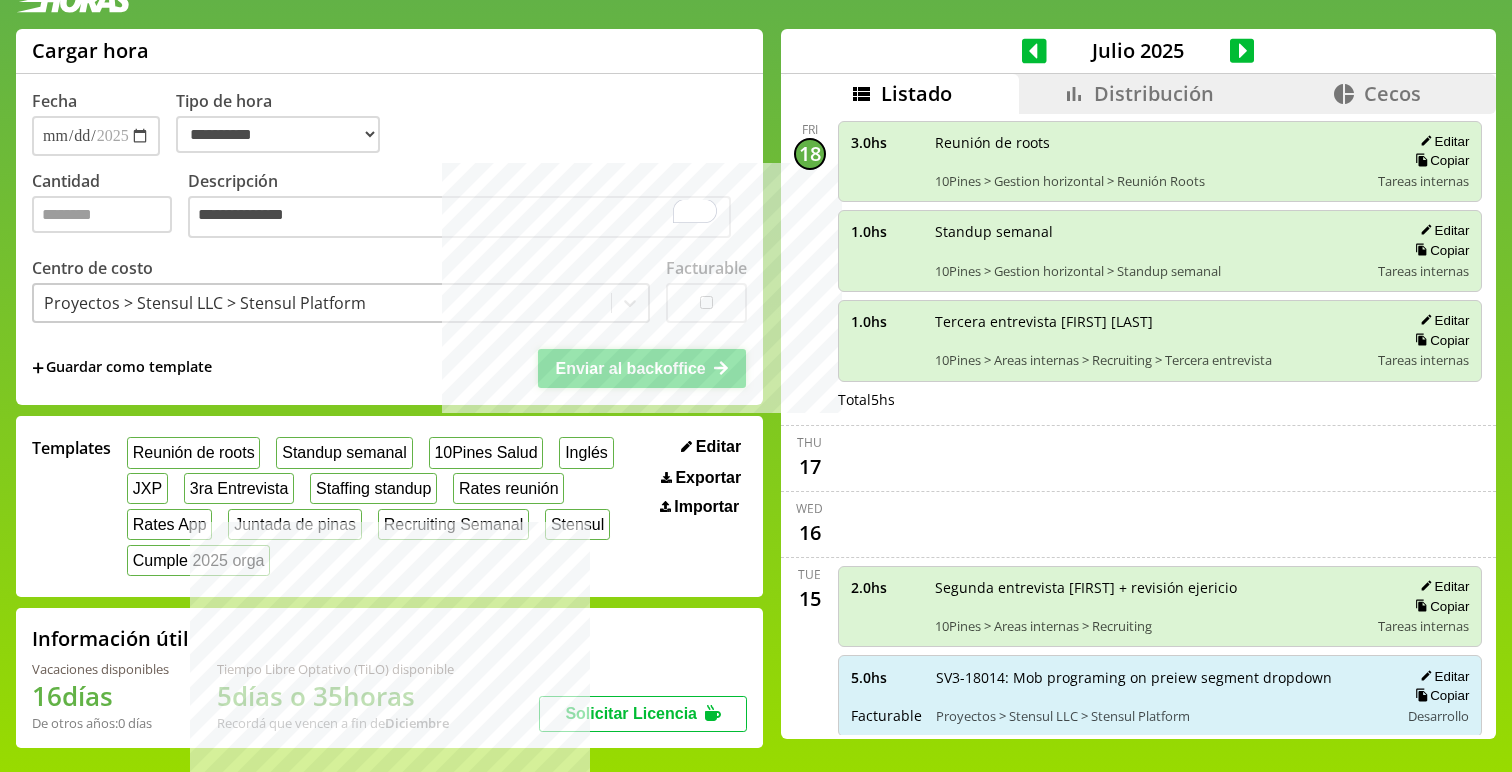 click 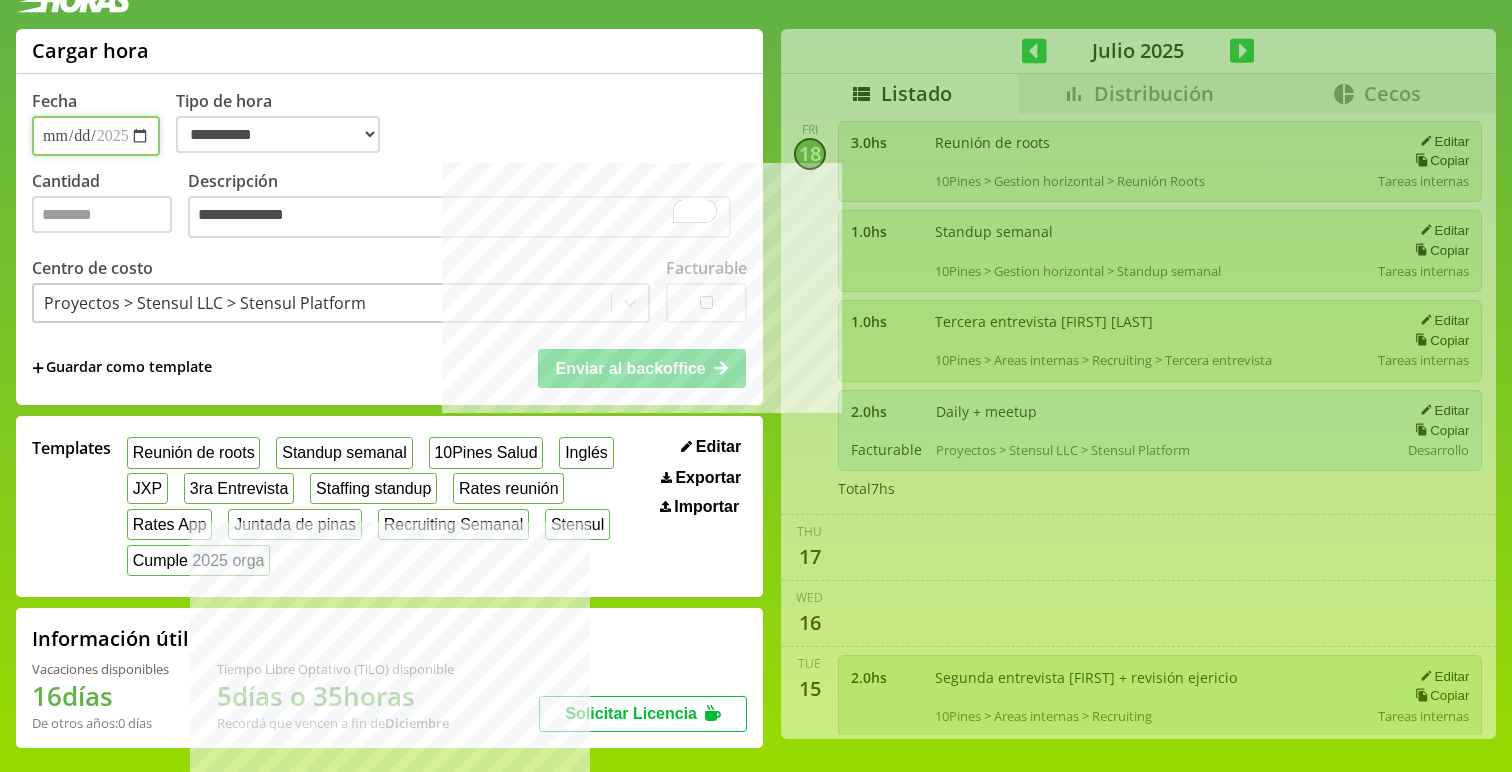 type 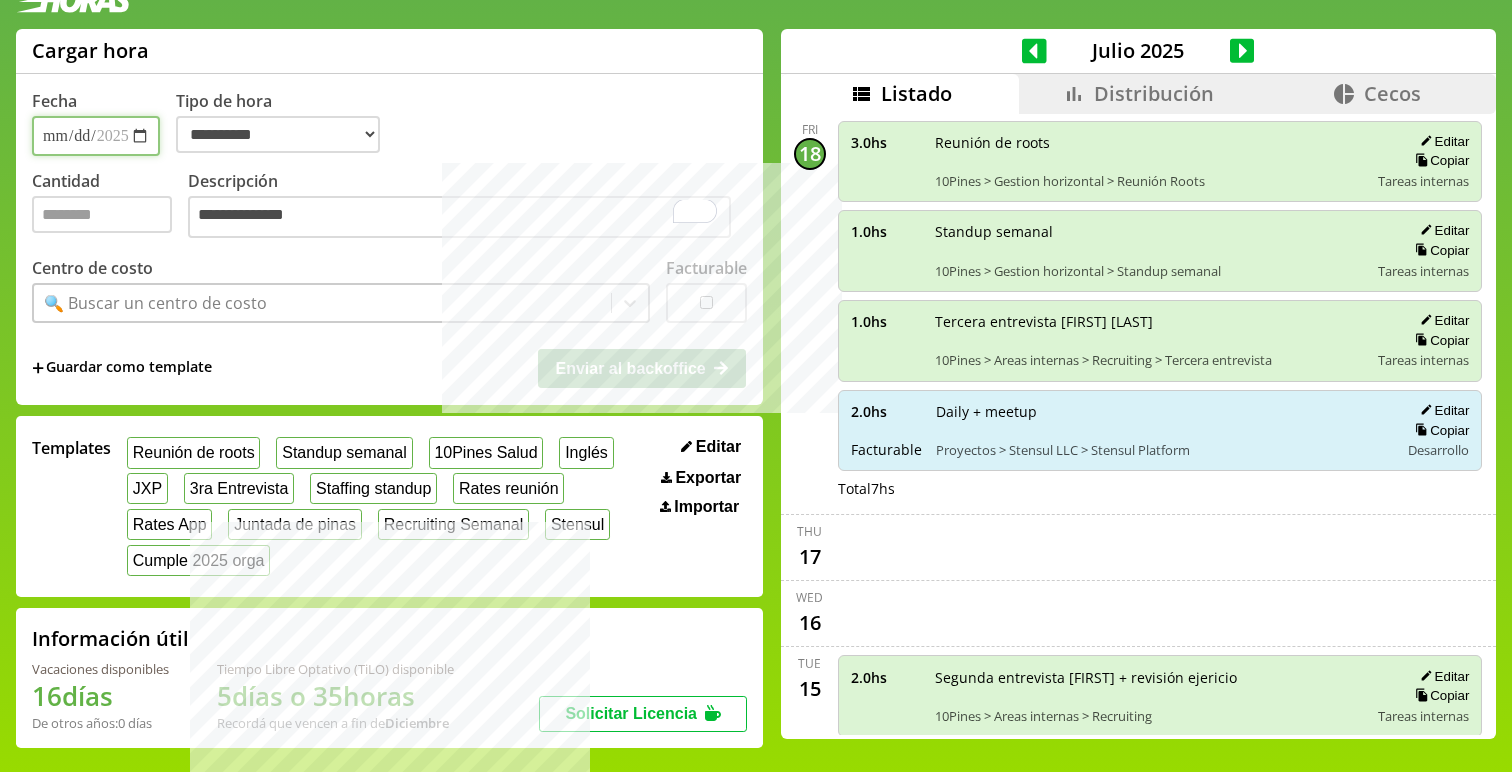 click on "**********" at bounding box center (96, 136) 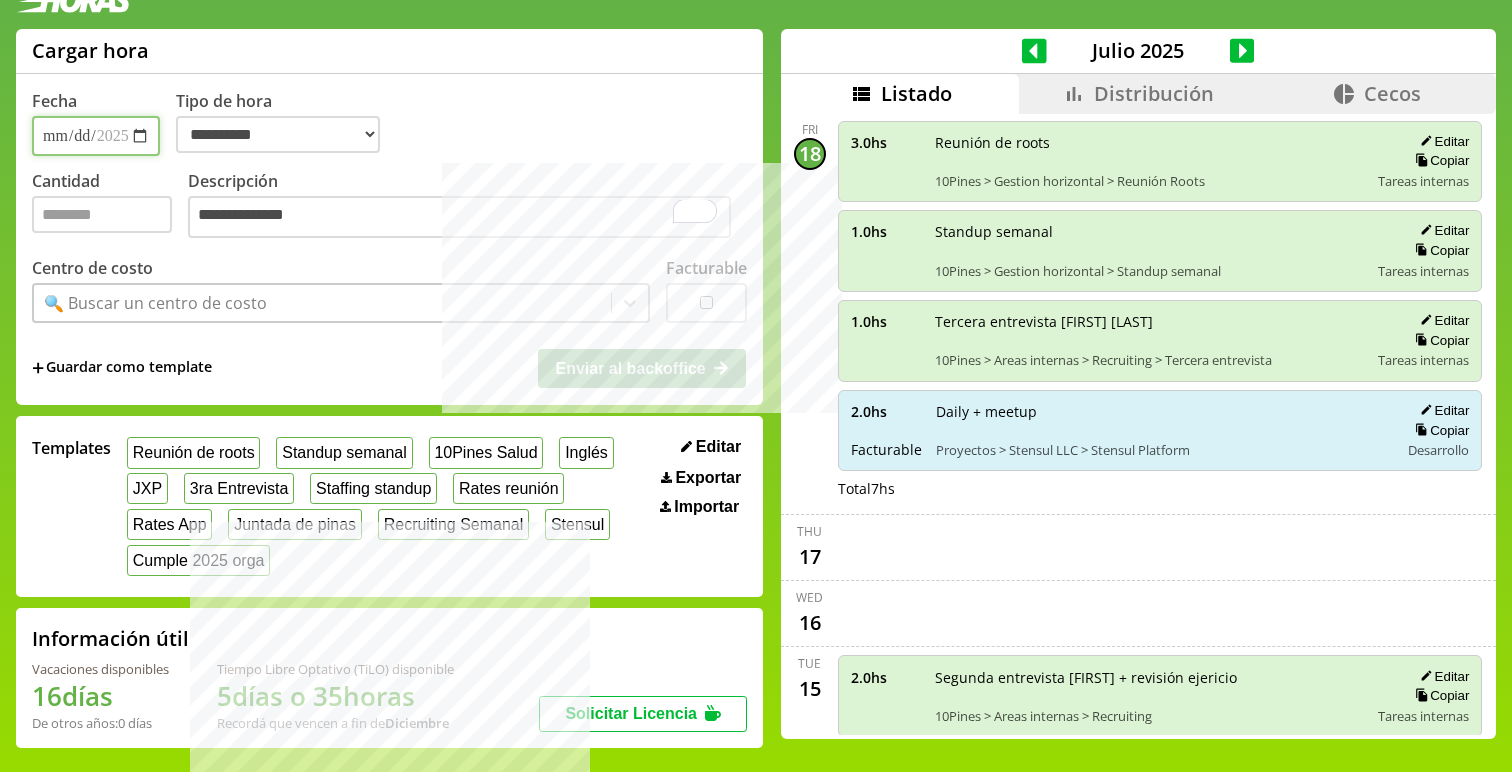 type on "**********" 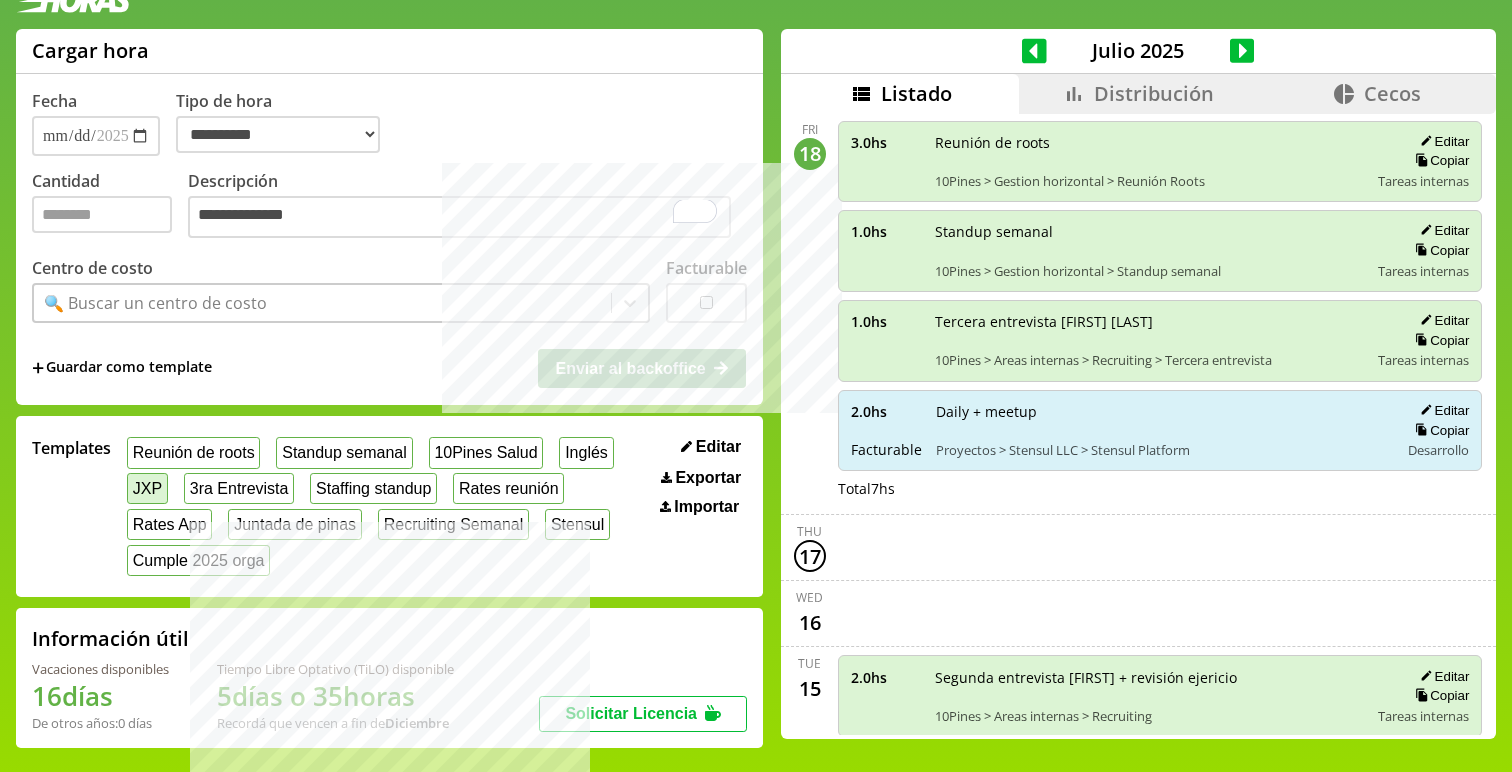 click on "JXP" at bounding box center (147, 488) 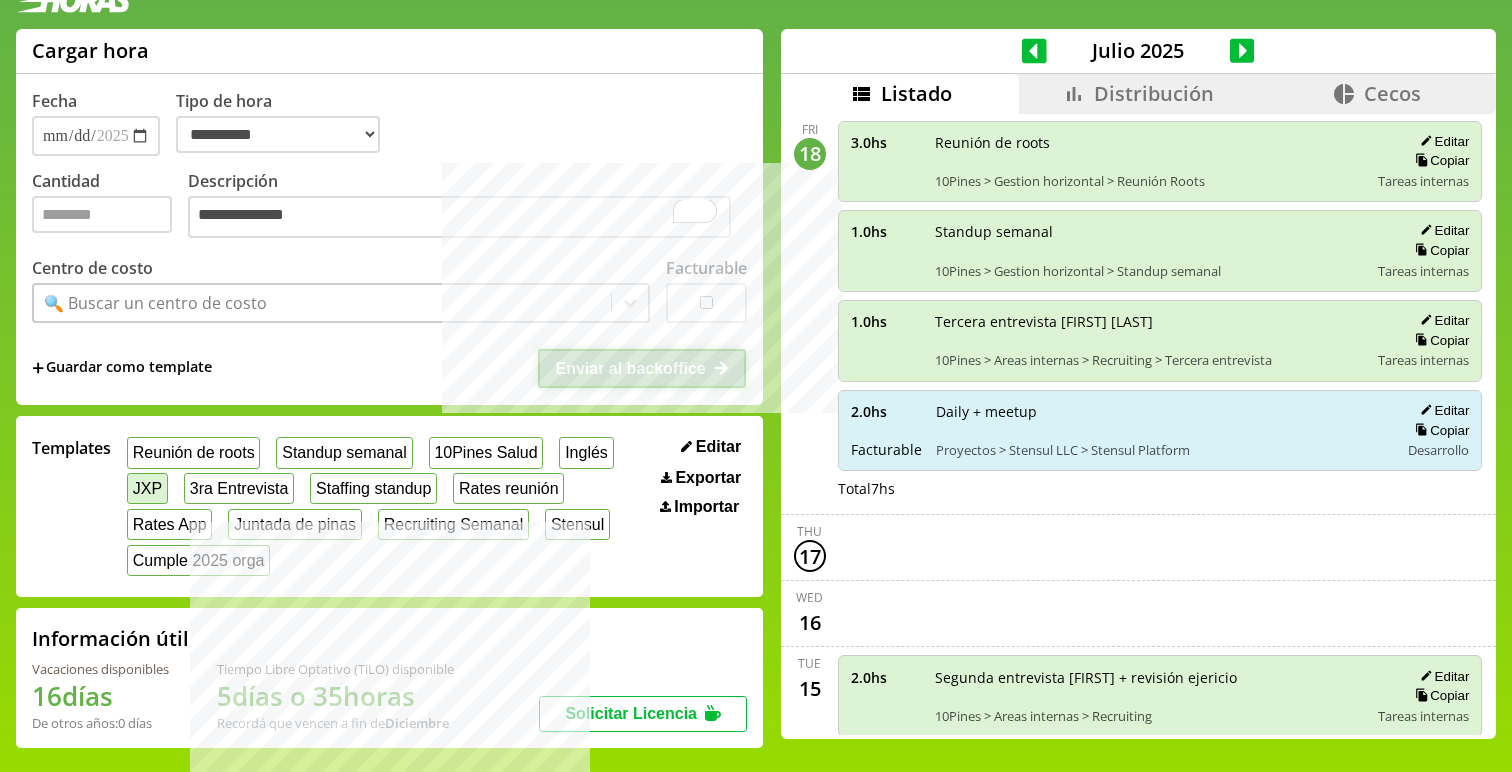 select on "**********" 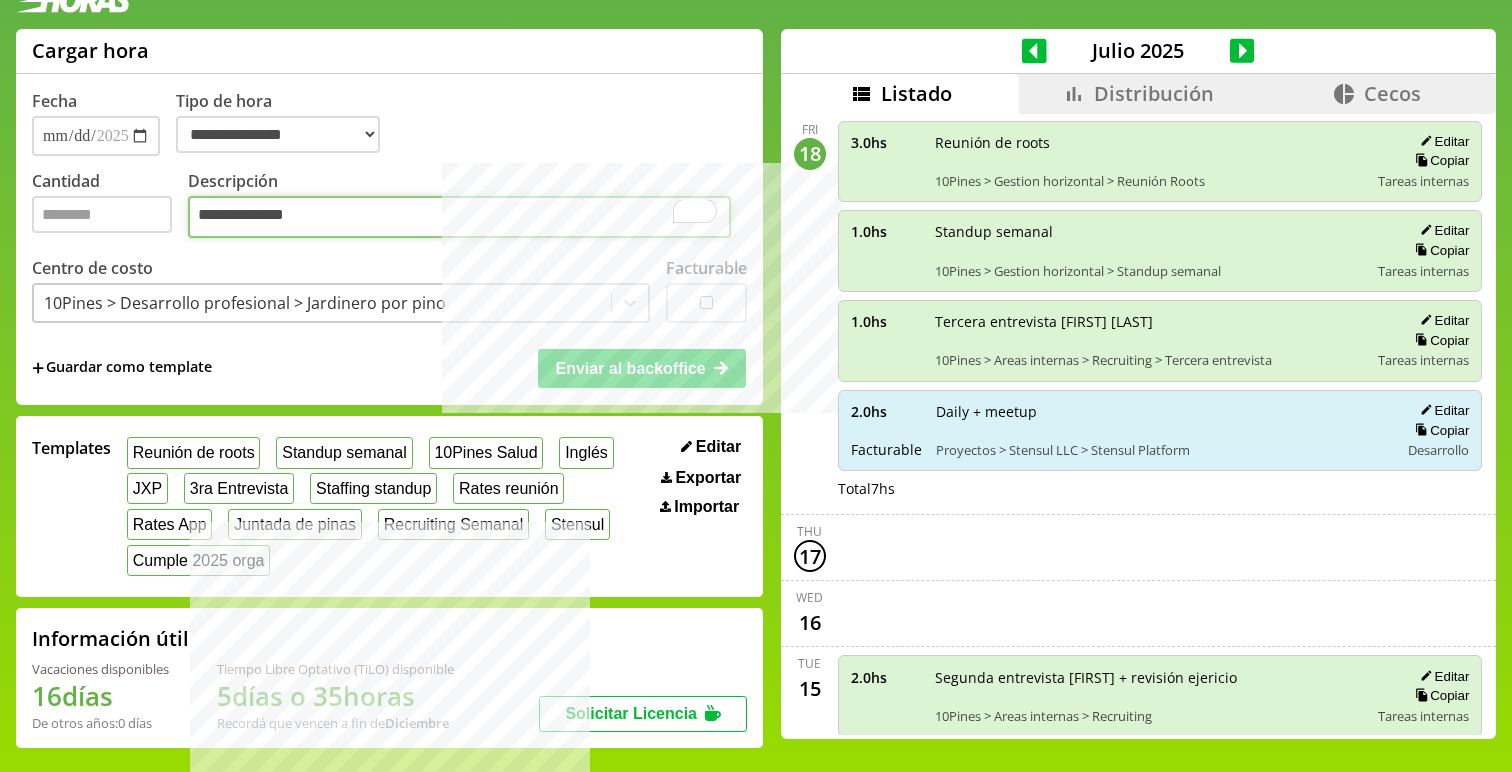 click on "***" at bounding box center (459, 217) 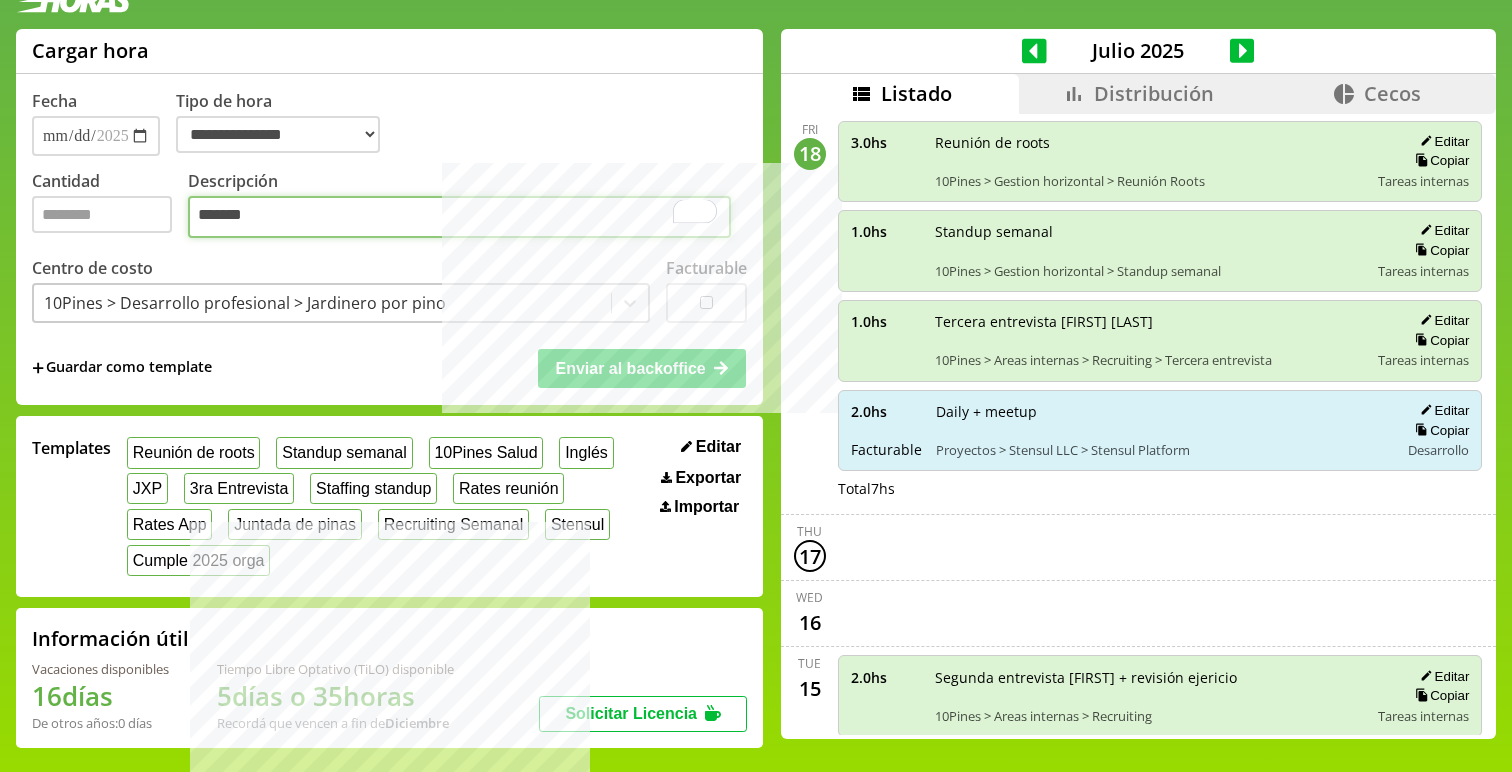 type on "*******" 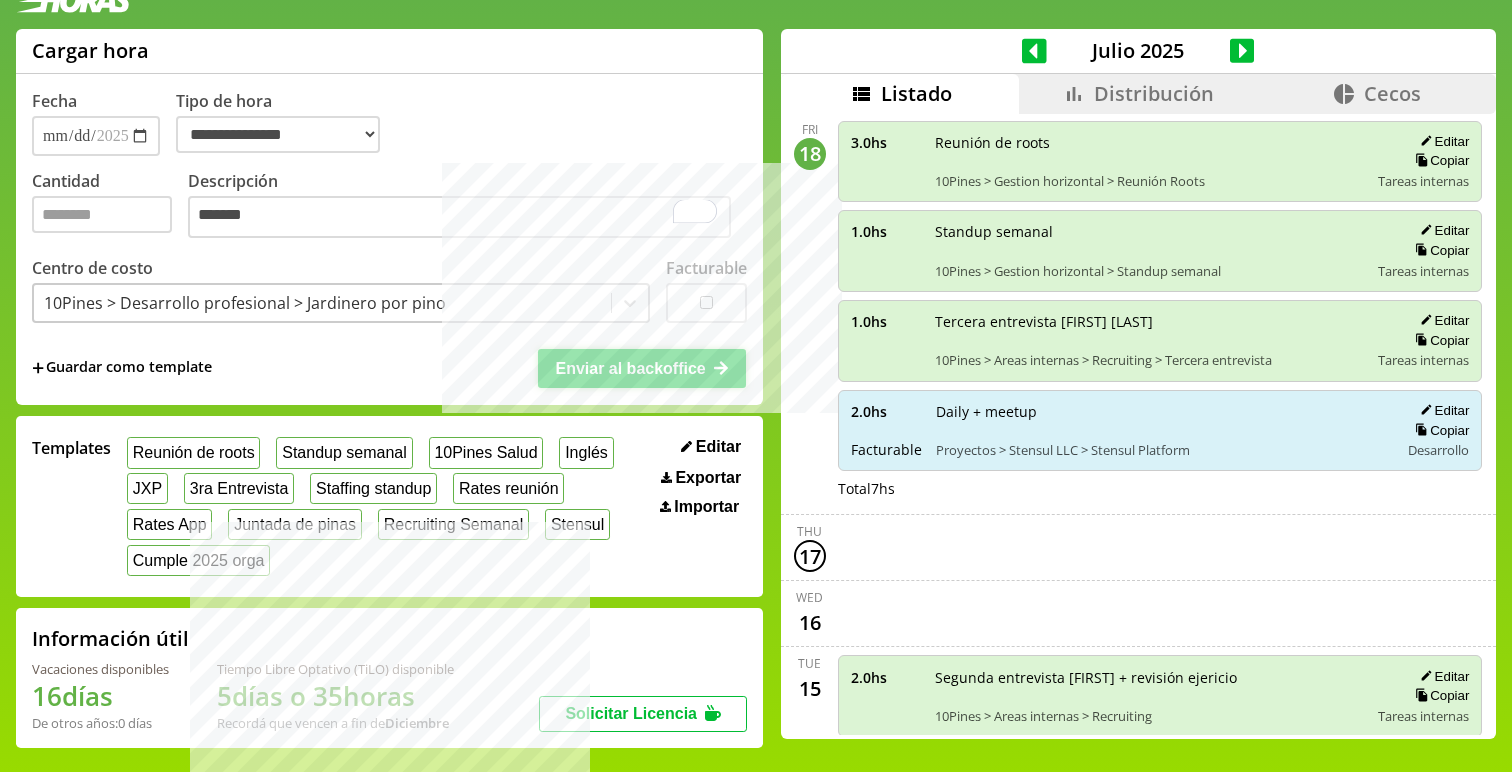 click on "Enviar al backoffice" at bounding box center (630, 368) 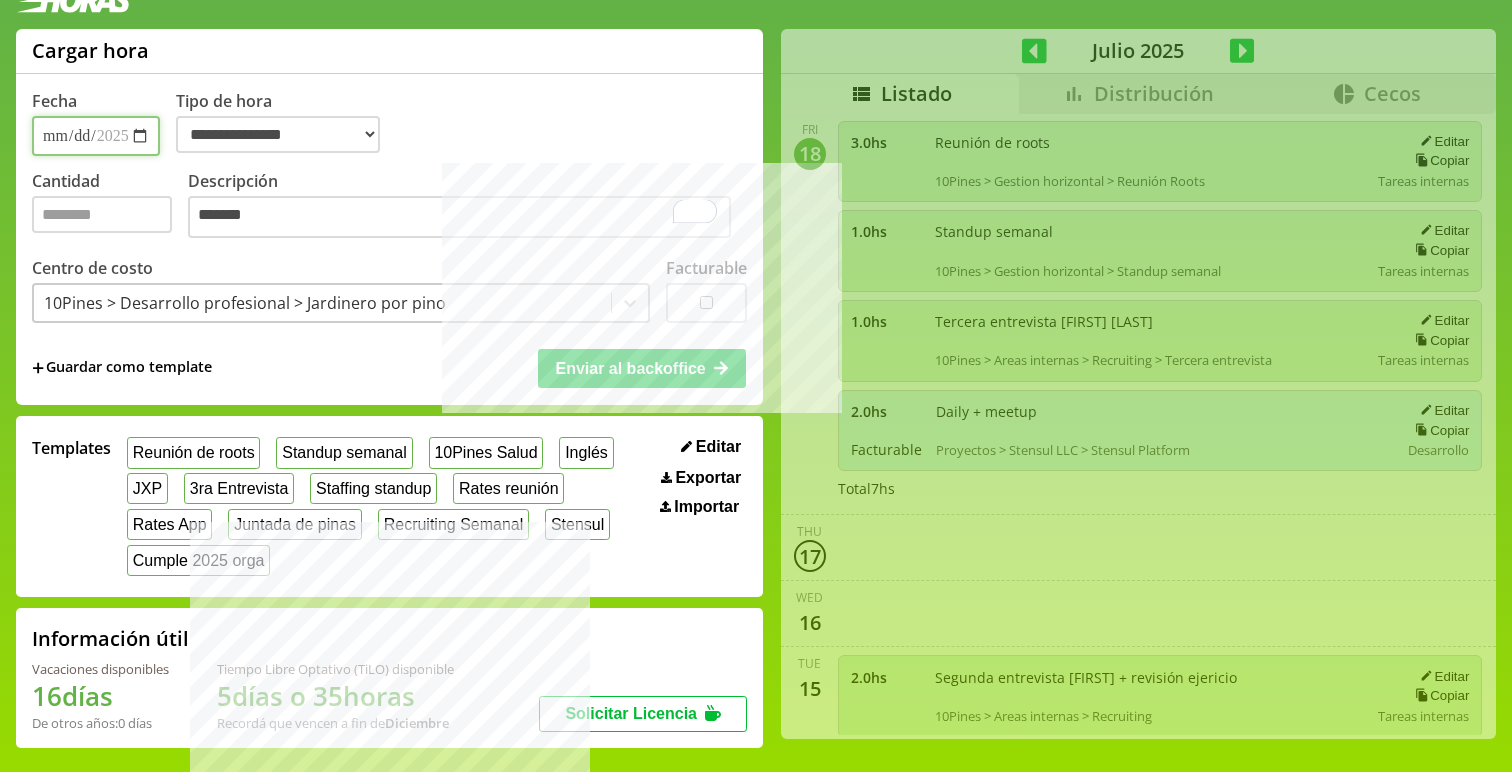 select on "**********" 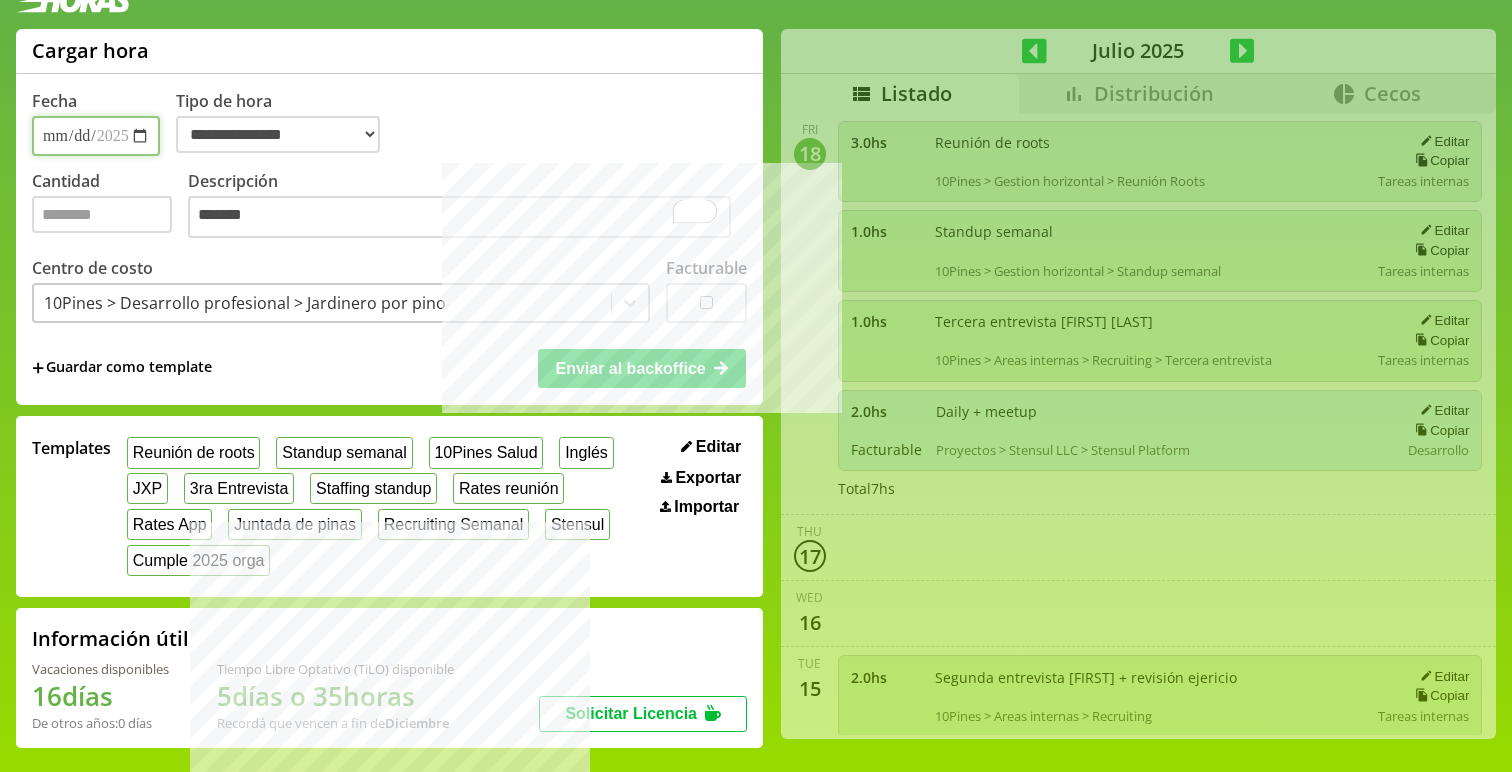 type 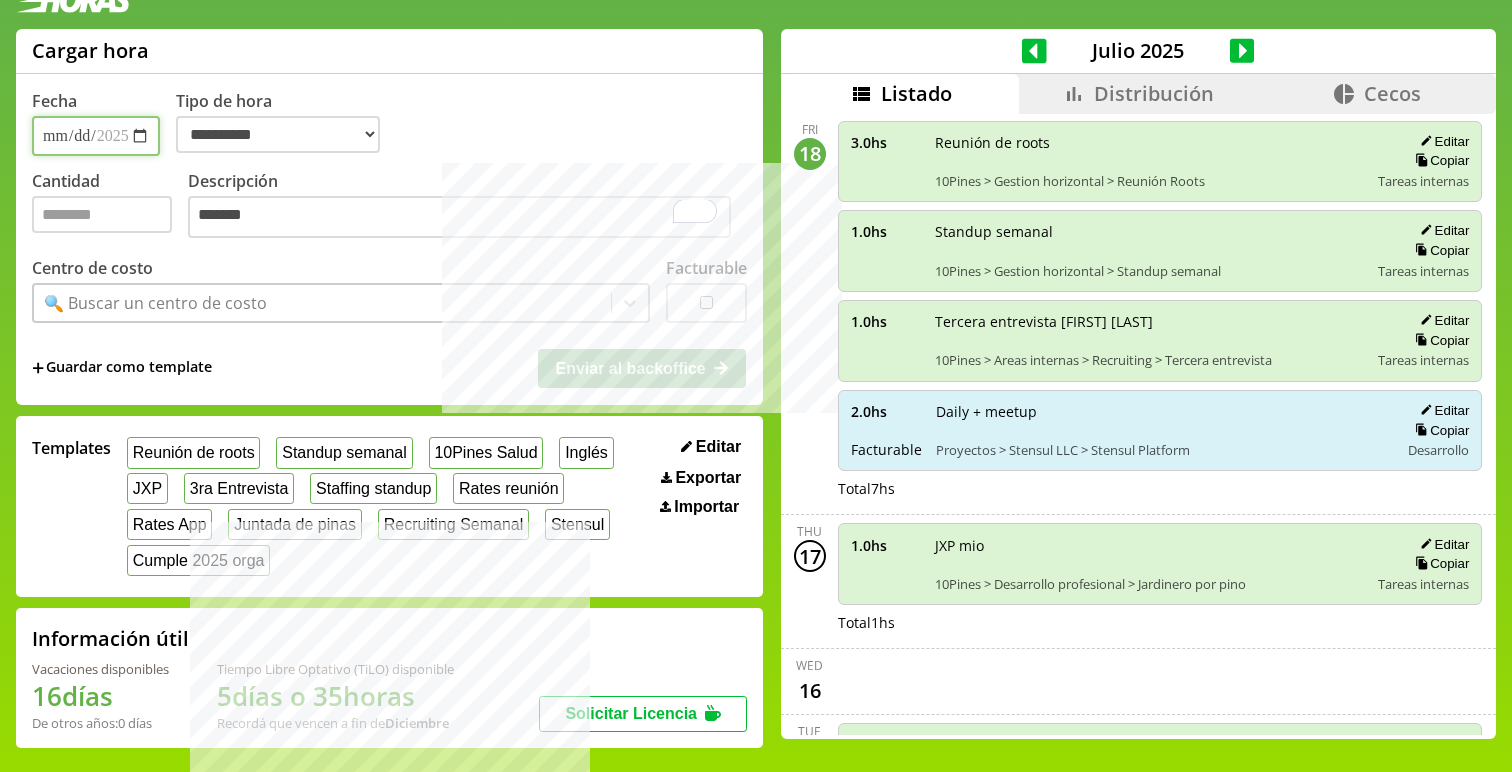 type on "**********" 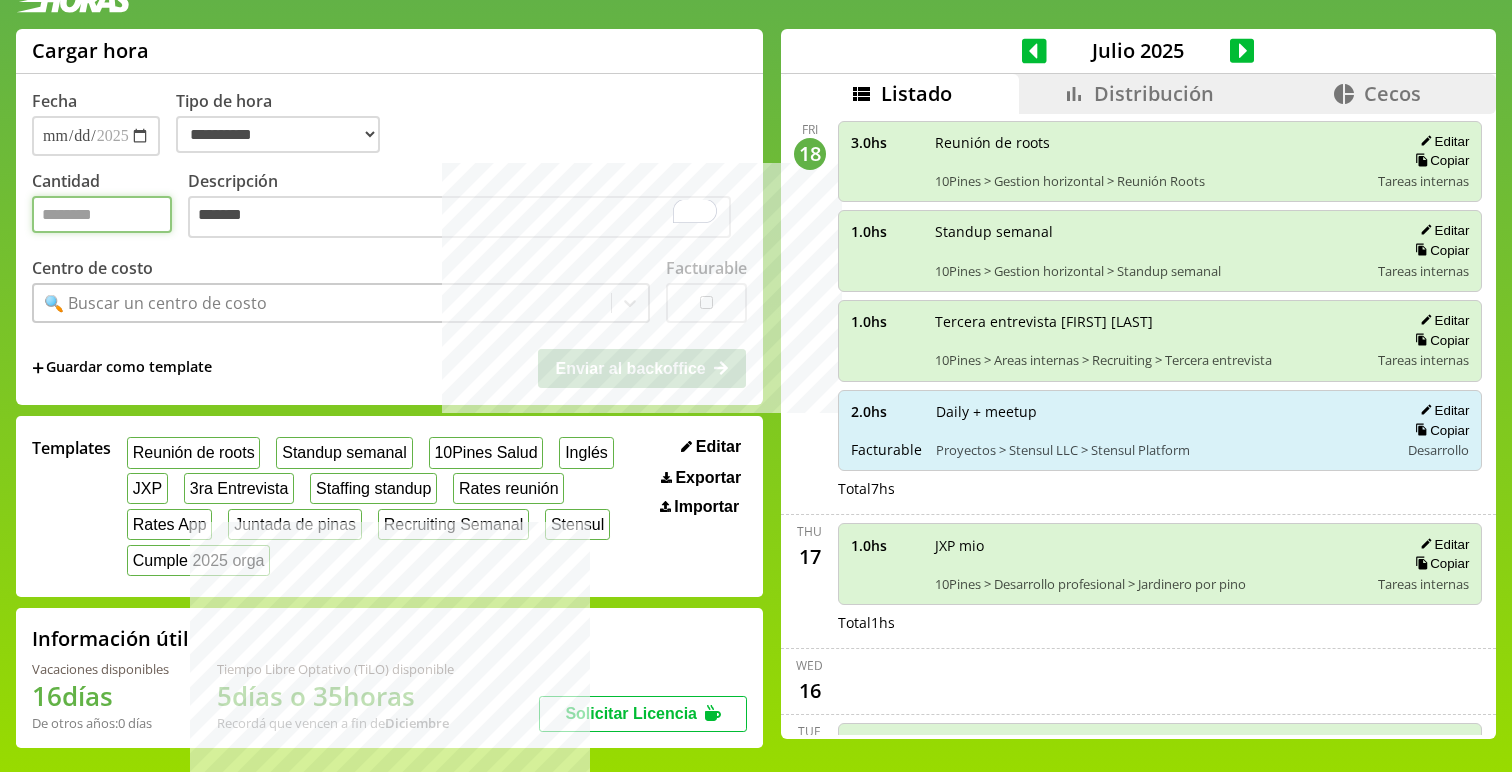 click on "Cantidad" at bounding box center (102, 214) 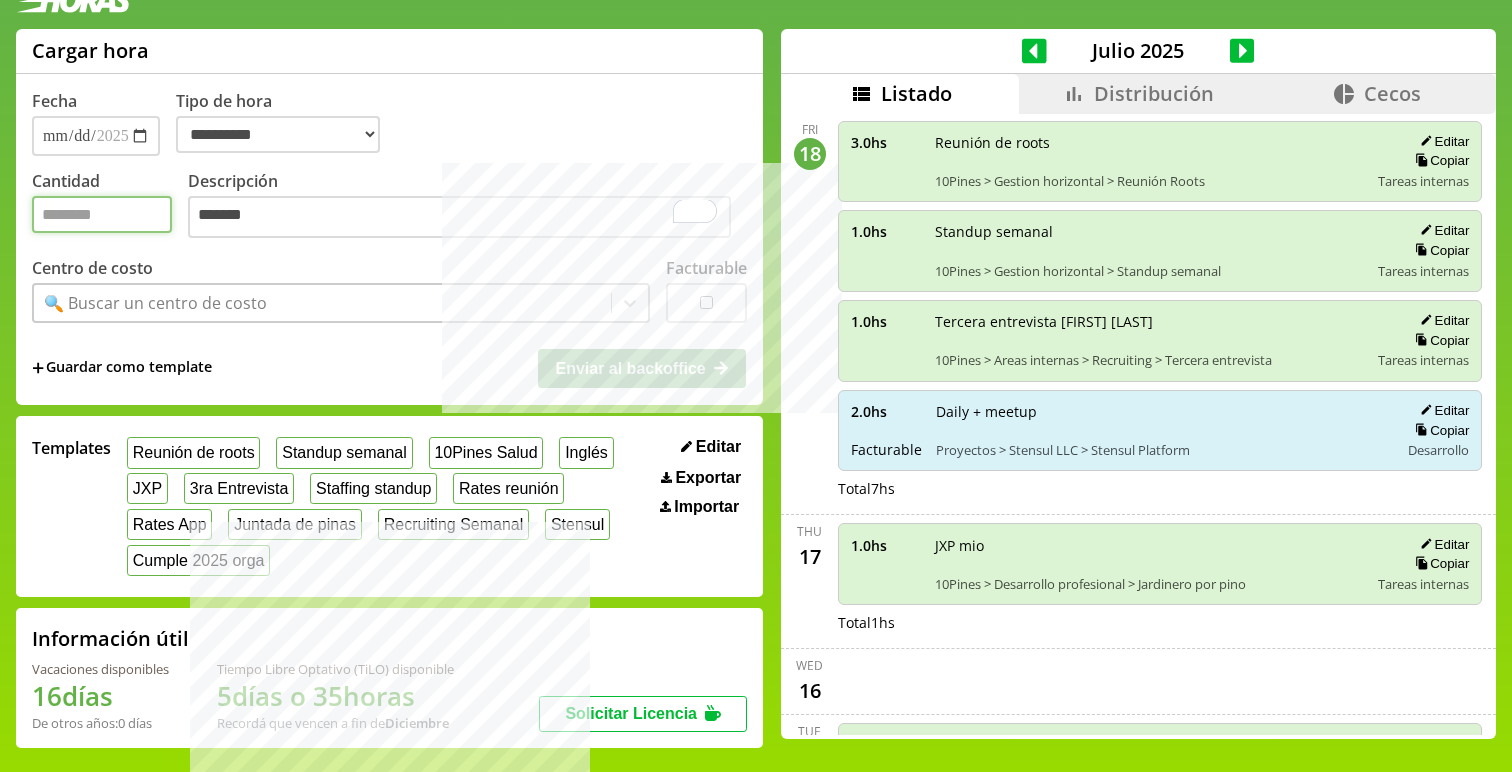 type on "*" 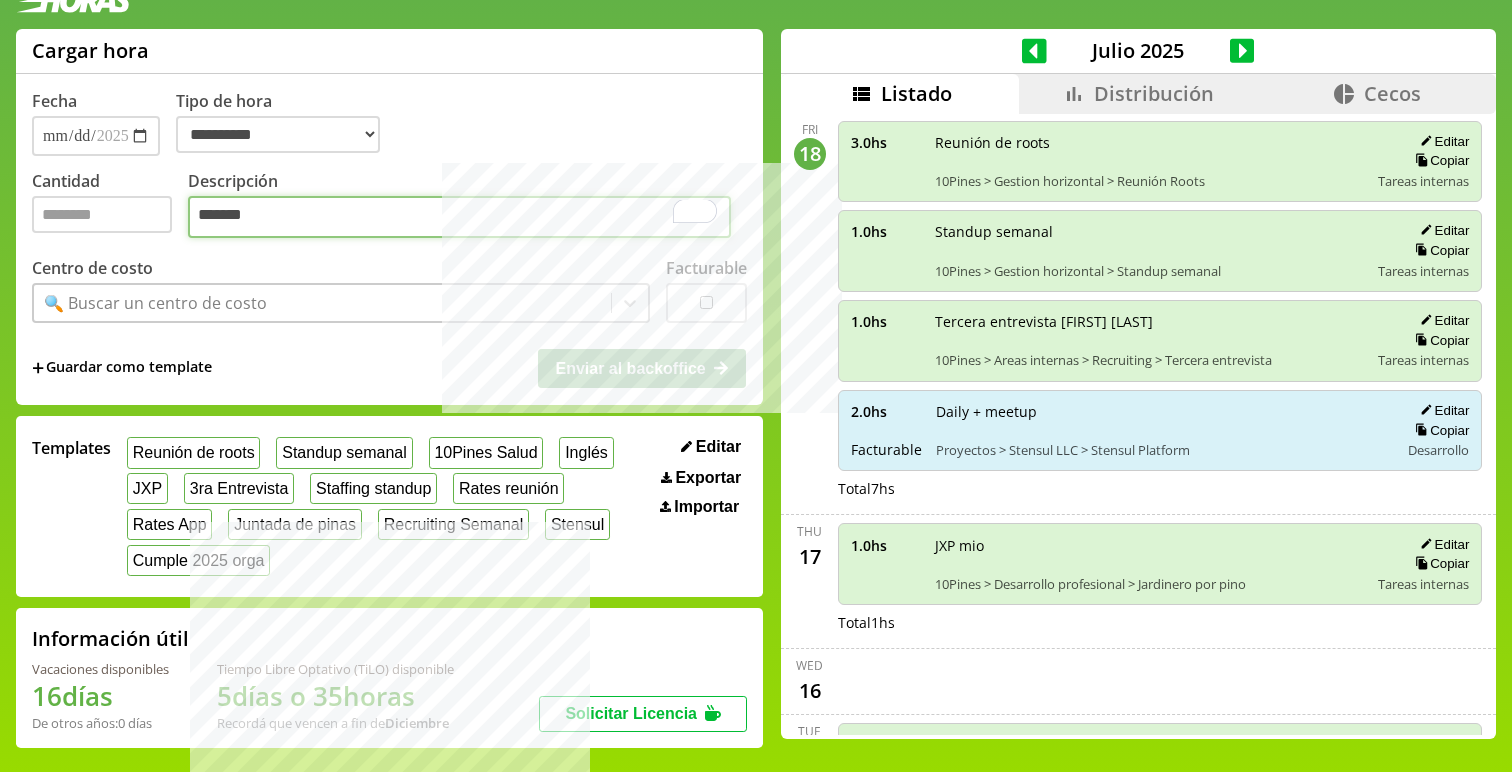 click on "*******" at bounding box center (459, 217) 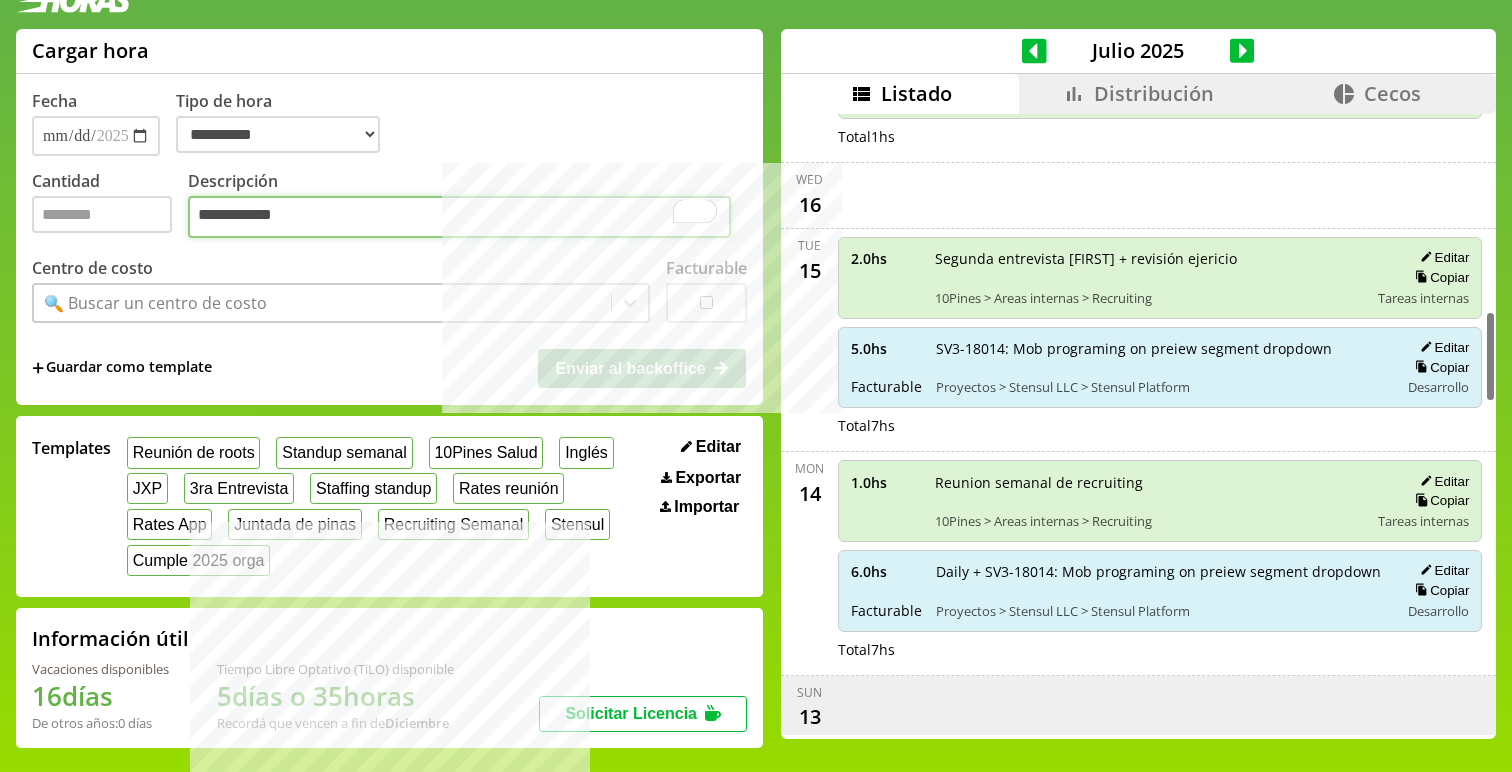 scroll, scrollTop: 1346, scrollLeft: 0, axis: vertical 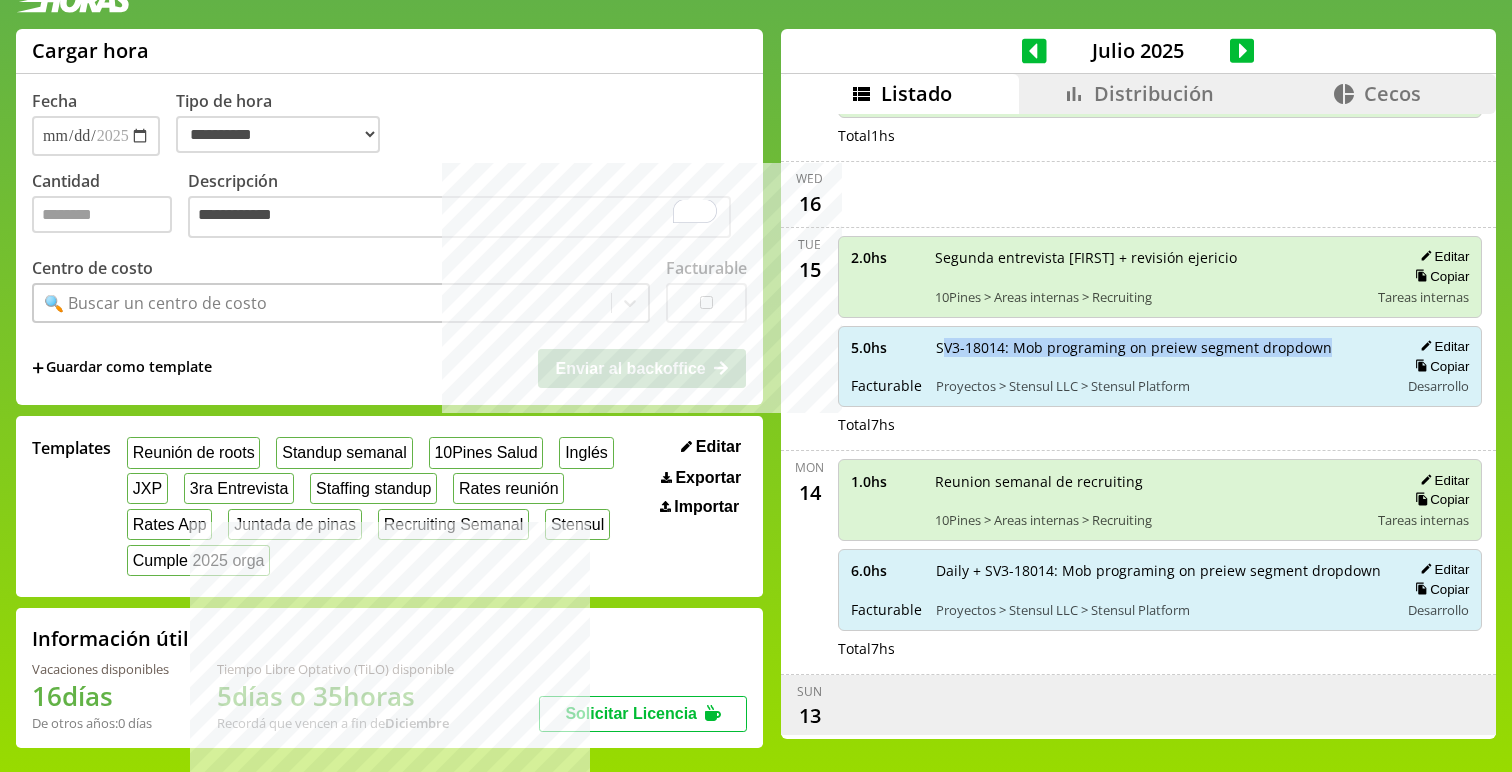 drag, startPoint x: 923, startPoint y: 337, endPoint x: 1375, endPoint y: 337, distance: 452 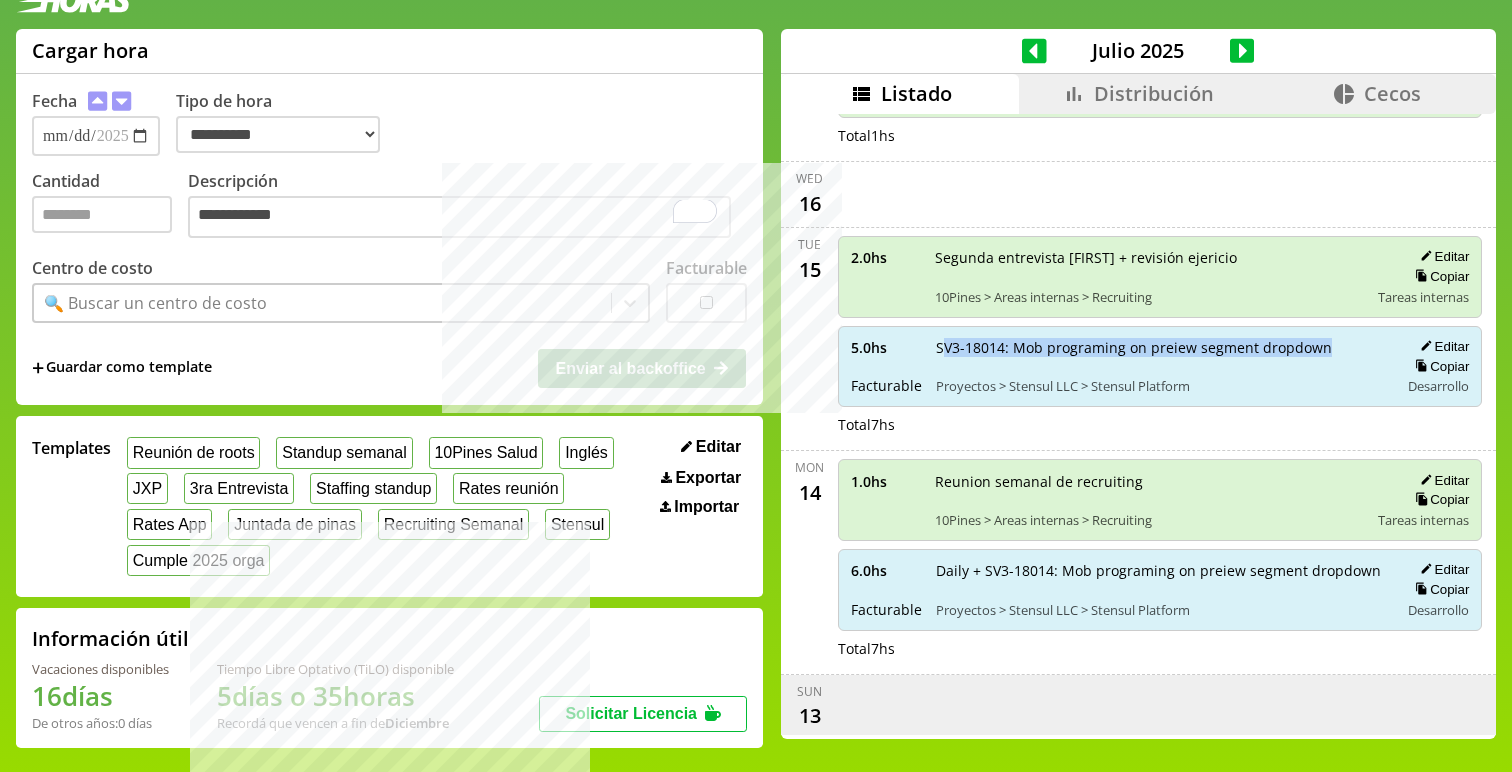copy on "V3-18014: Mob programing on preiew segment dropdown" 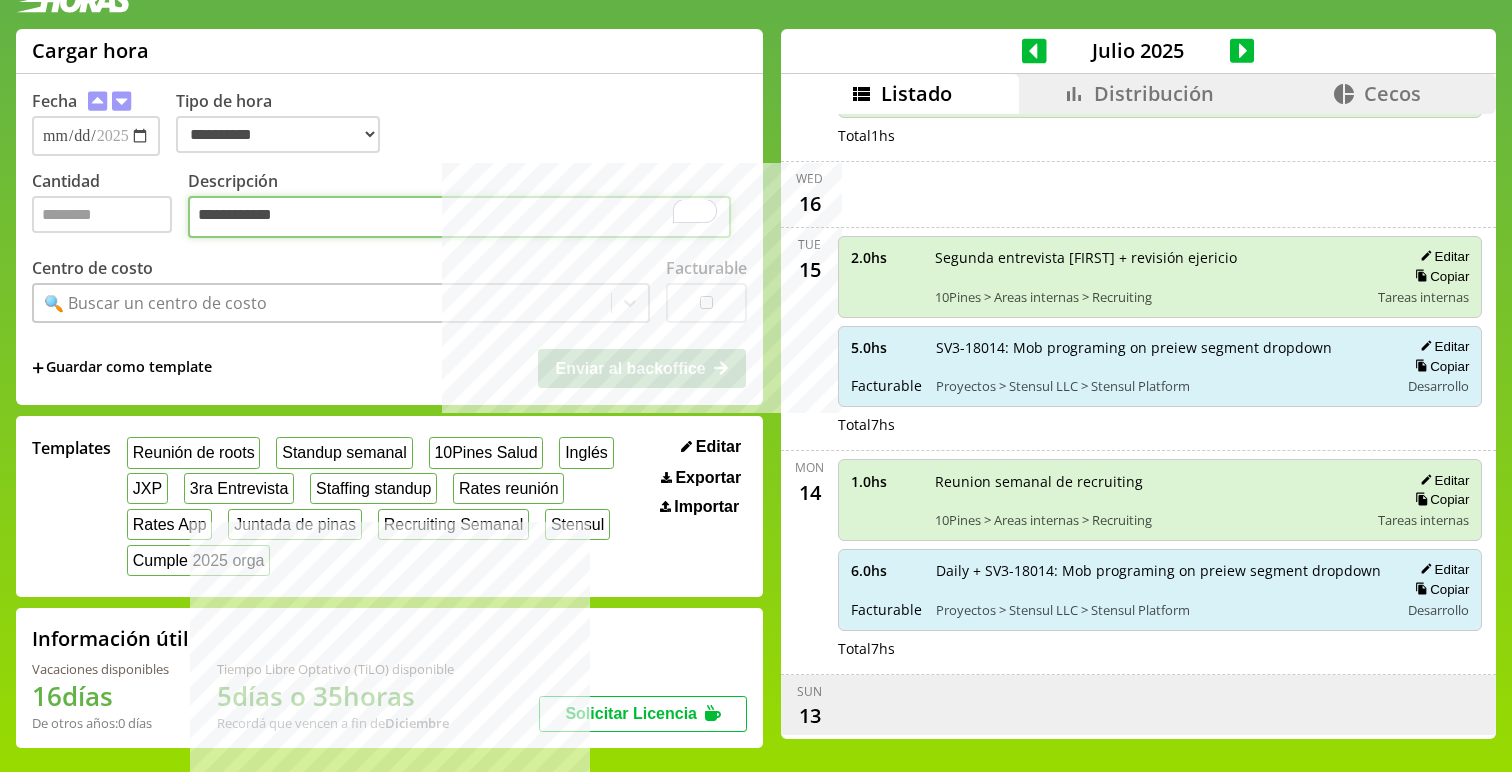 click on "**********" at bounding box center [459, 217] 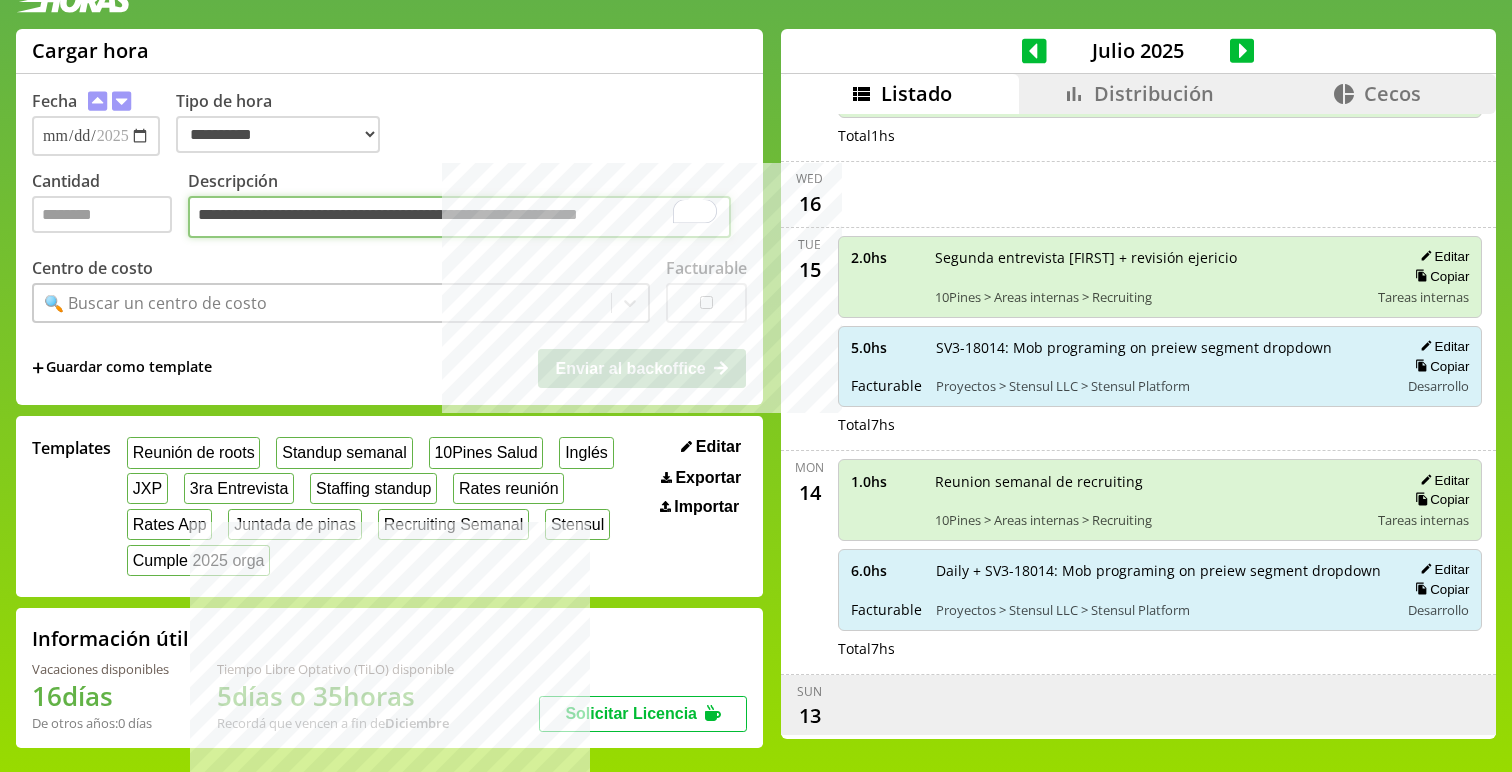 click on "**********" at bounding box center (459, 217) 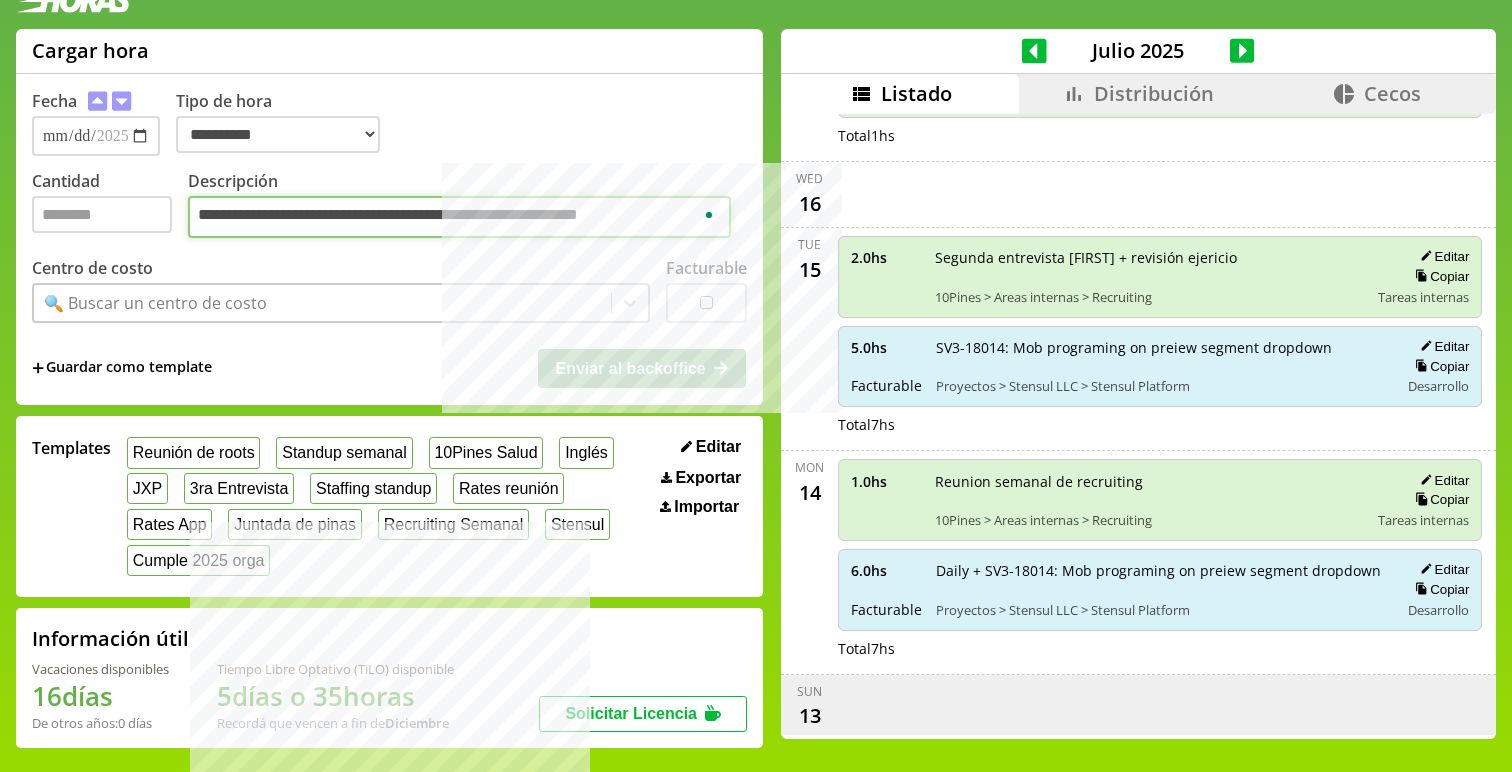 click on "**********" at bounding box center [459, 217] 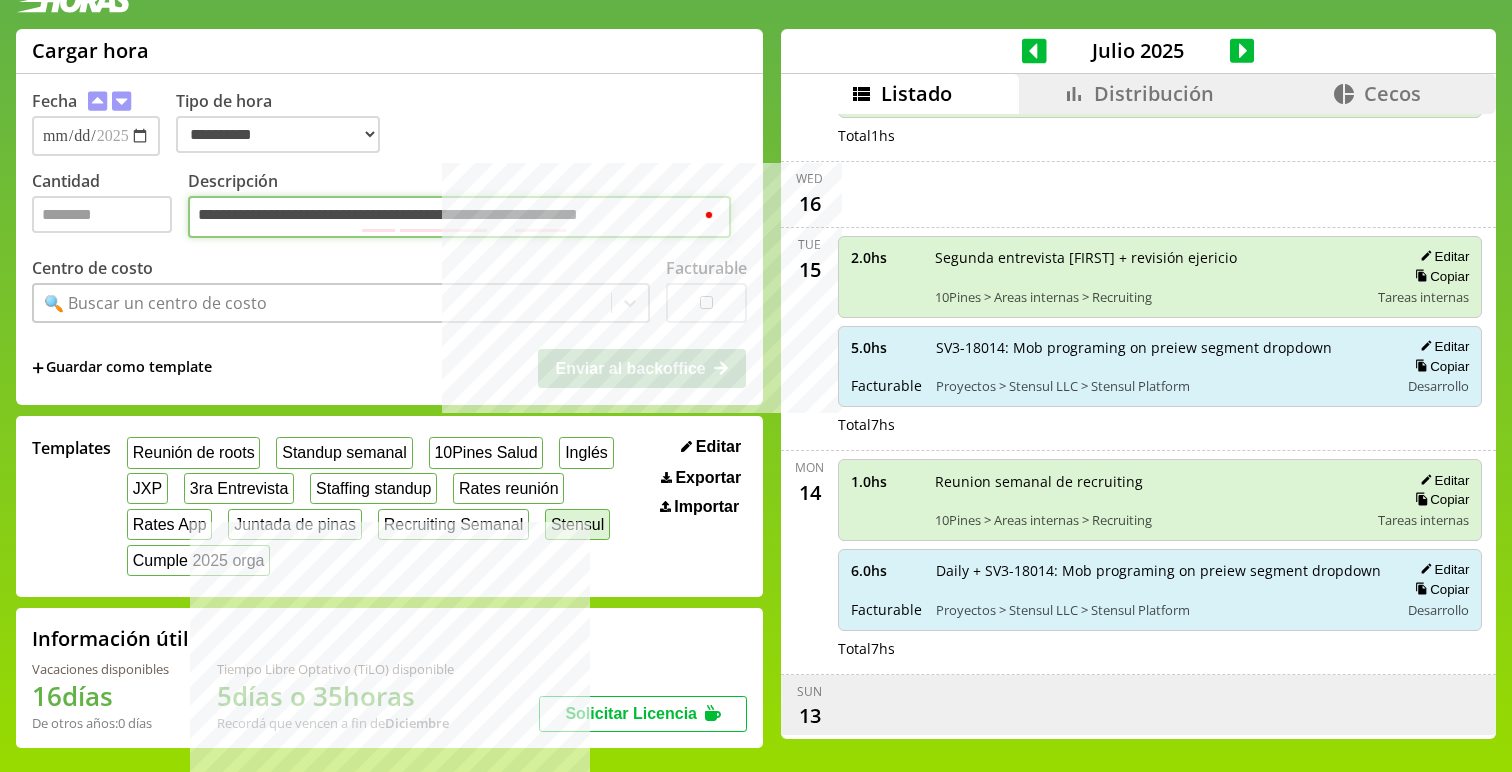type on "**********" 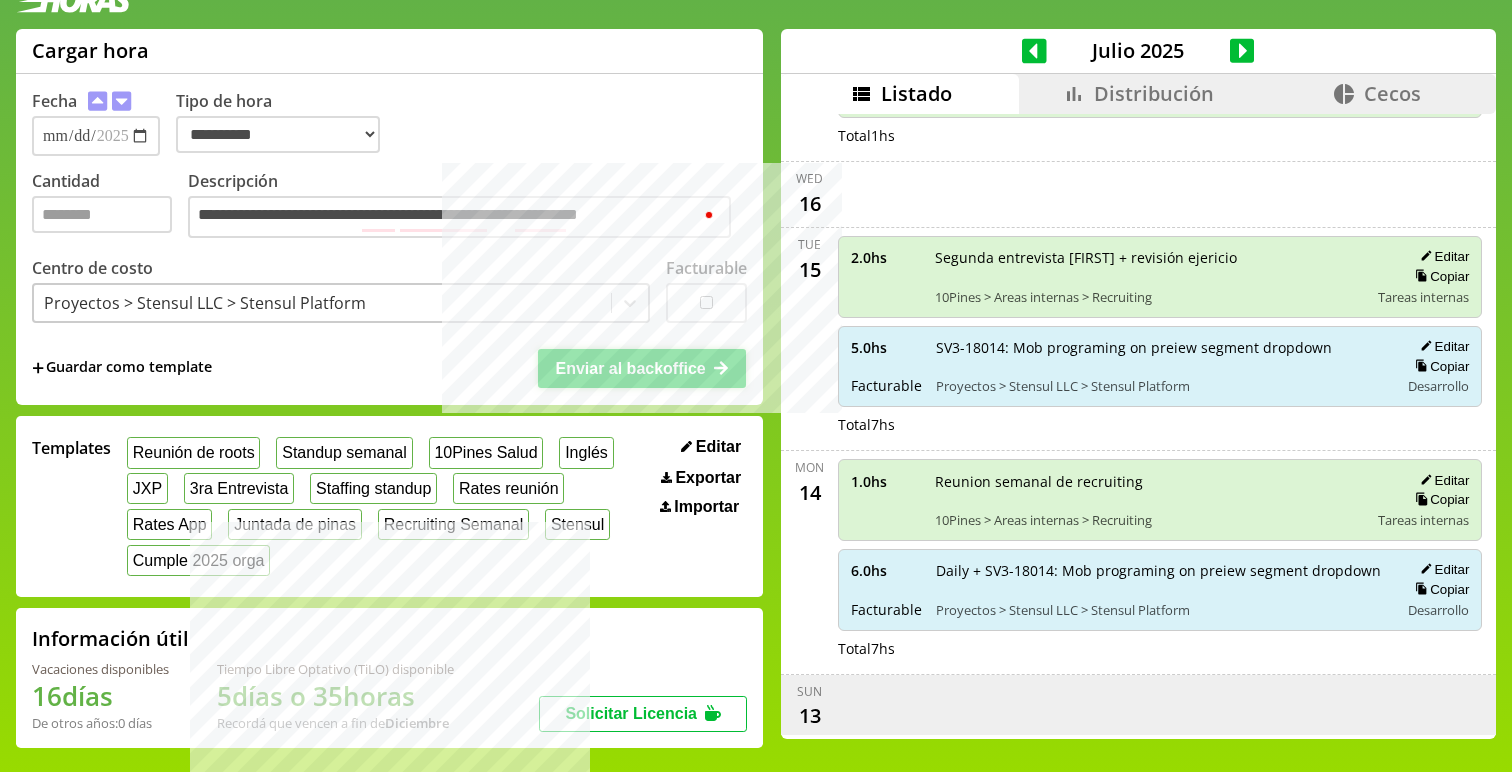 click on "Enviar al backoffice" at bounding box center [630, 368] 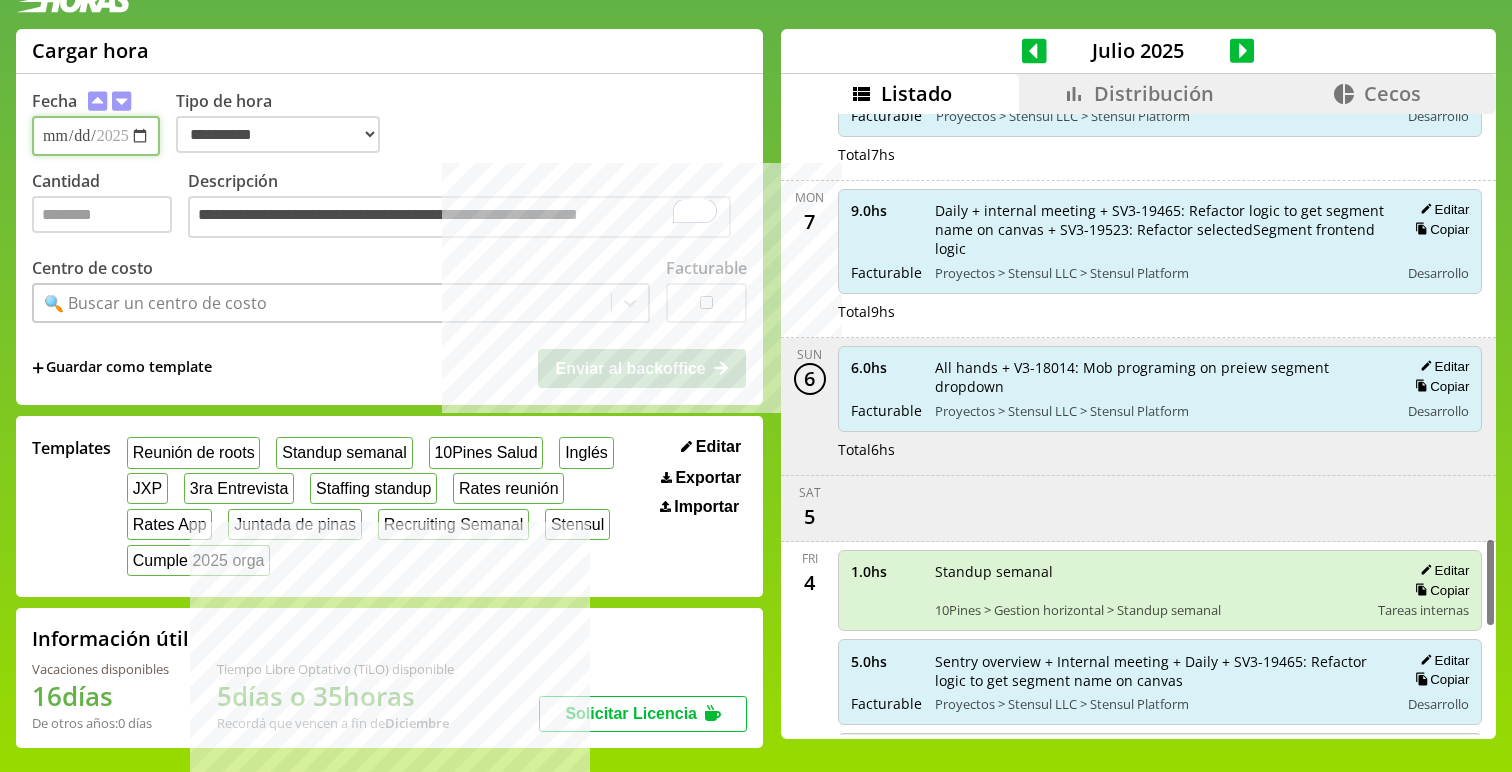 scroll, scrollTop: 2938, scrollLeft: 0, axis: vertical 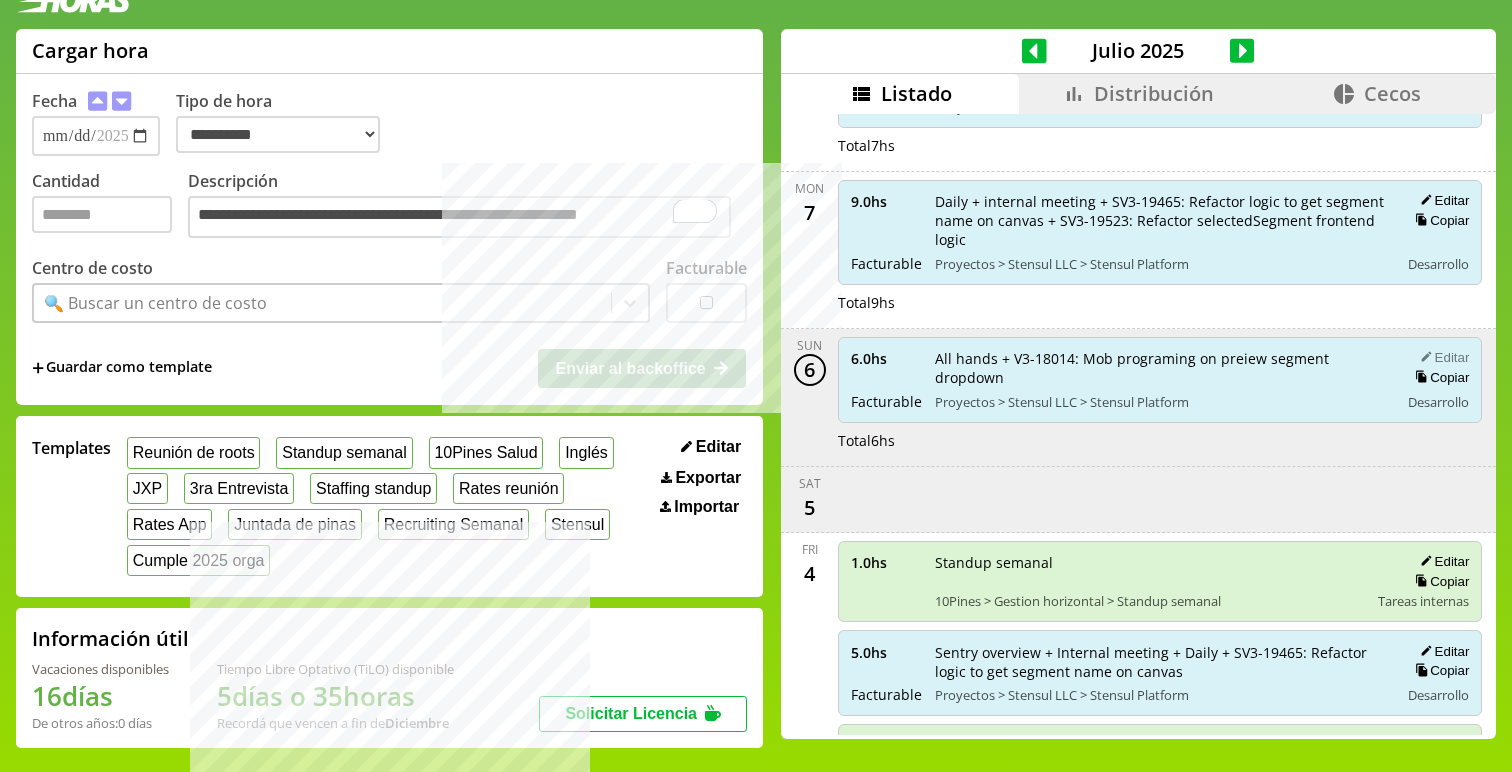 click on "Editar" at bounding box center [1441, 357] 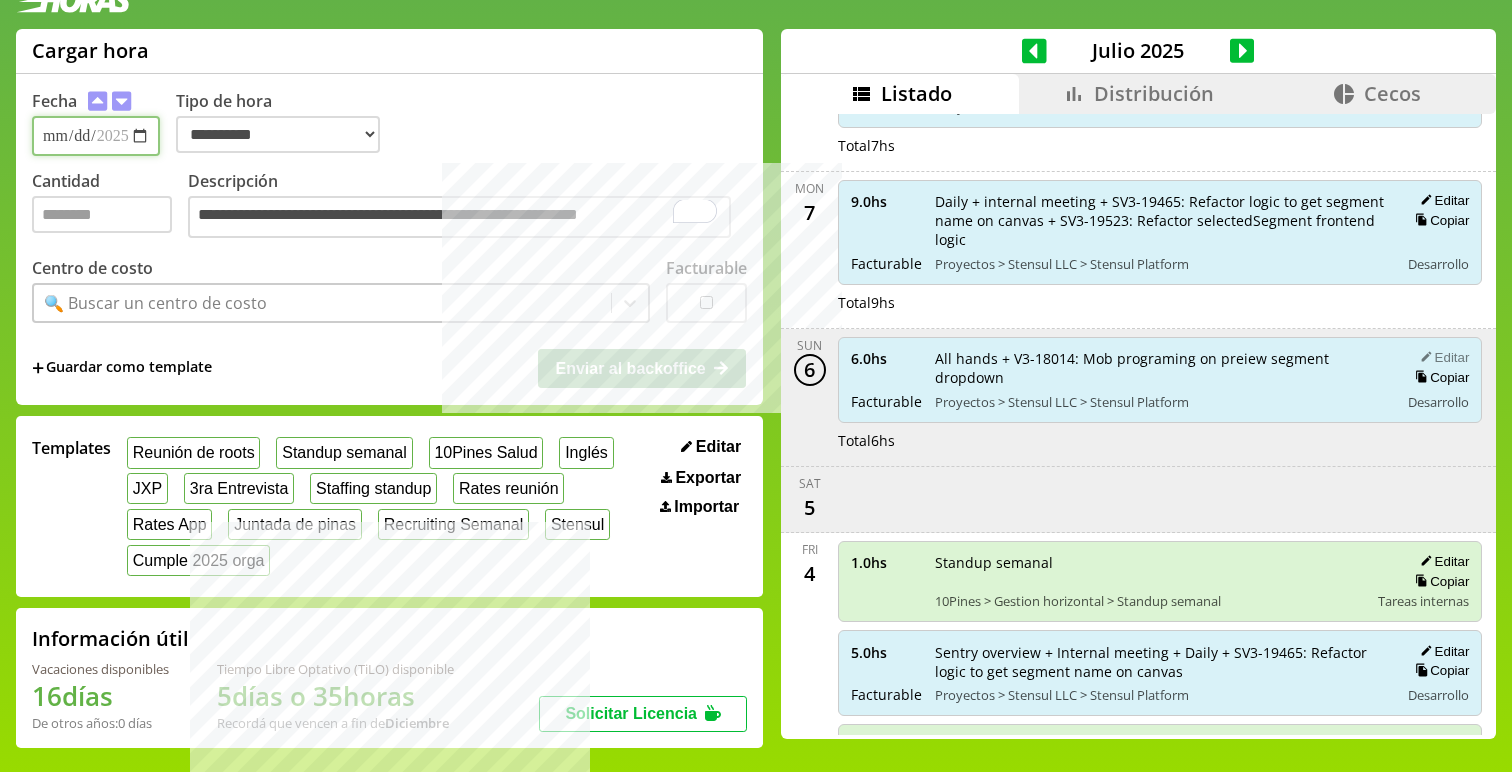 type on "*" 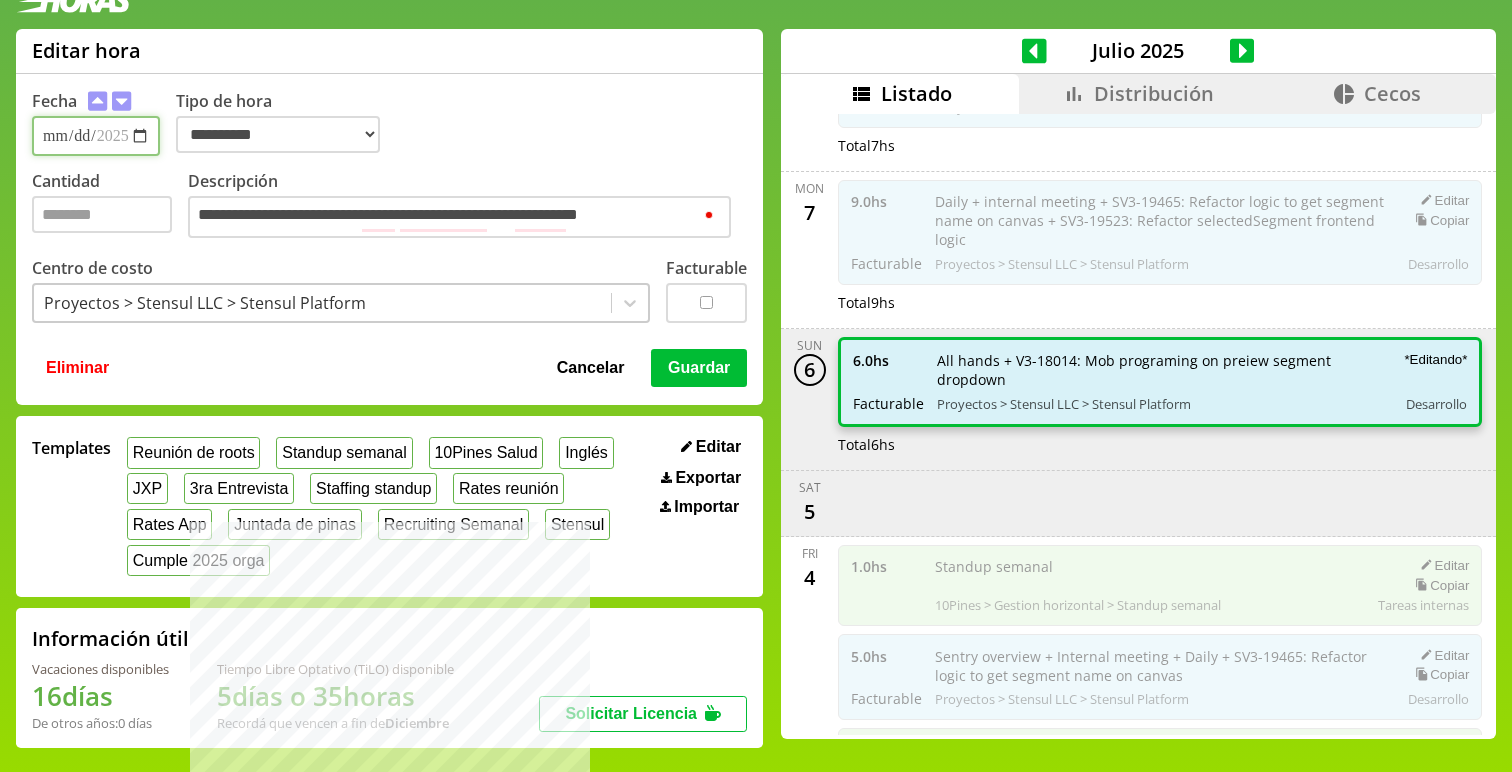 click on "**********" at bounding box center [96, 136] 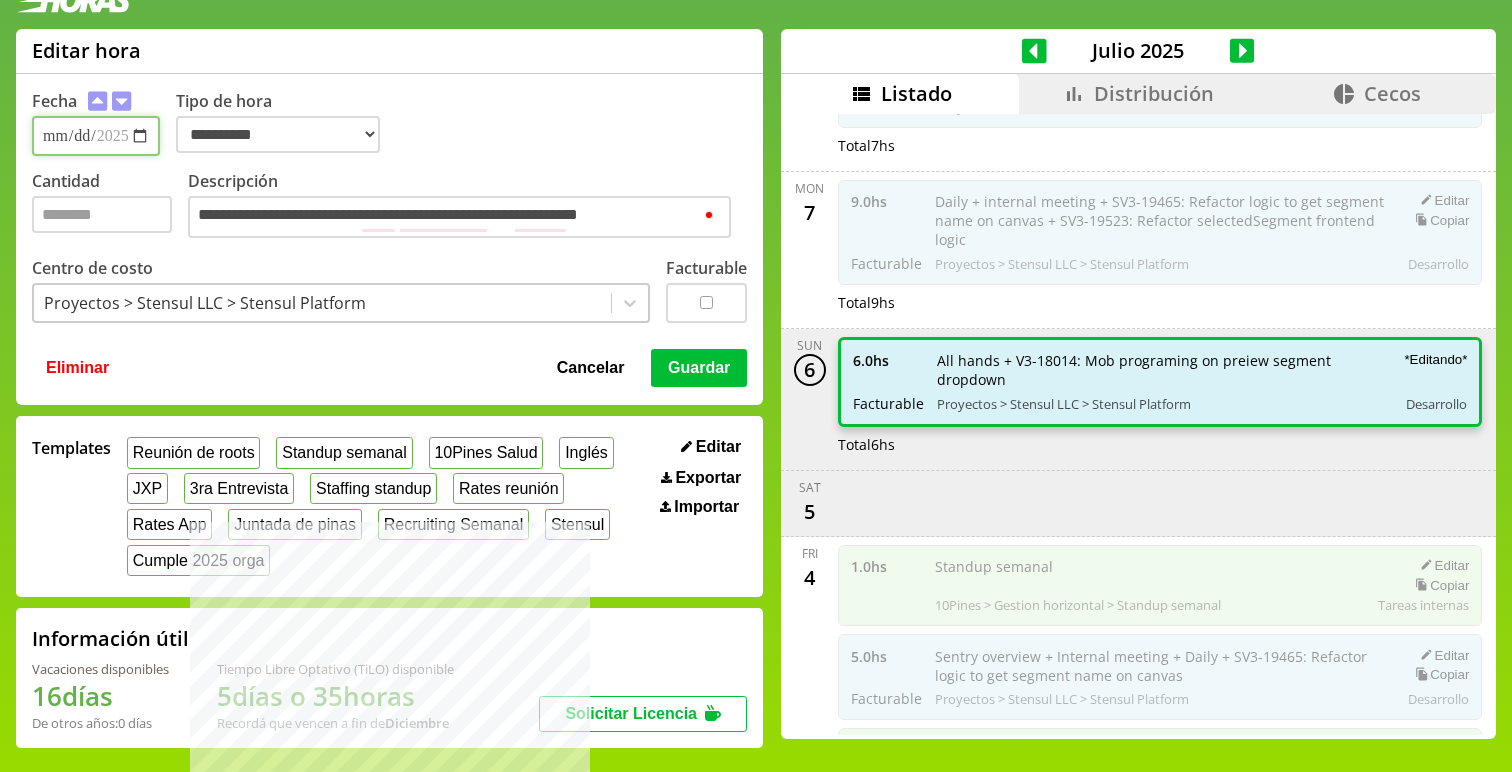 type on "**********" 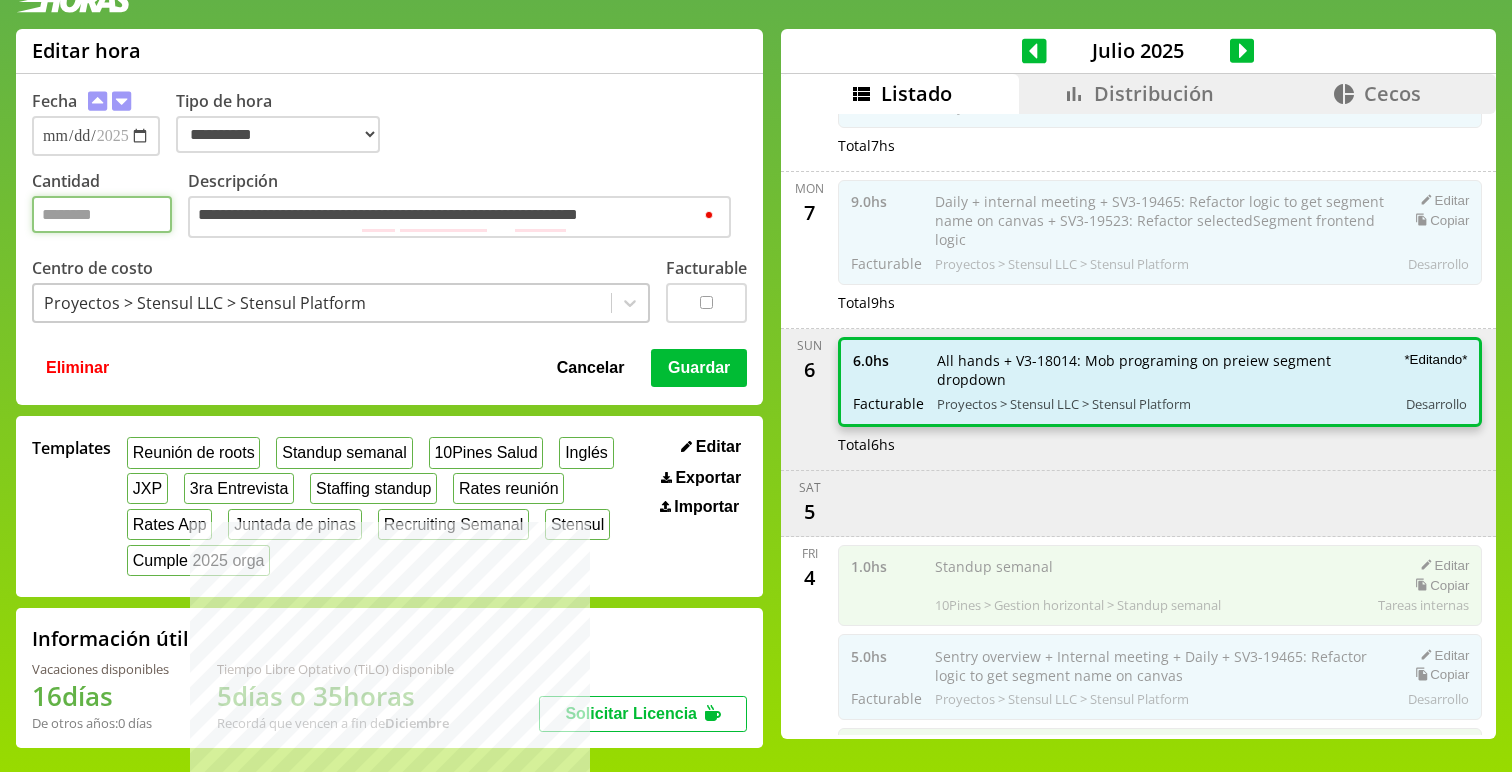 click on "*" at bounding box center (102, 214) 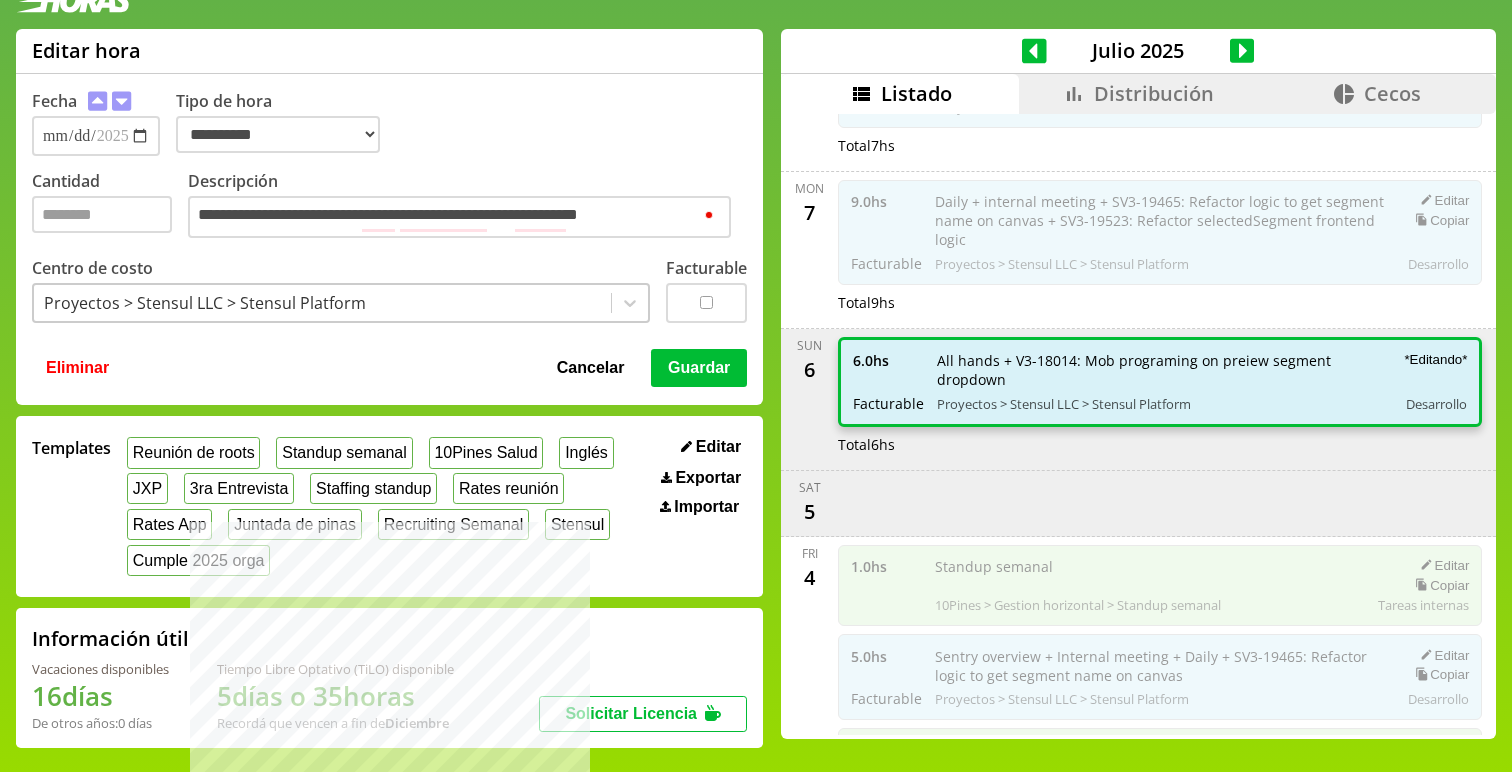 click on "Guardar" at bounding box center [699, 368] 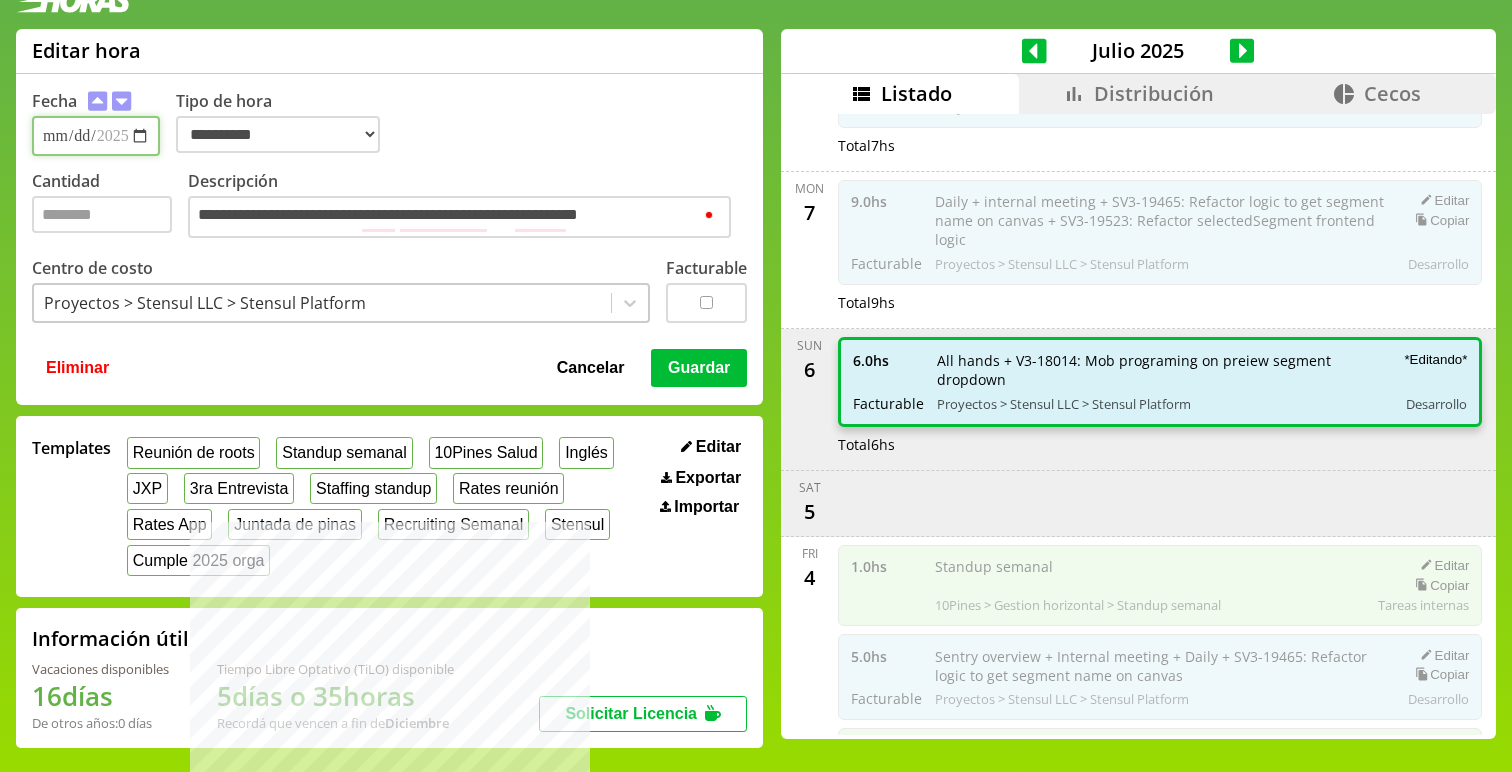 type 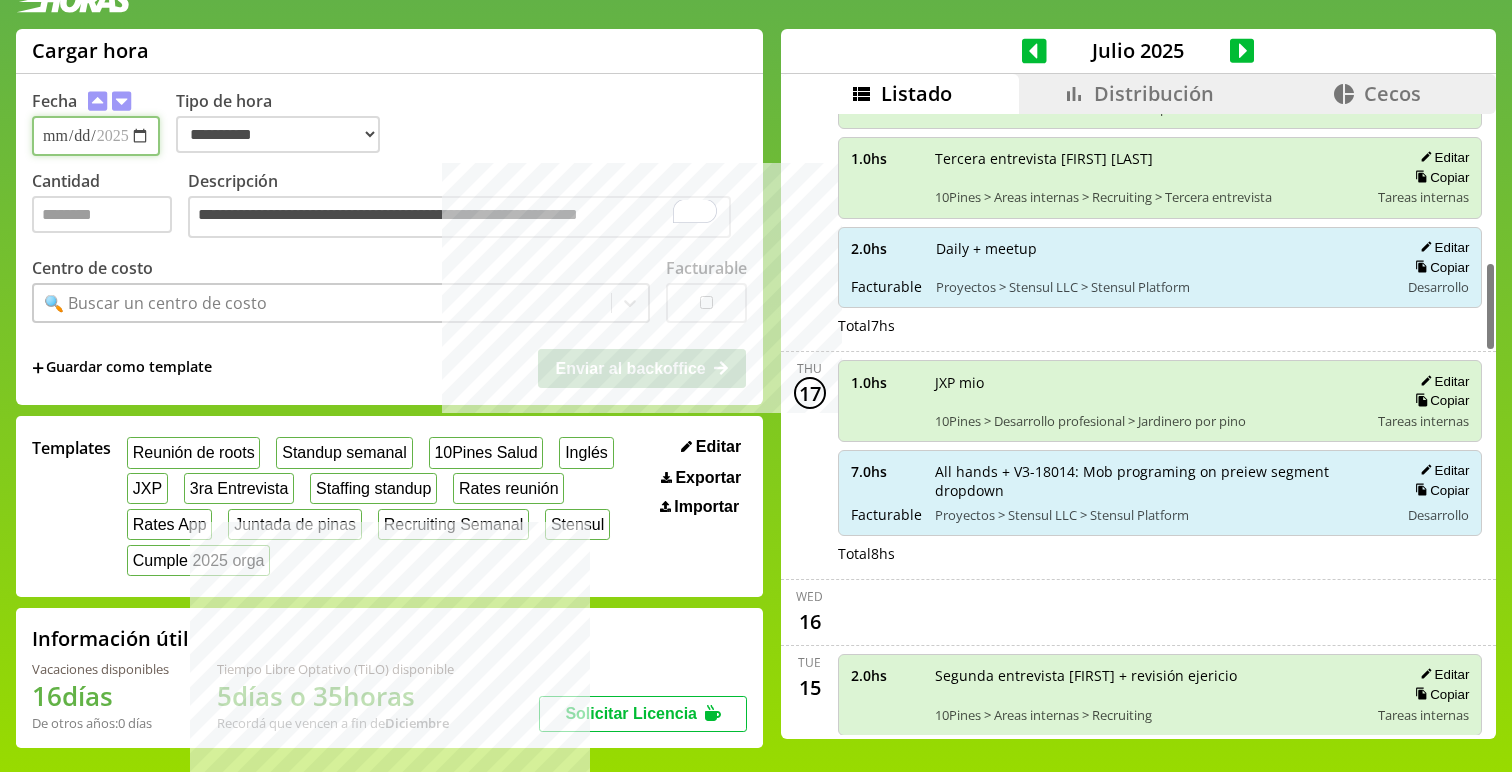 scroll, scrollTop: 1034, scrollLeft: 0, axis: vertical 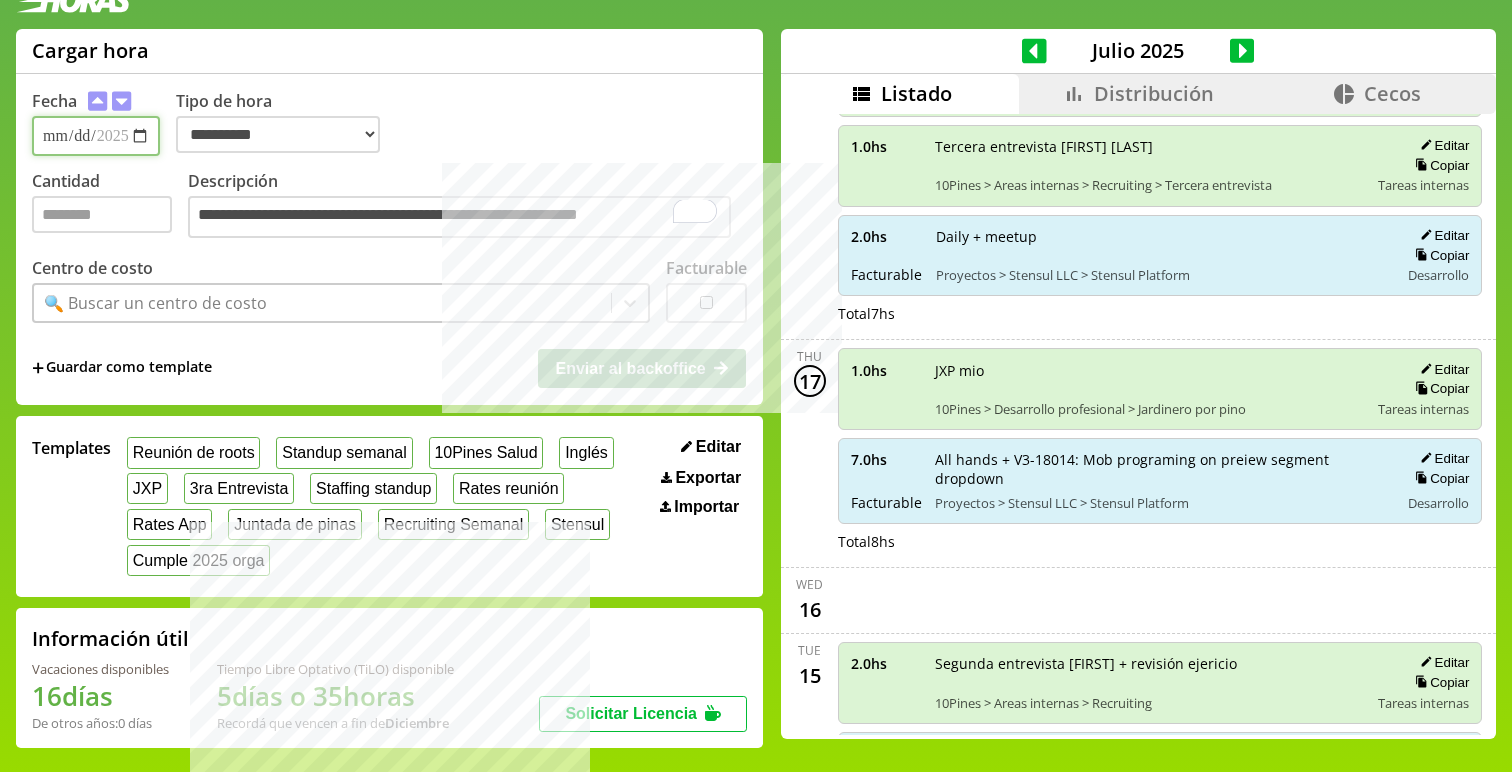 click on "**********" at bounding box center [96, 136] 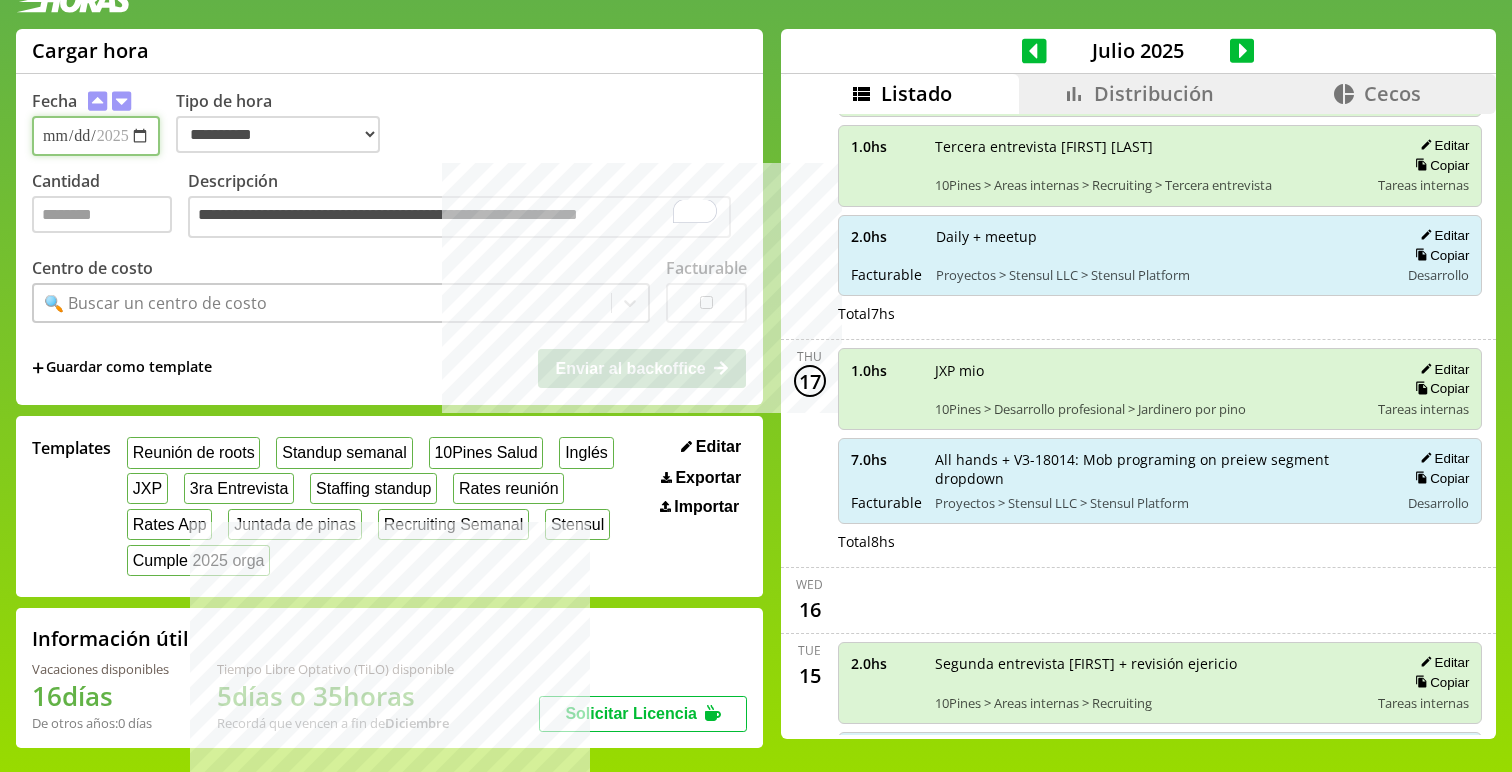 type on "**********" 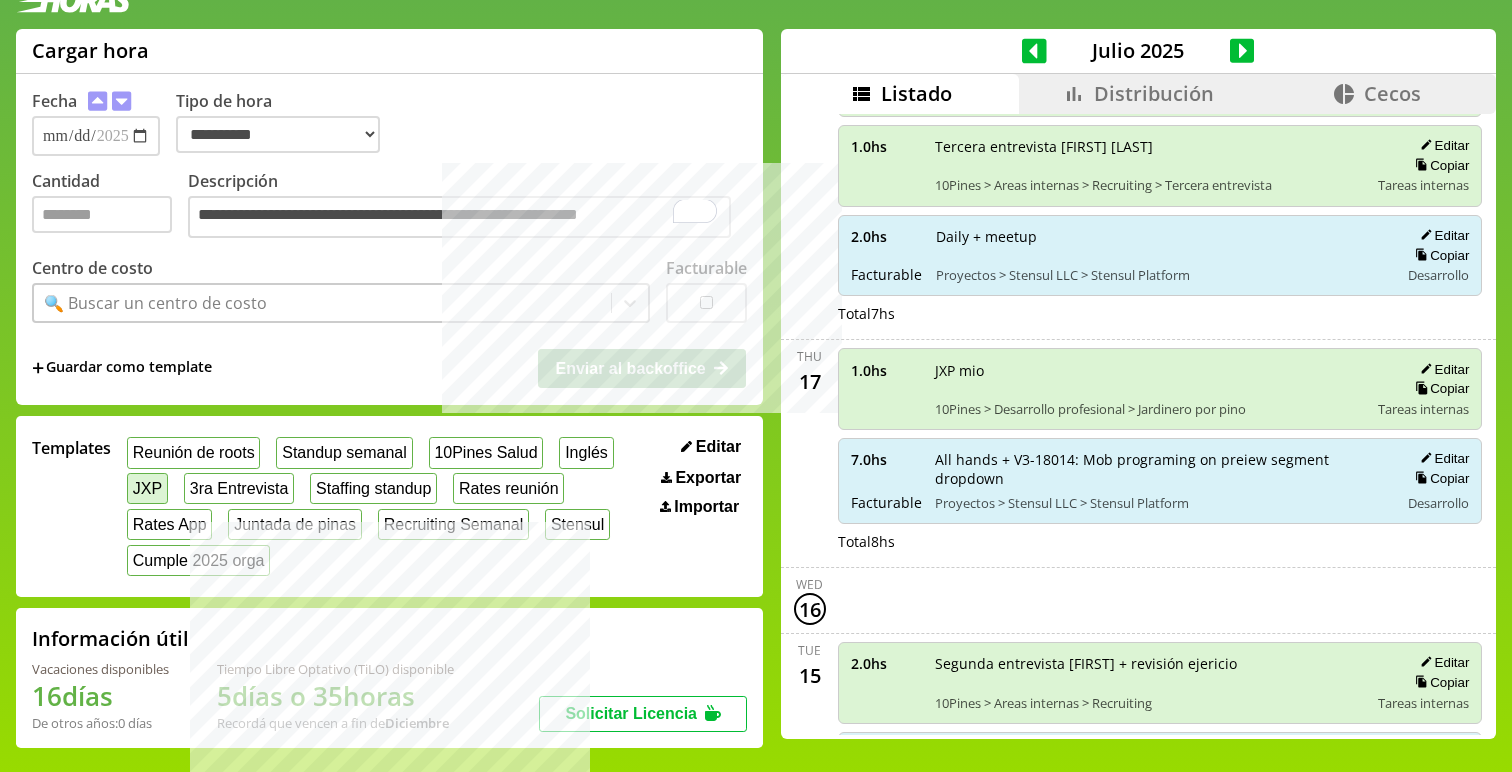 click on "JXP" at bounding box center (147, 488) 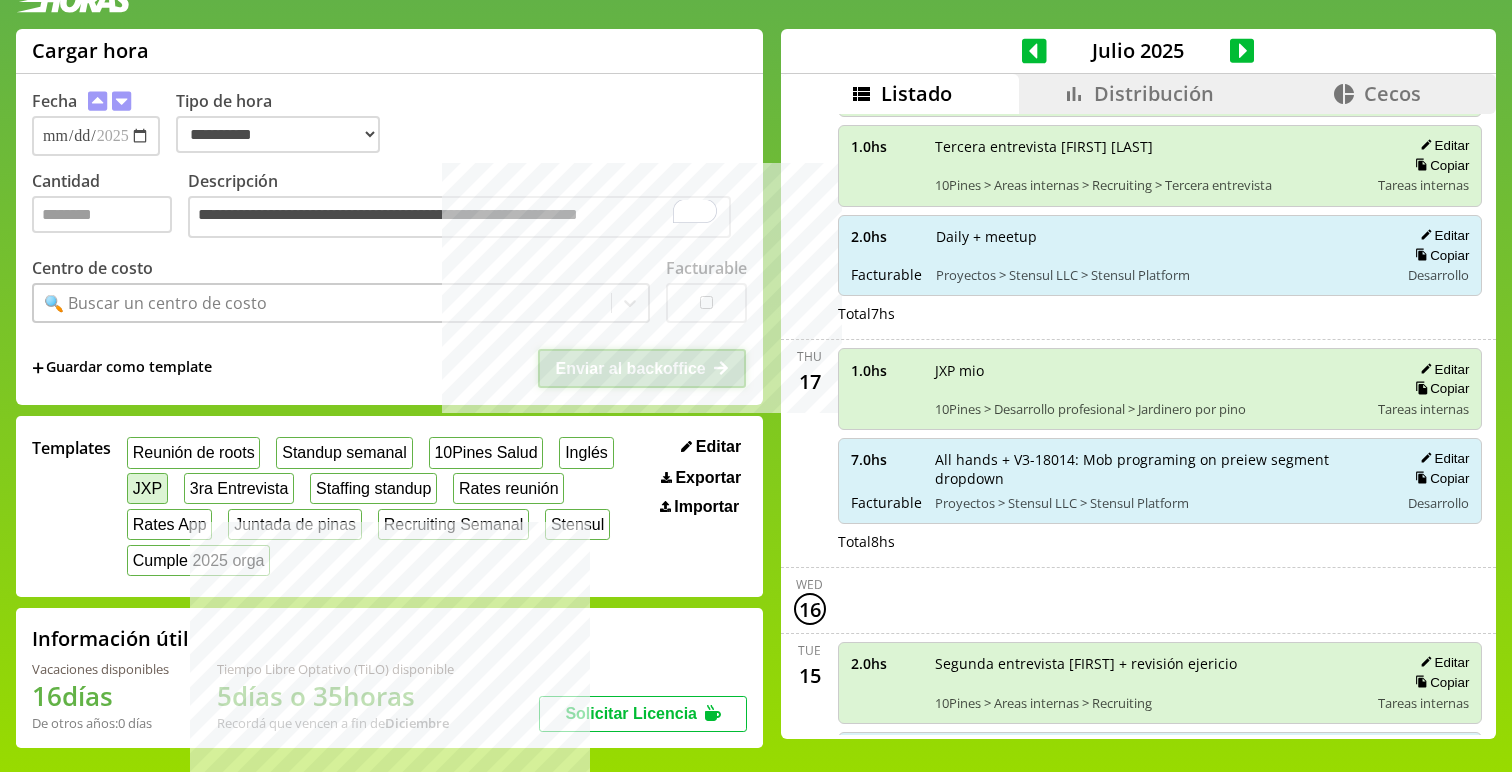 select on "**********" 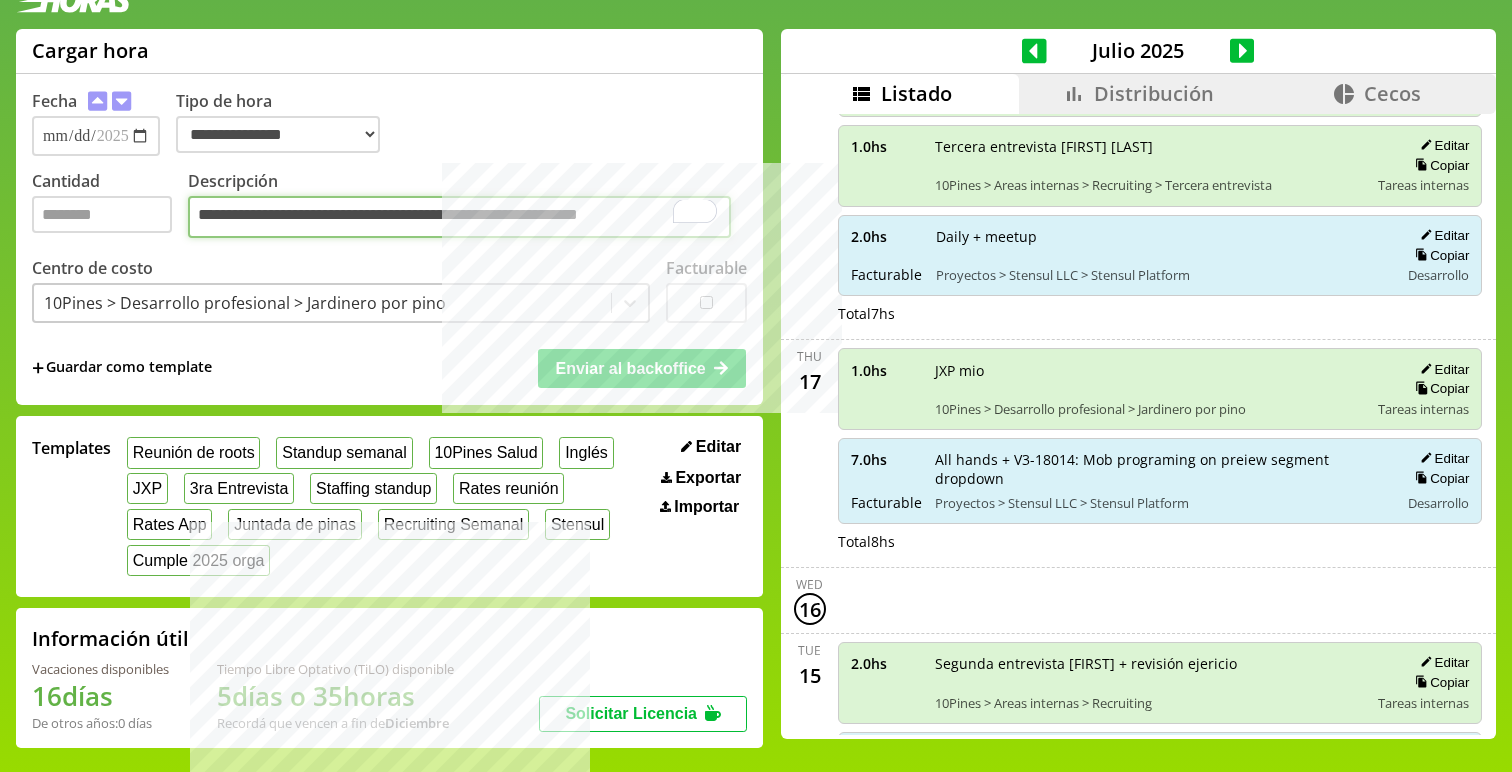 click on "***" at bounding box center (459, 217) 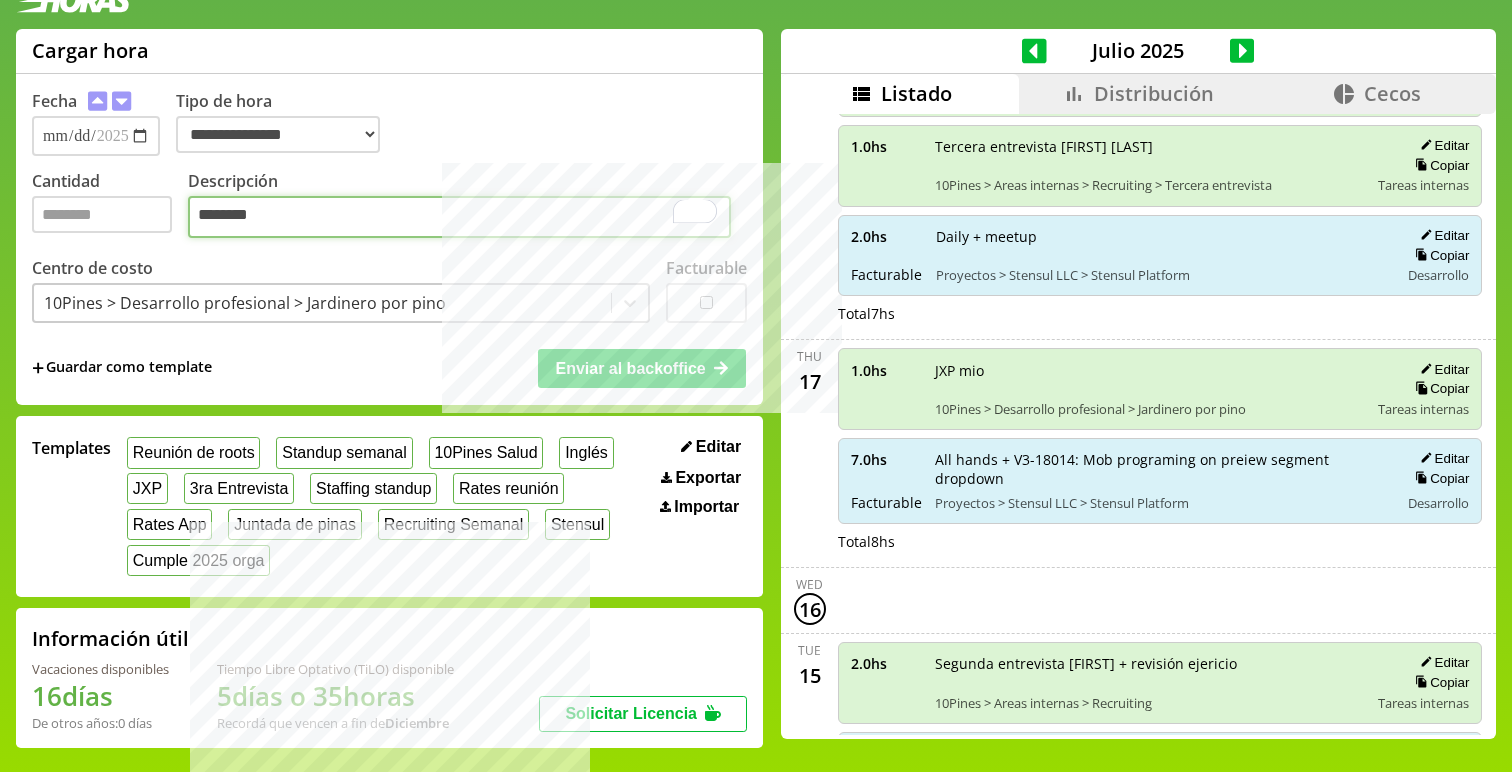 type on "********" 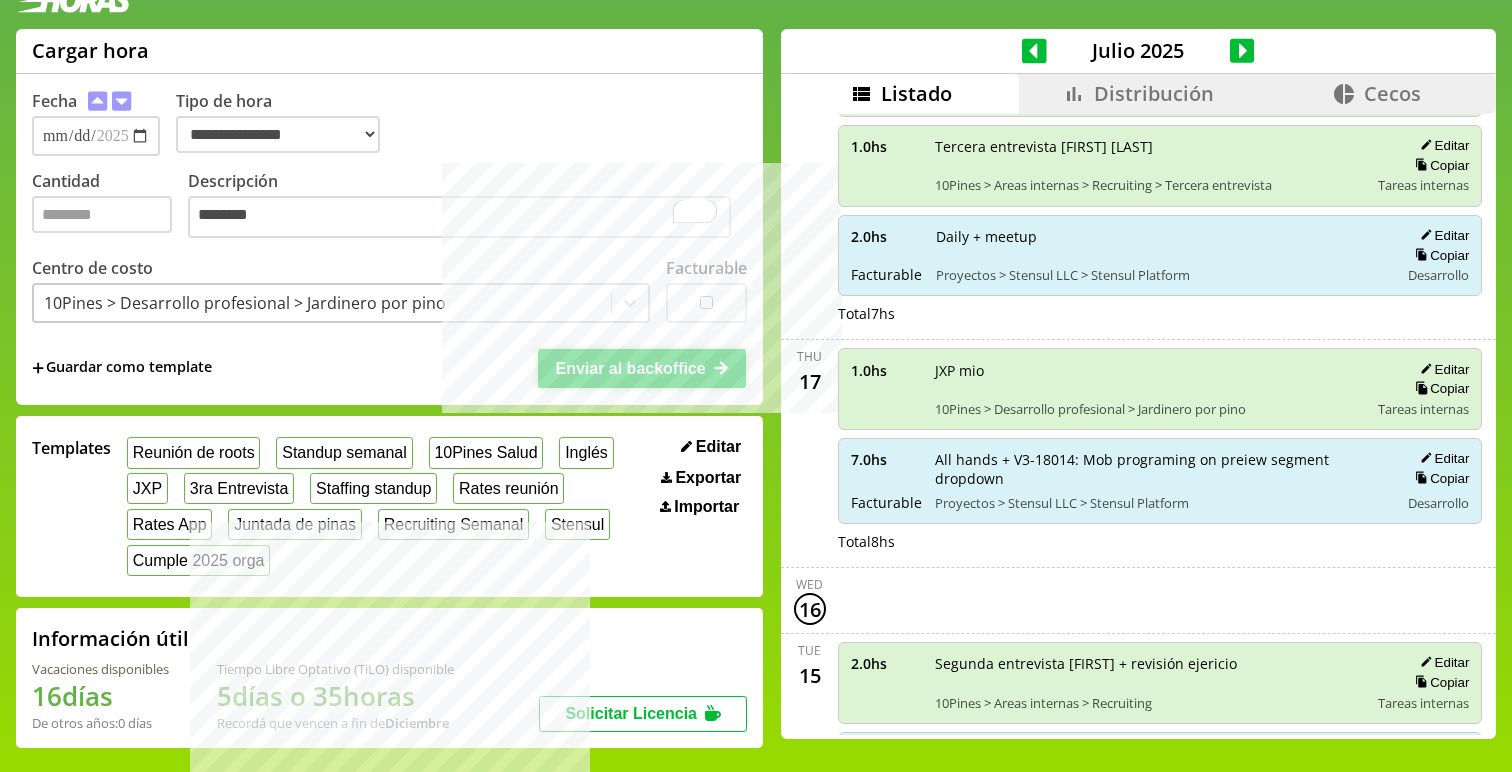 click on "Enviar al backoffice" at bounding box center [642, 368] 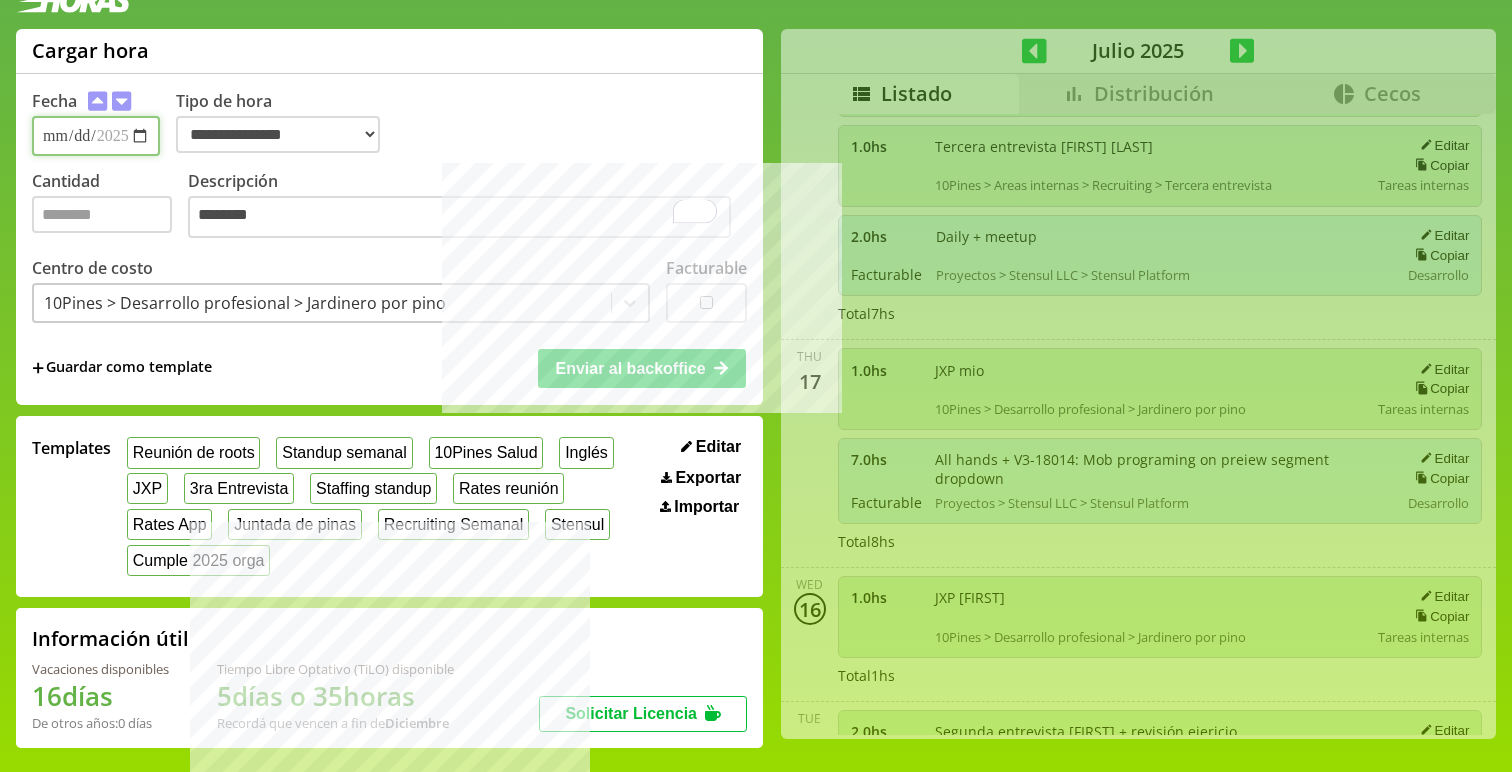 select on "**********" 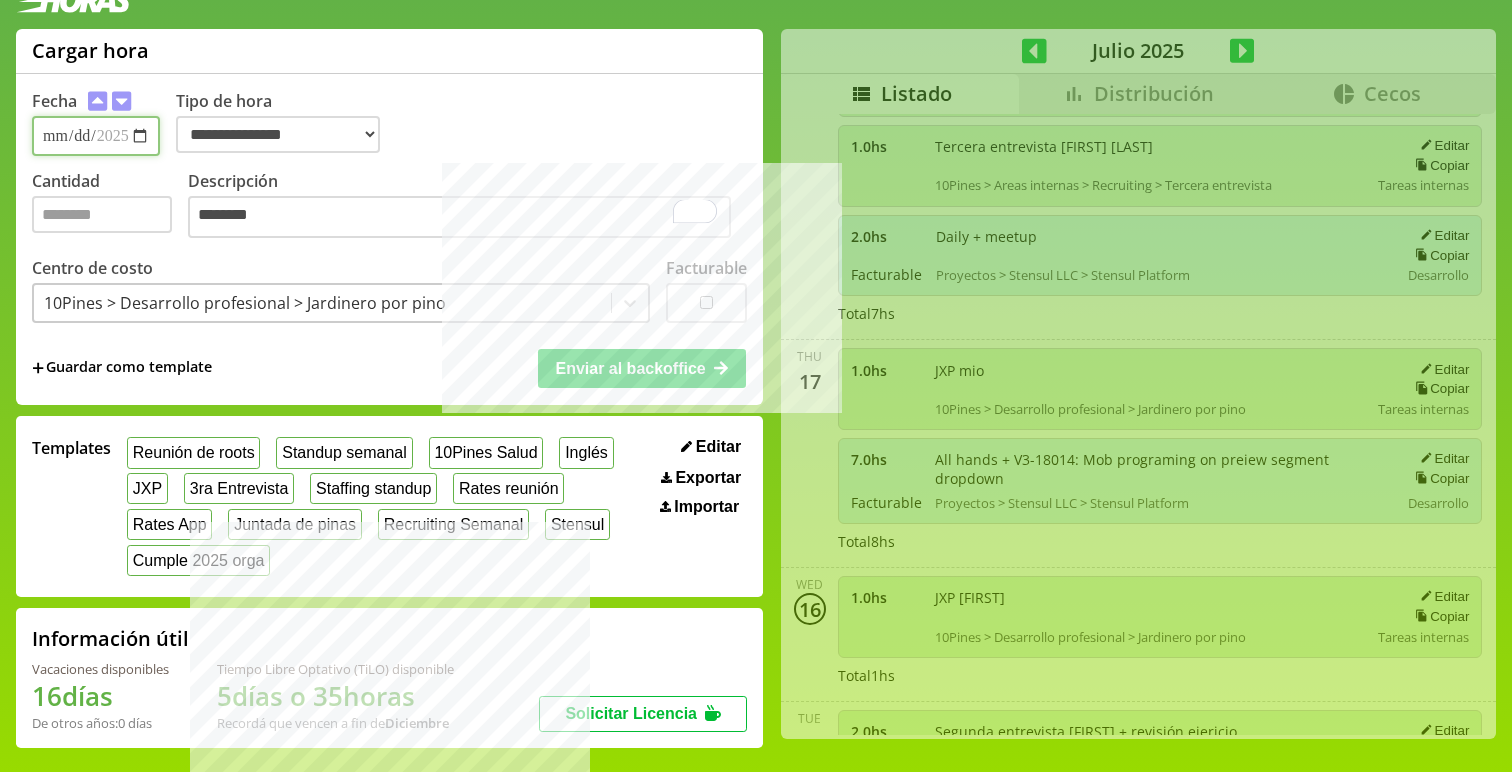 type 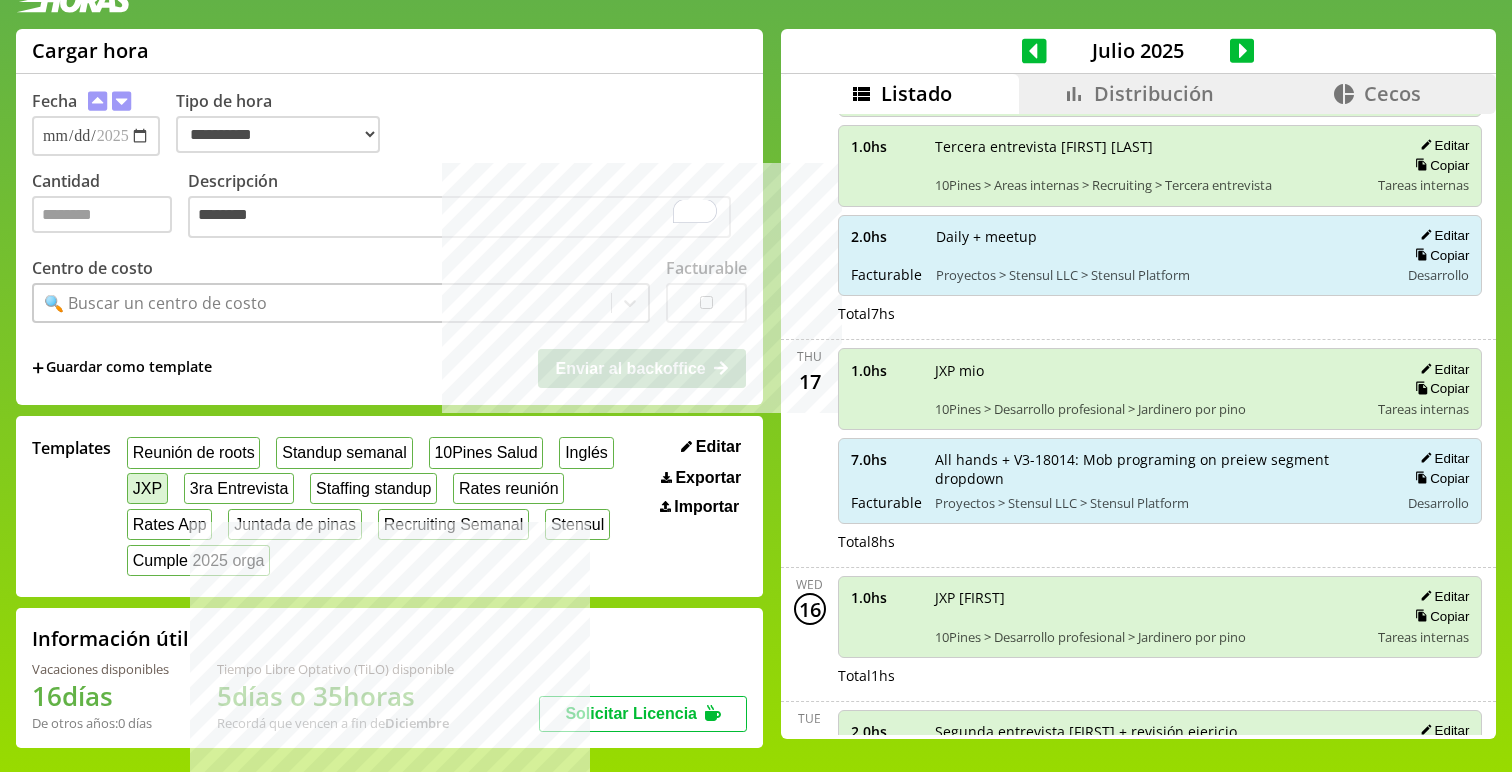 click on "JXP" at bounding box center (147, 488) 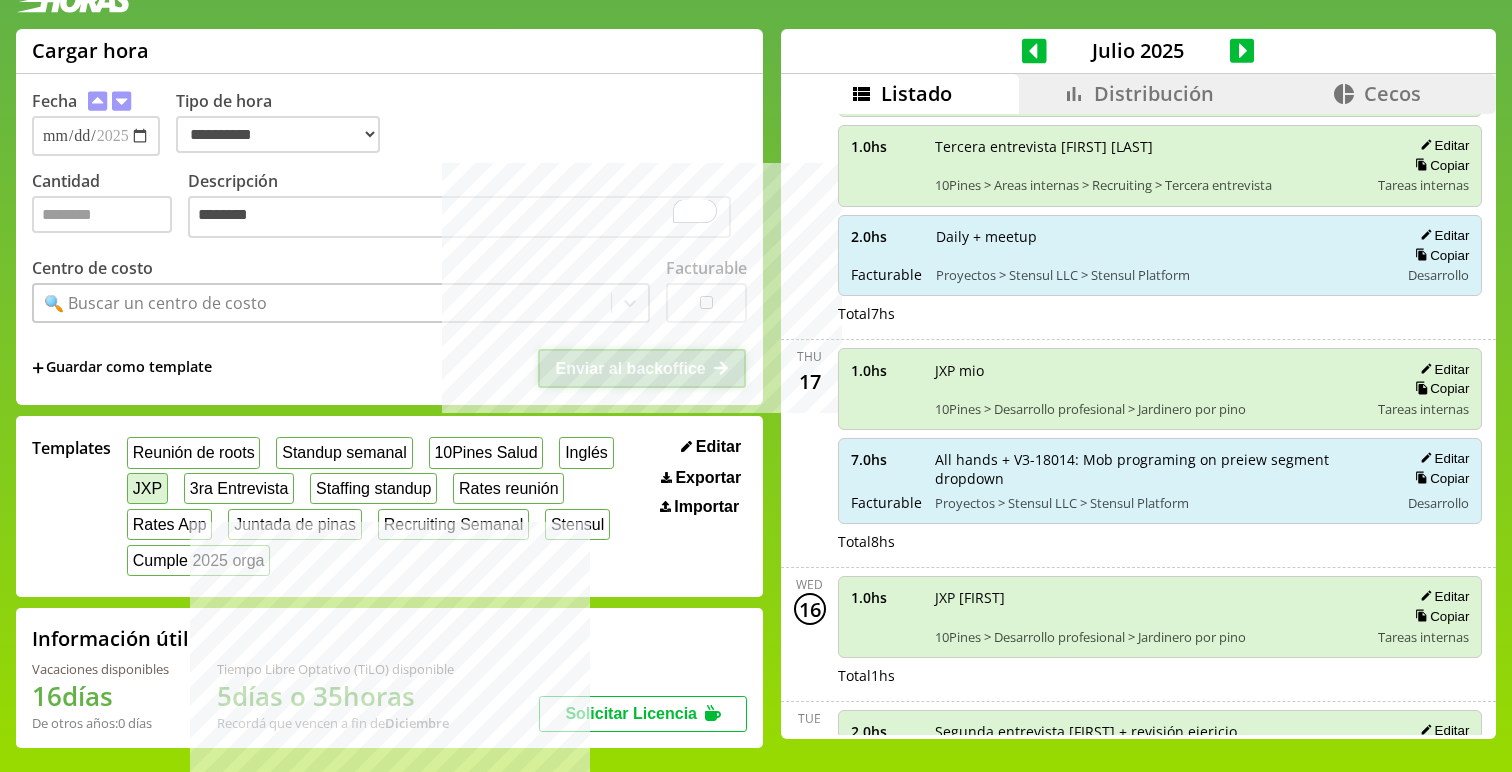 select on "**********" 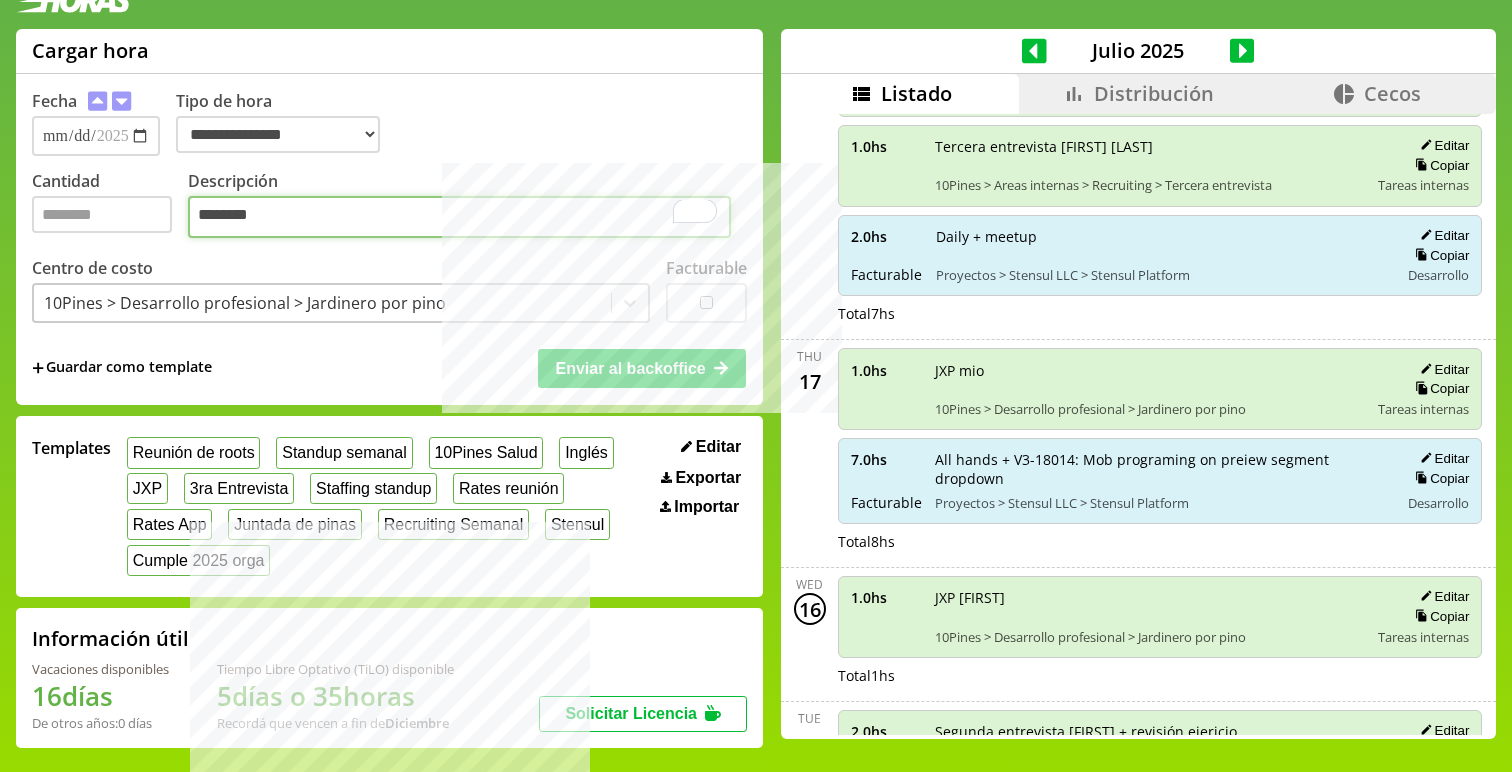 drag, startPoint x: 239, startPoint y: 216, endPoint x: 84, endPoint y: 214, distance: 155.01291 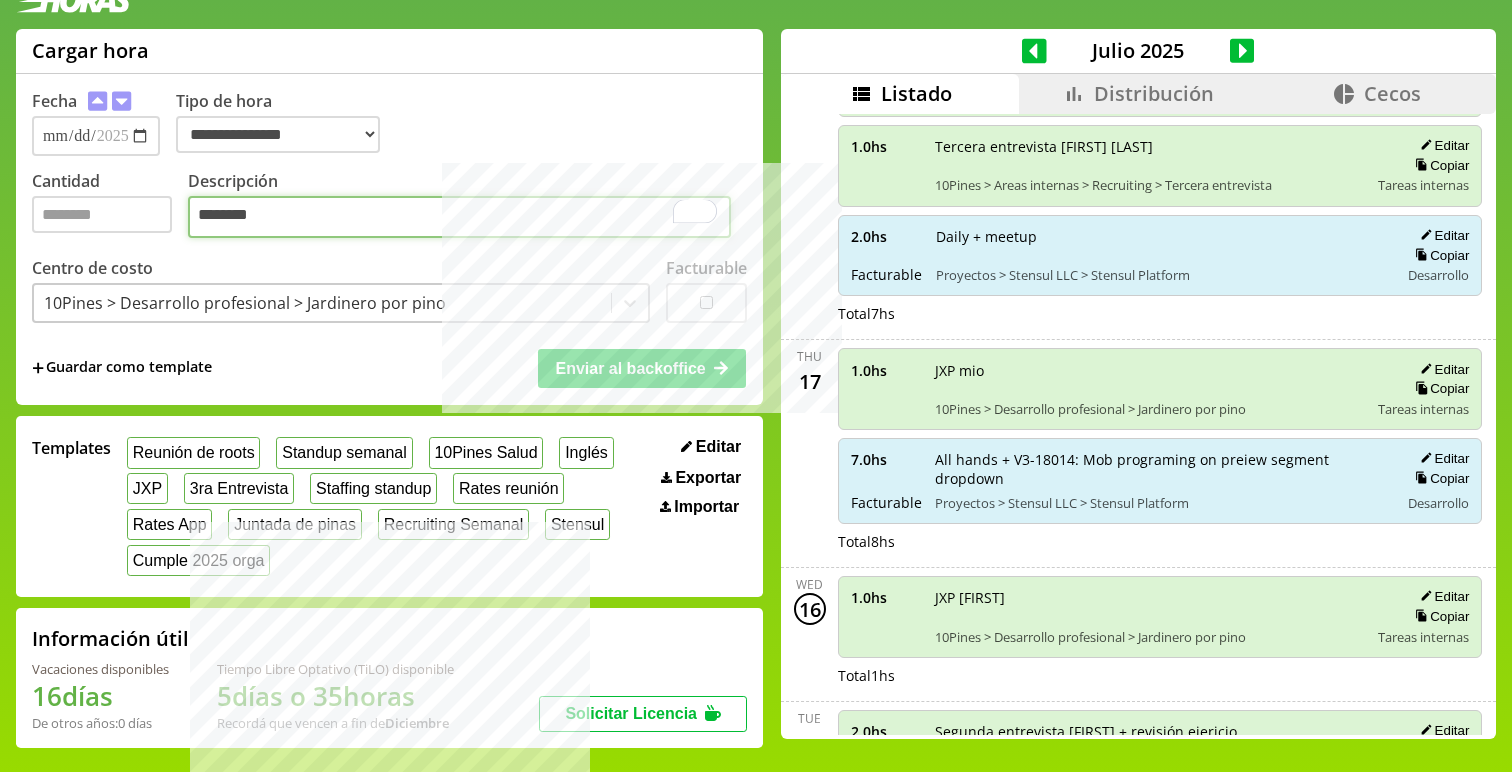 type on "***" 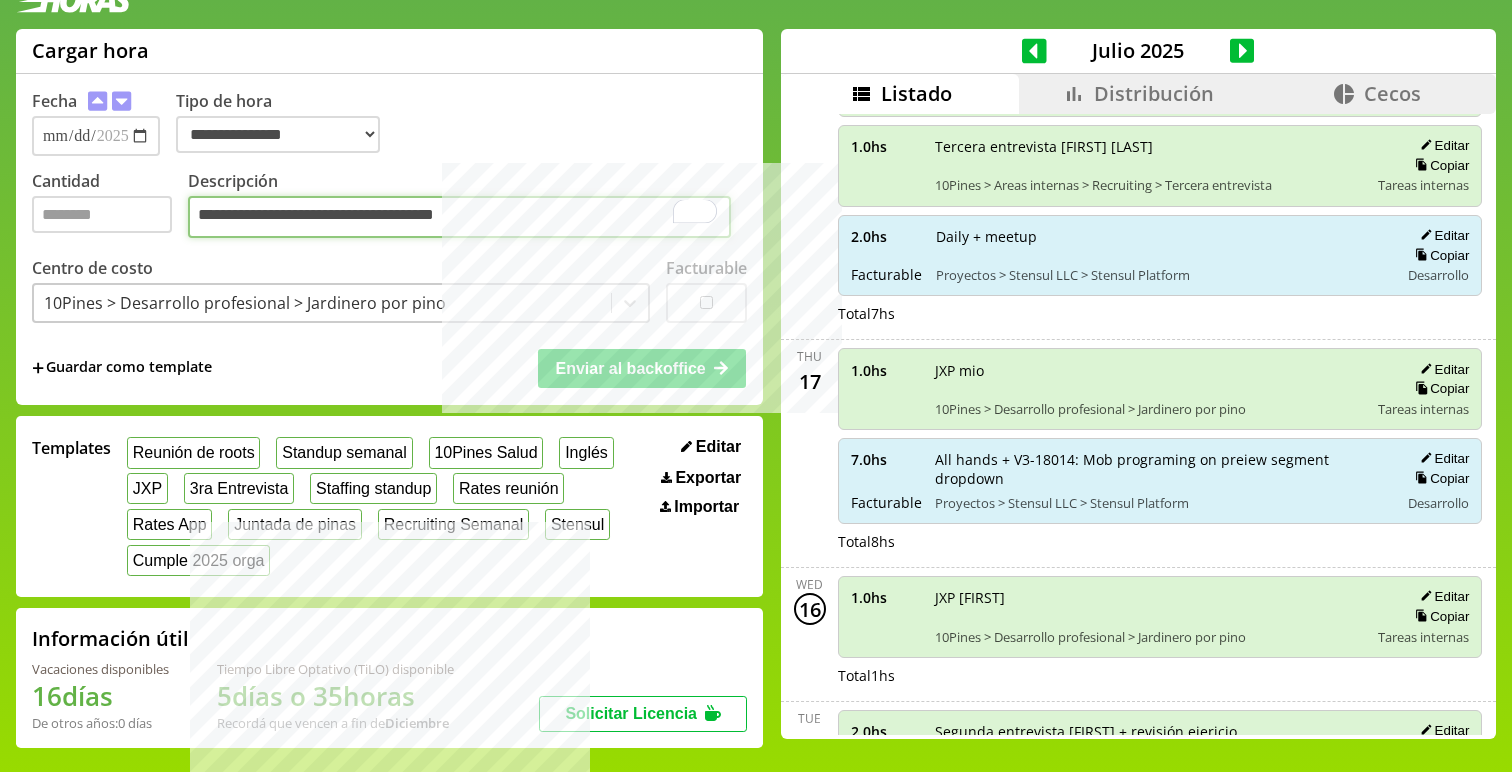 type on "**********" 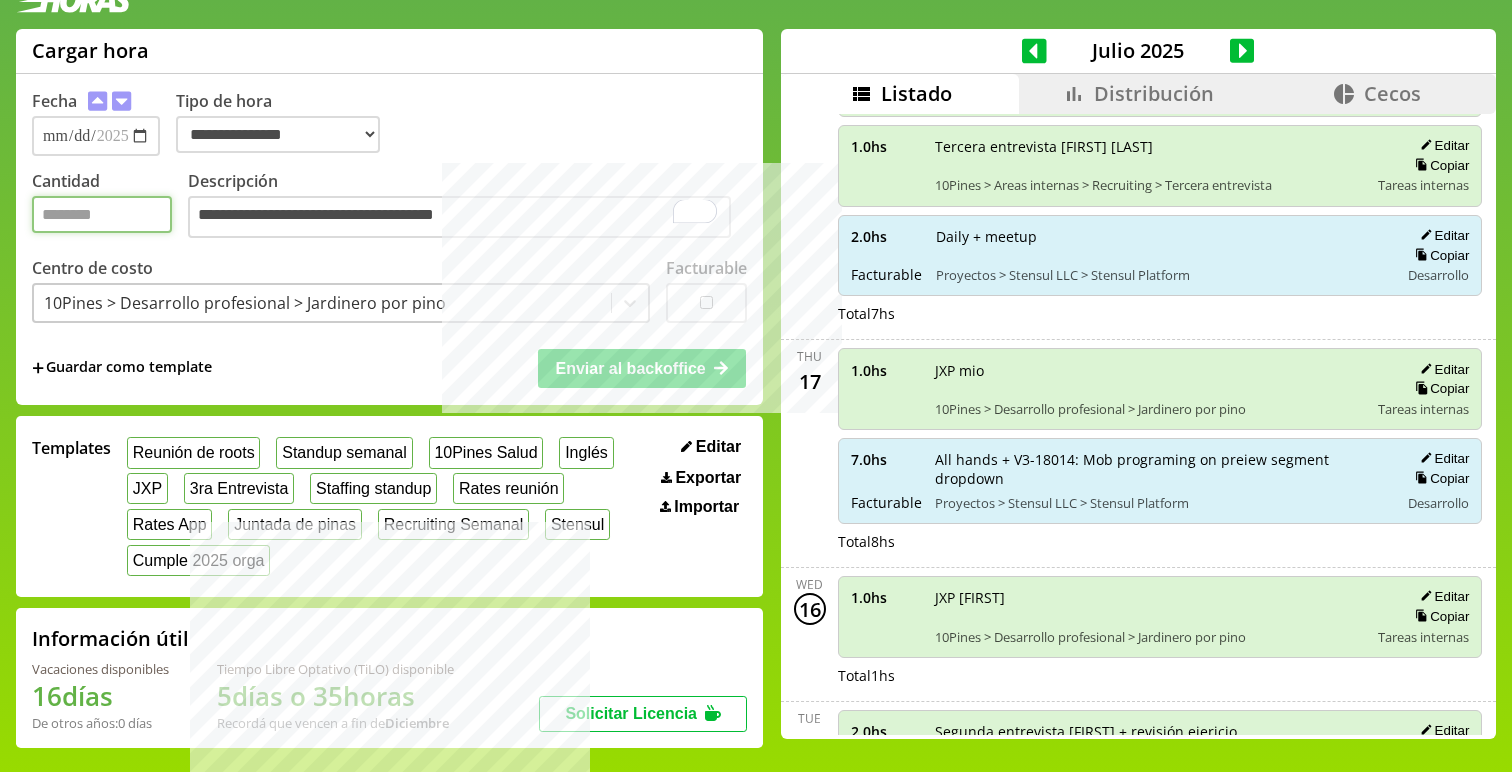 click on "*" at bounding box center (102, 214) 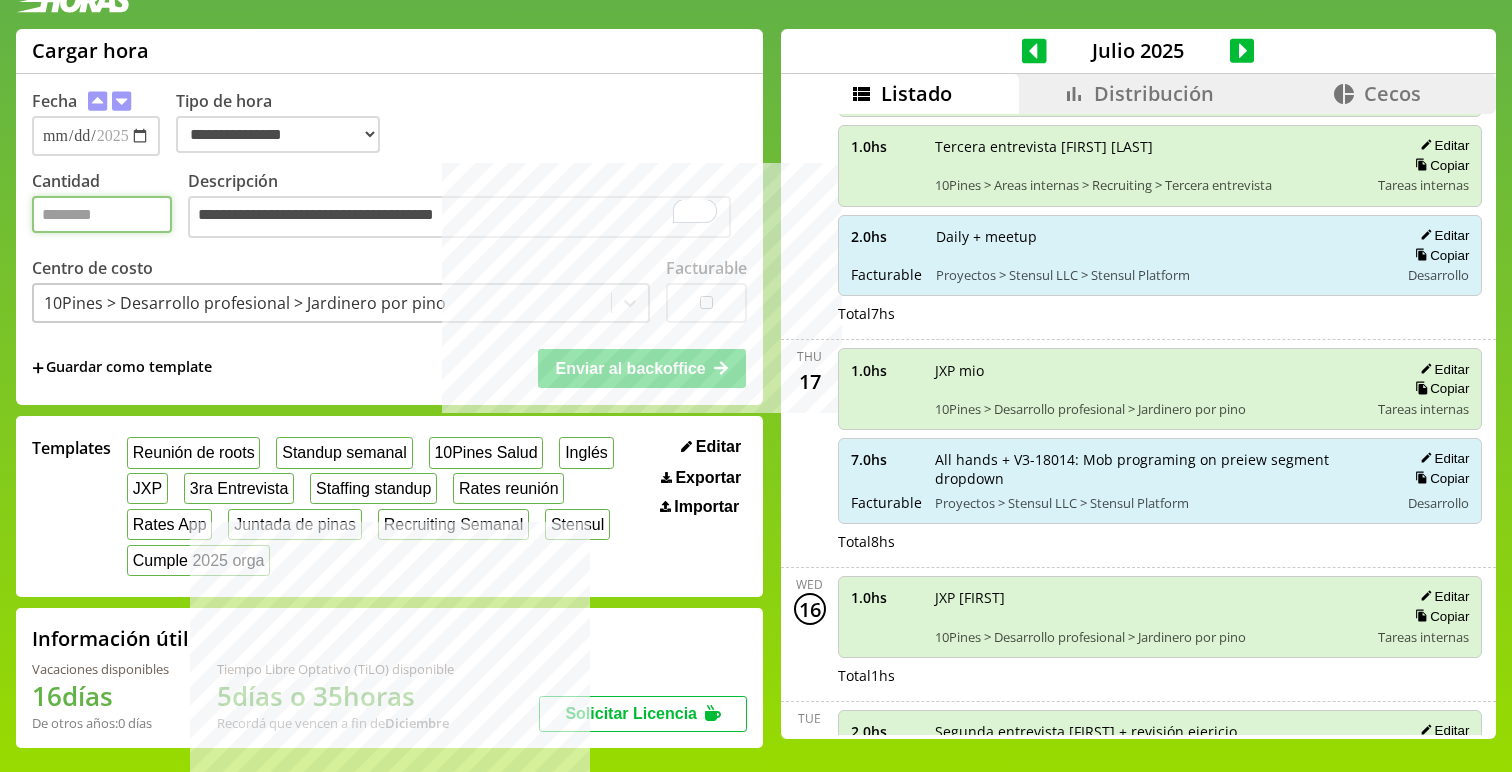 type on "***" 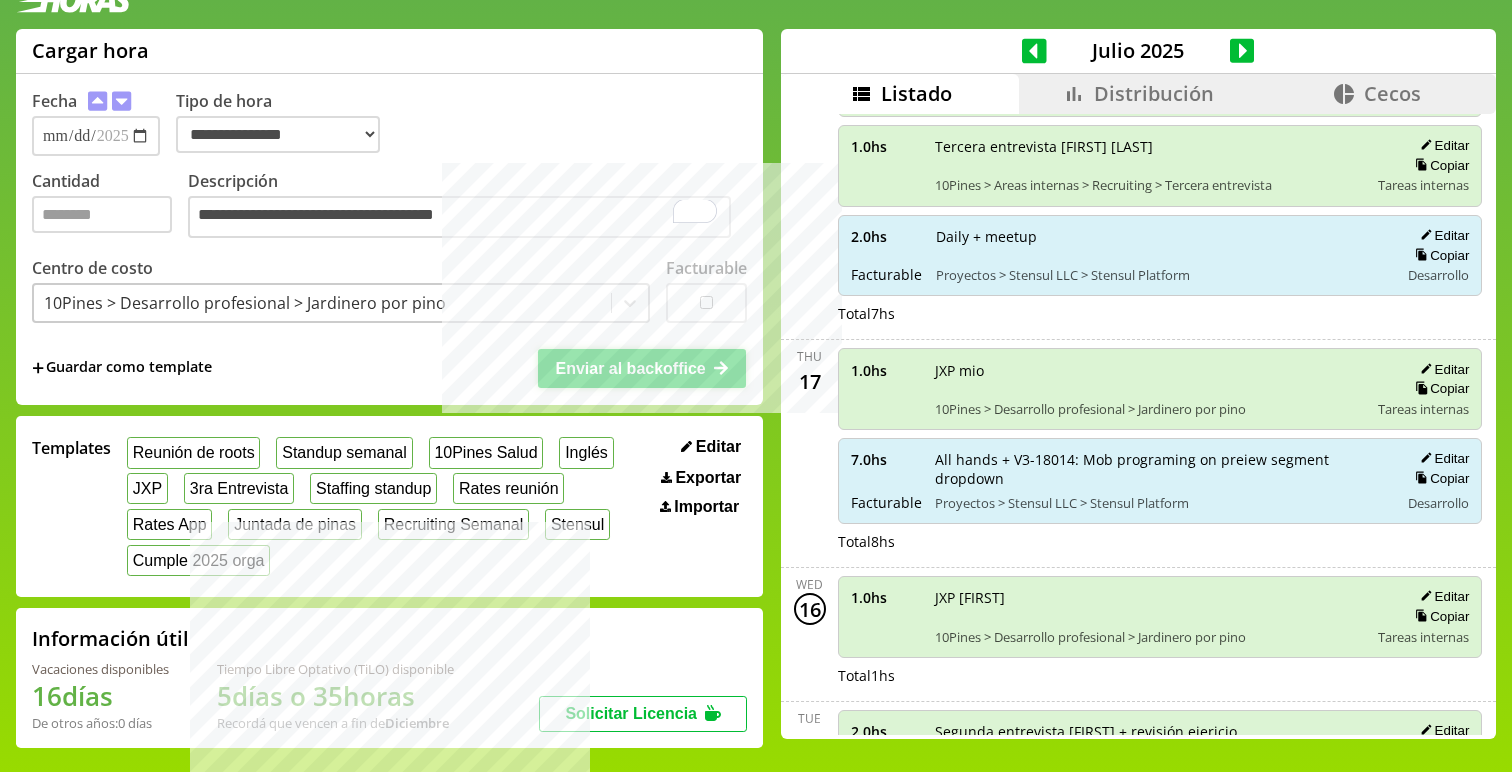 click on "Enviar al backoffice" at bounding box center (630, 368) 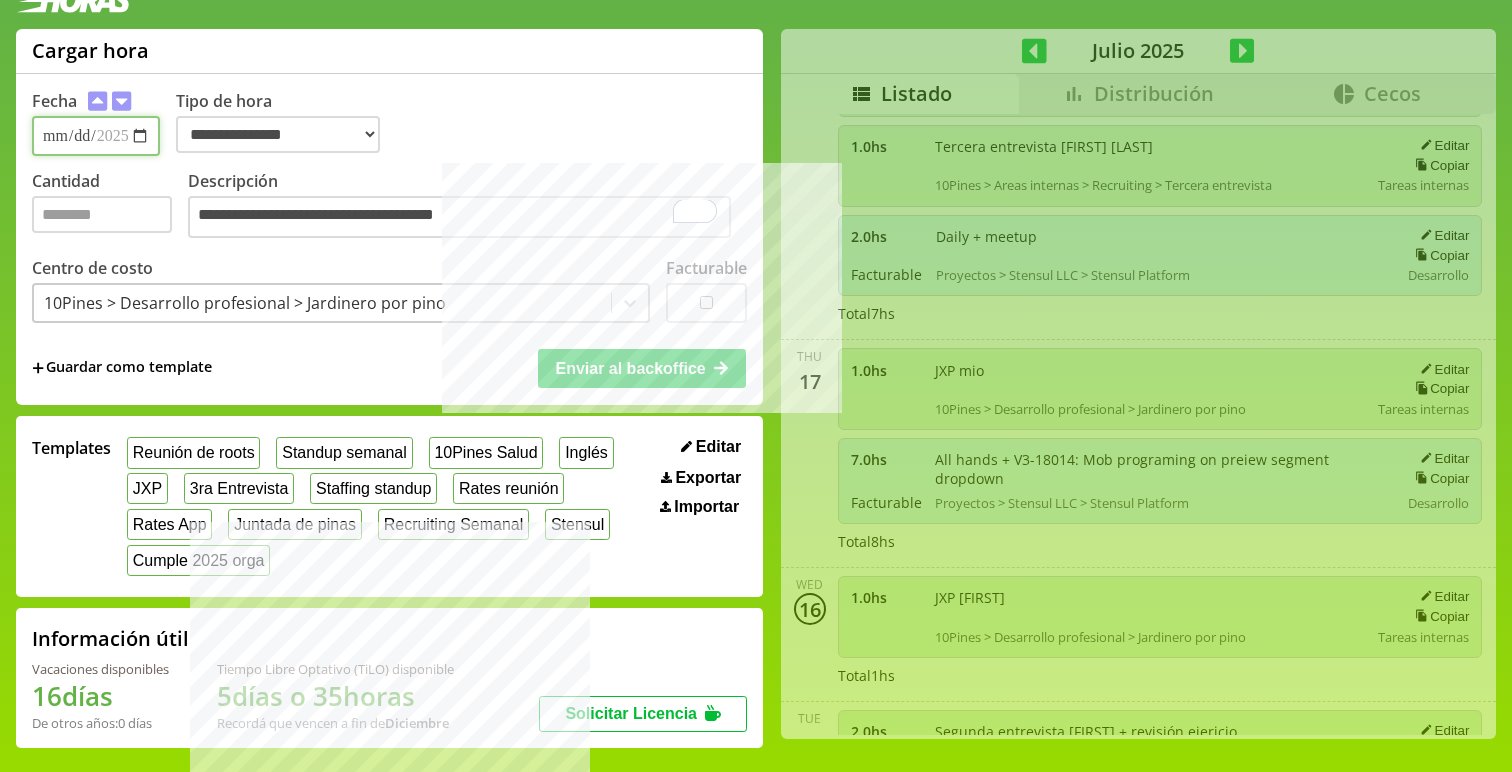 select on "**********" 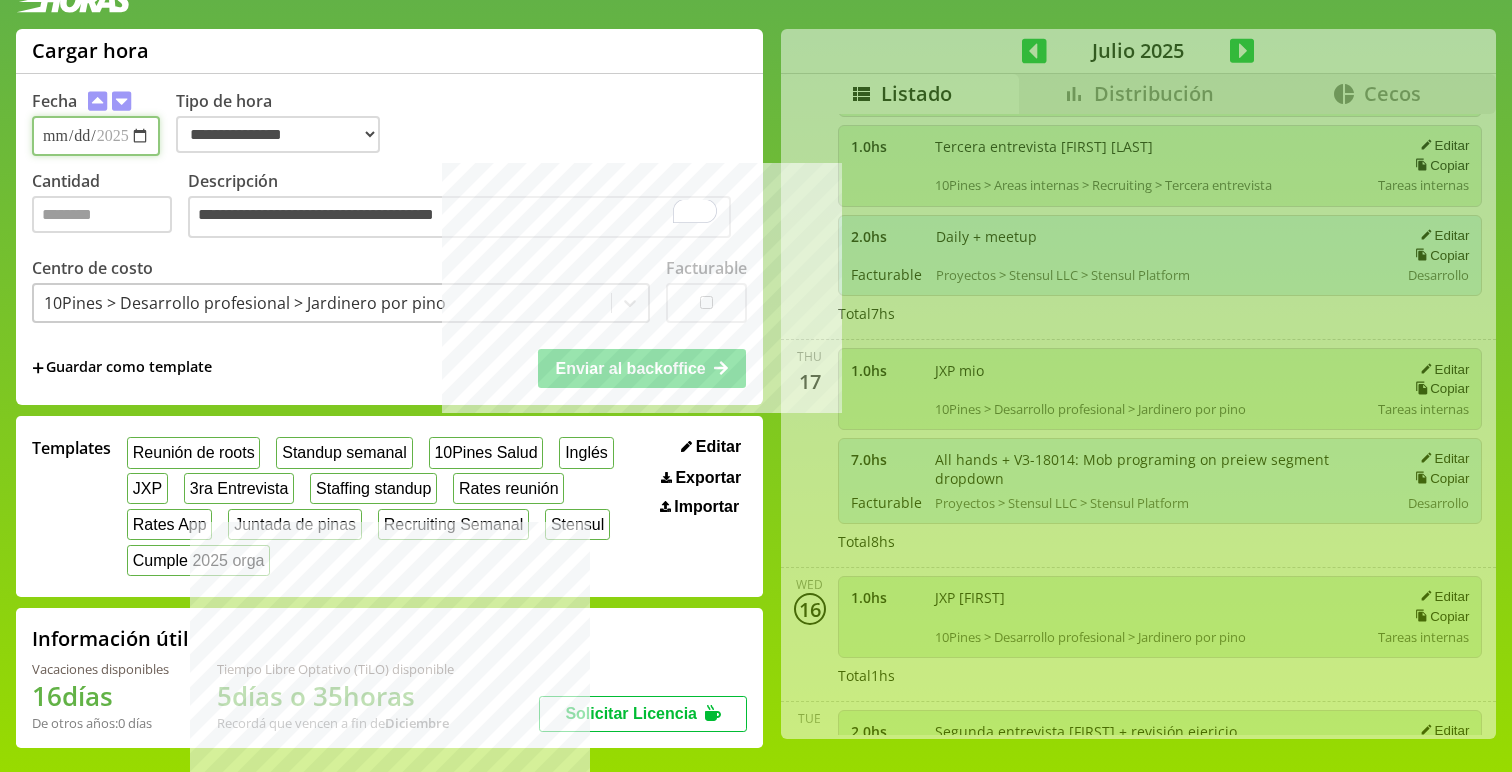 type 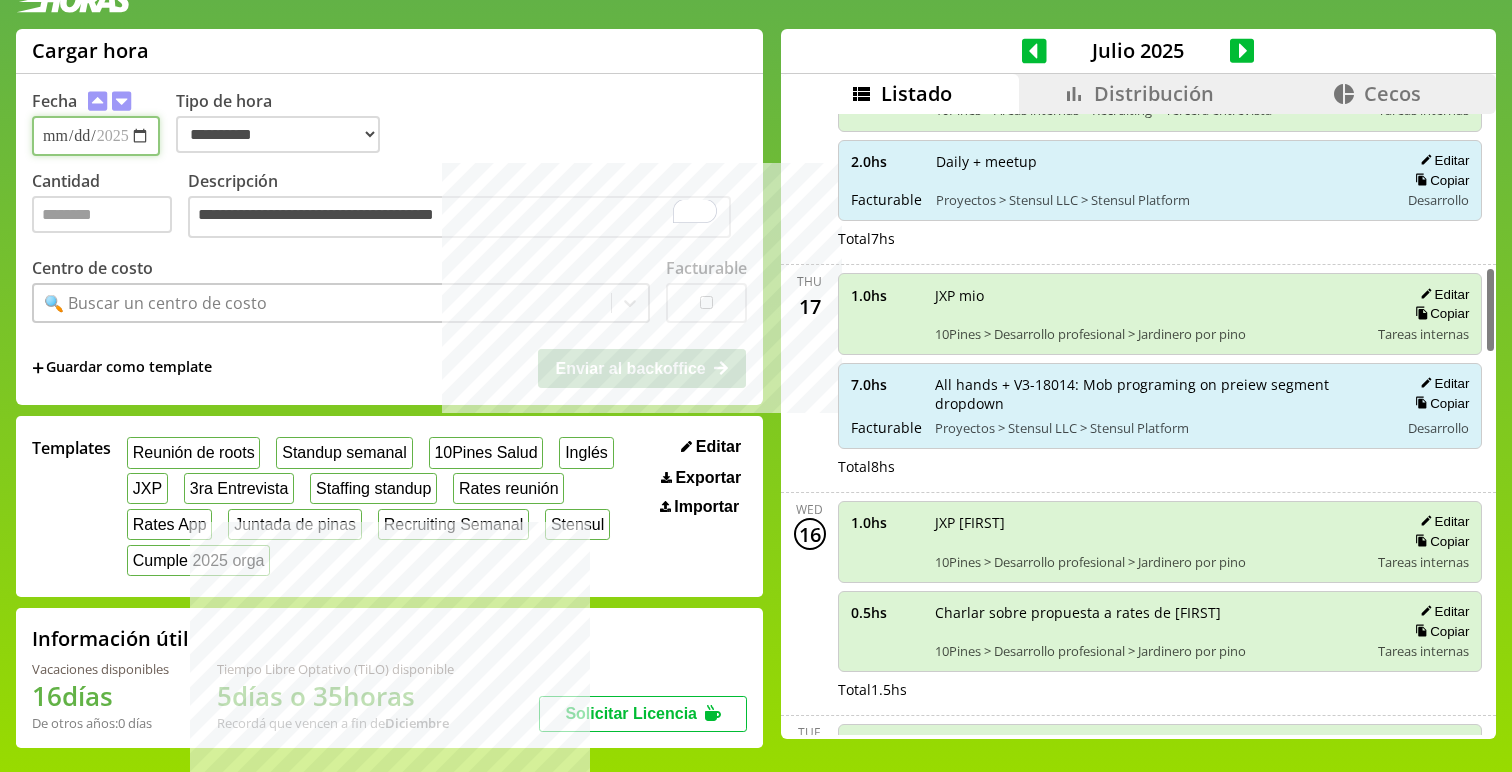 scroll, scrollTop: 1112, scrollLeft: 0, axis: vertical 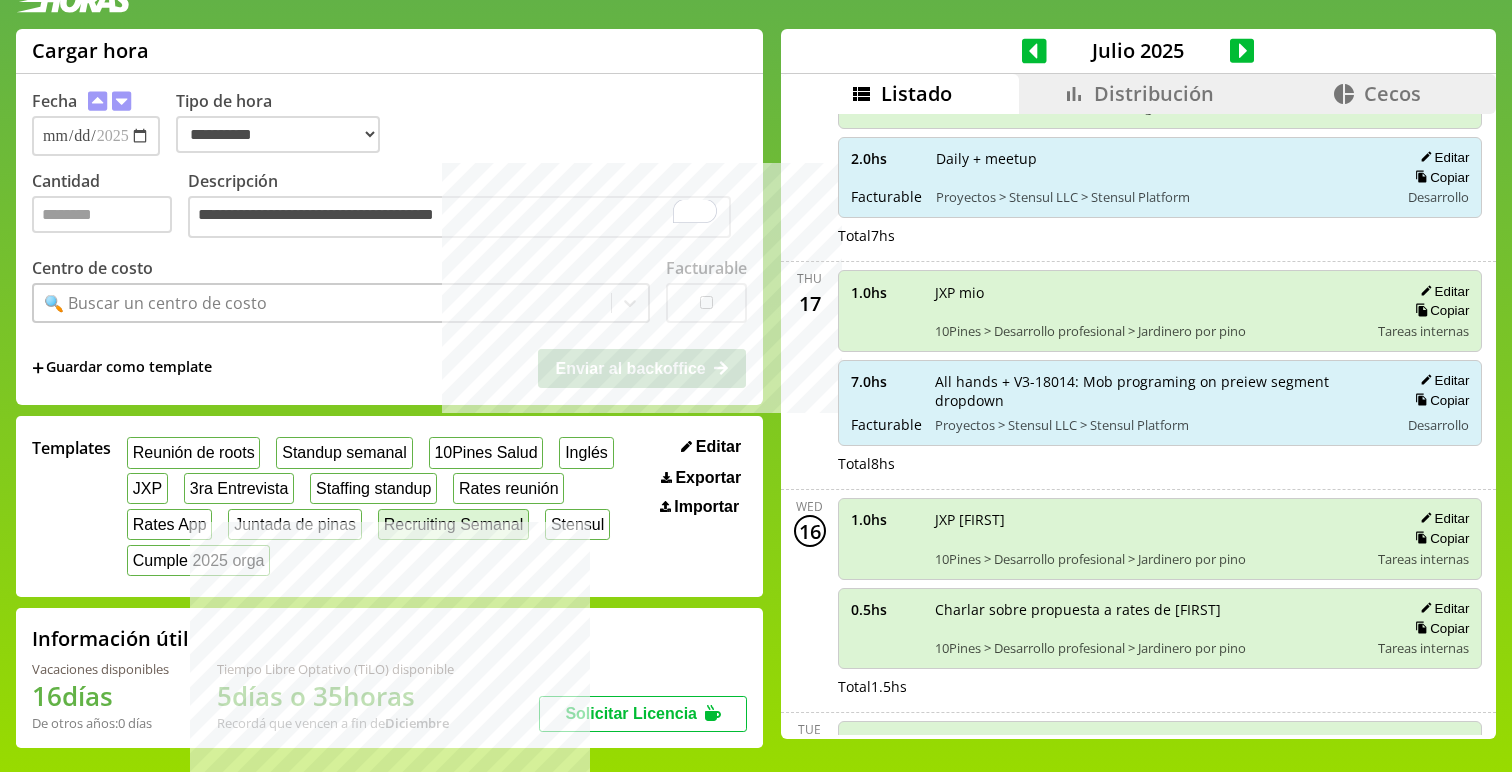 click on "Recruiting Semanal" at bounding box center [453, 524] 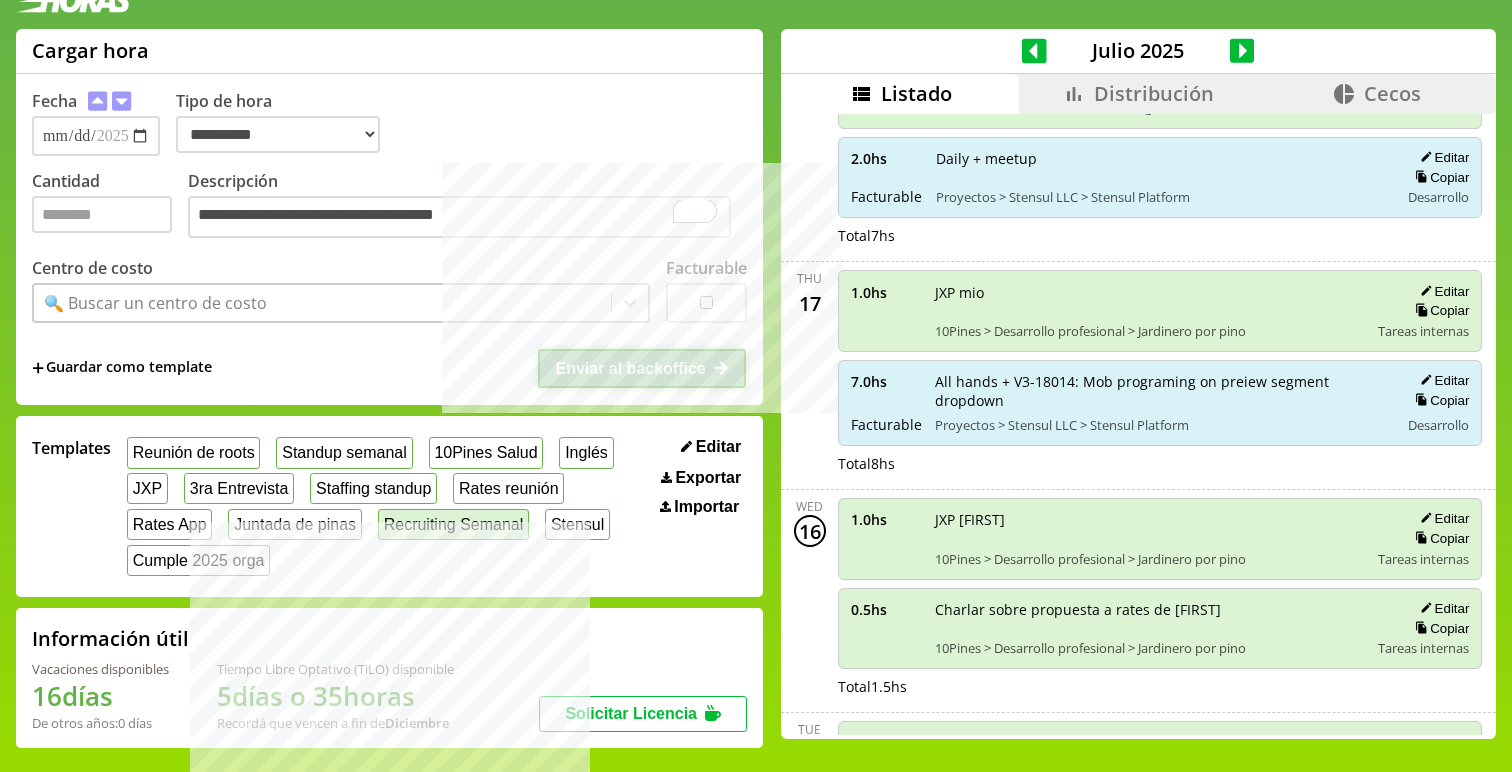 select on "**********" 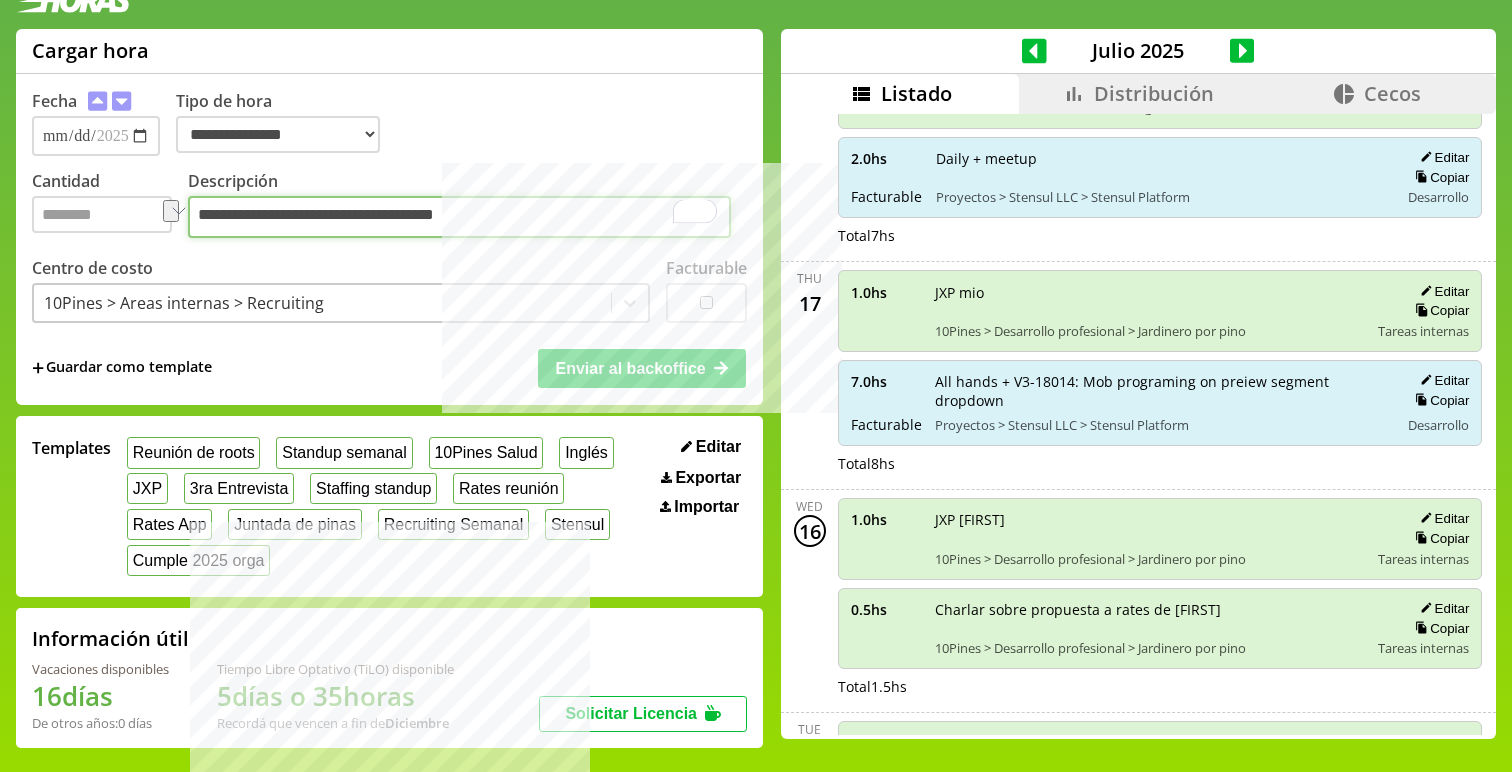 drag, startPoint x: 479, startPoint y: 217, endPoint x: 109, endPoint y: 215, distance: 370.0054 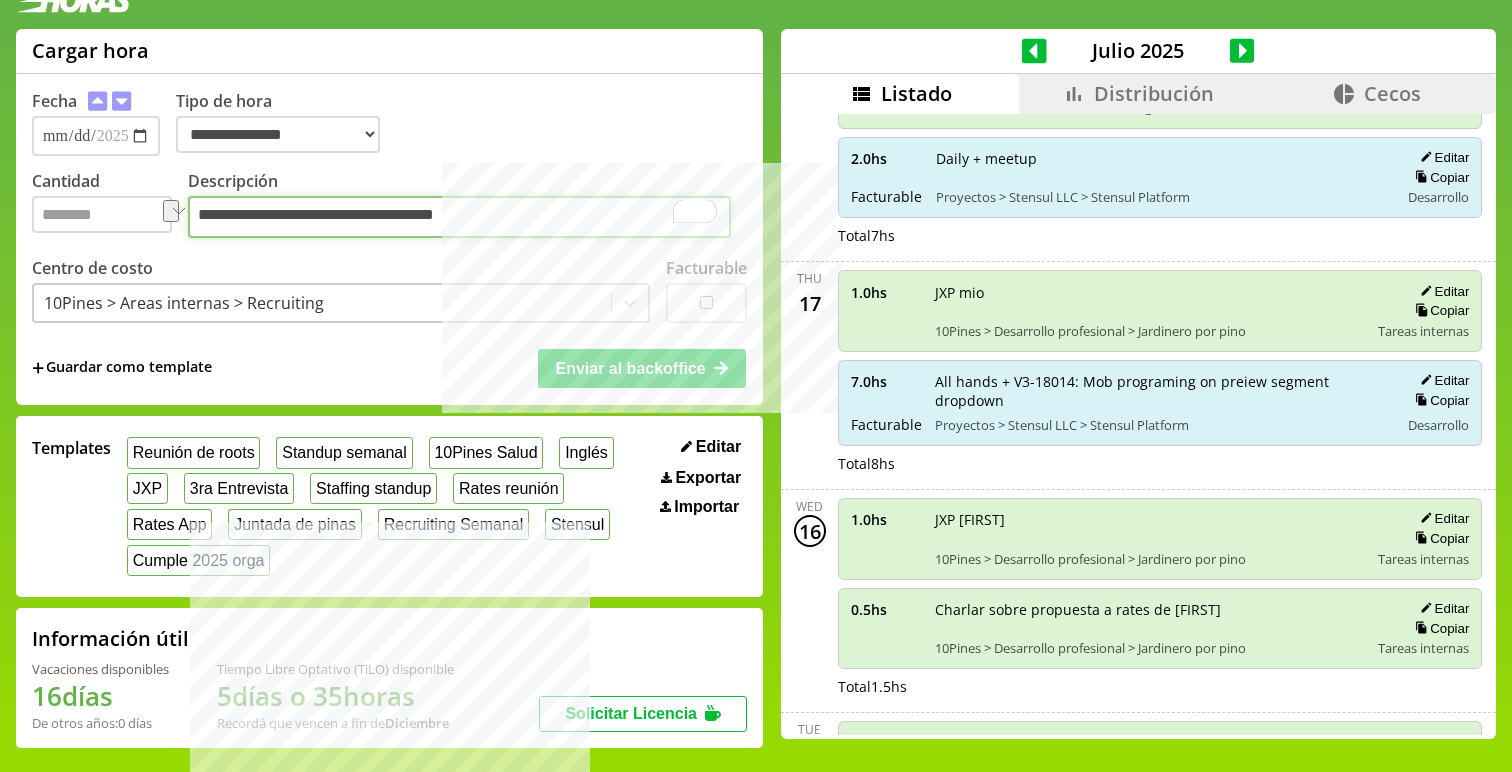 click on "**********" at bounding box center (389, 206) 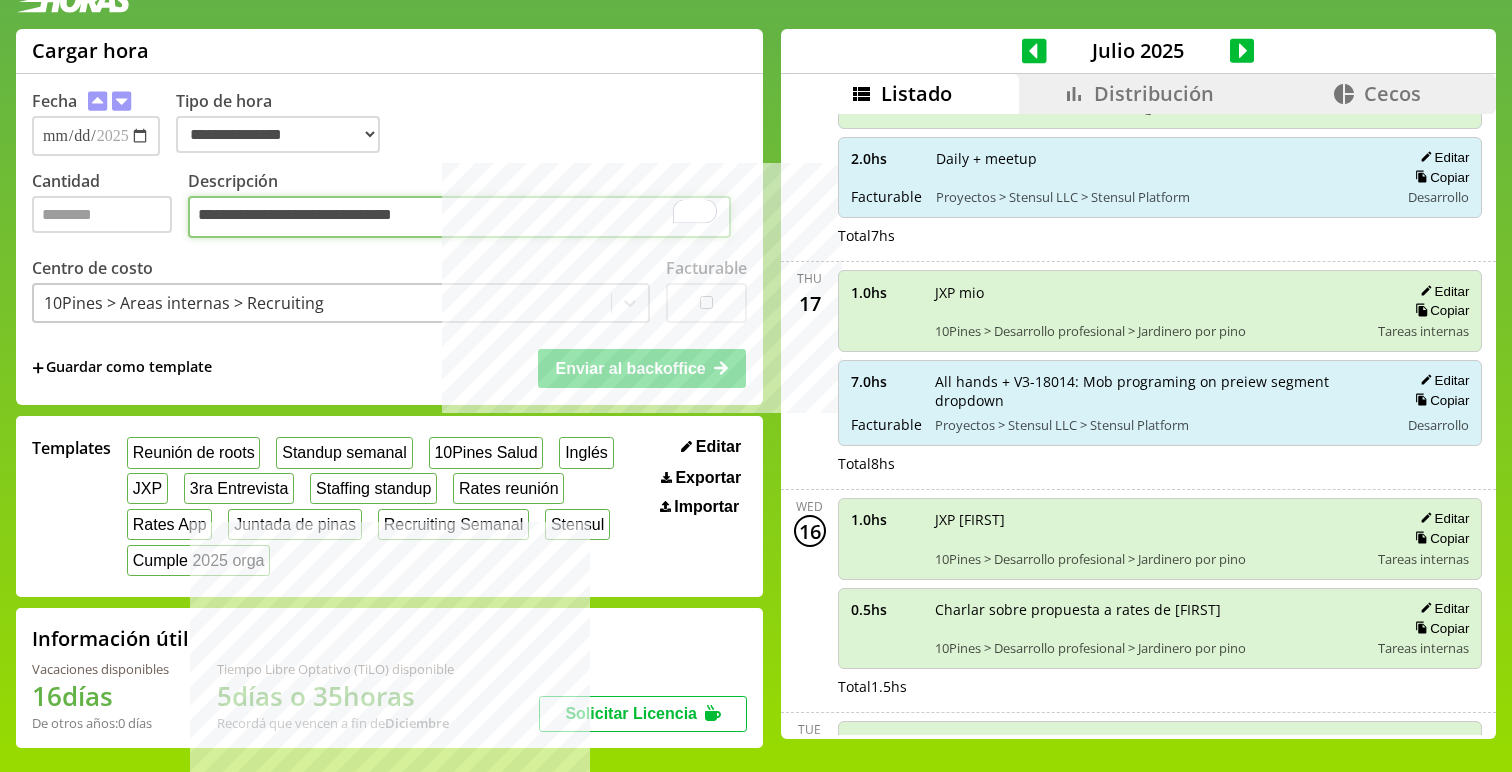 type on "**********" 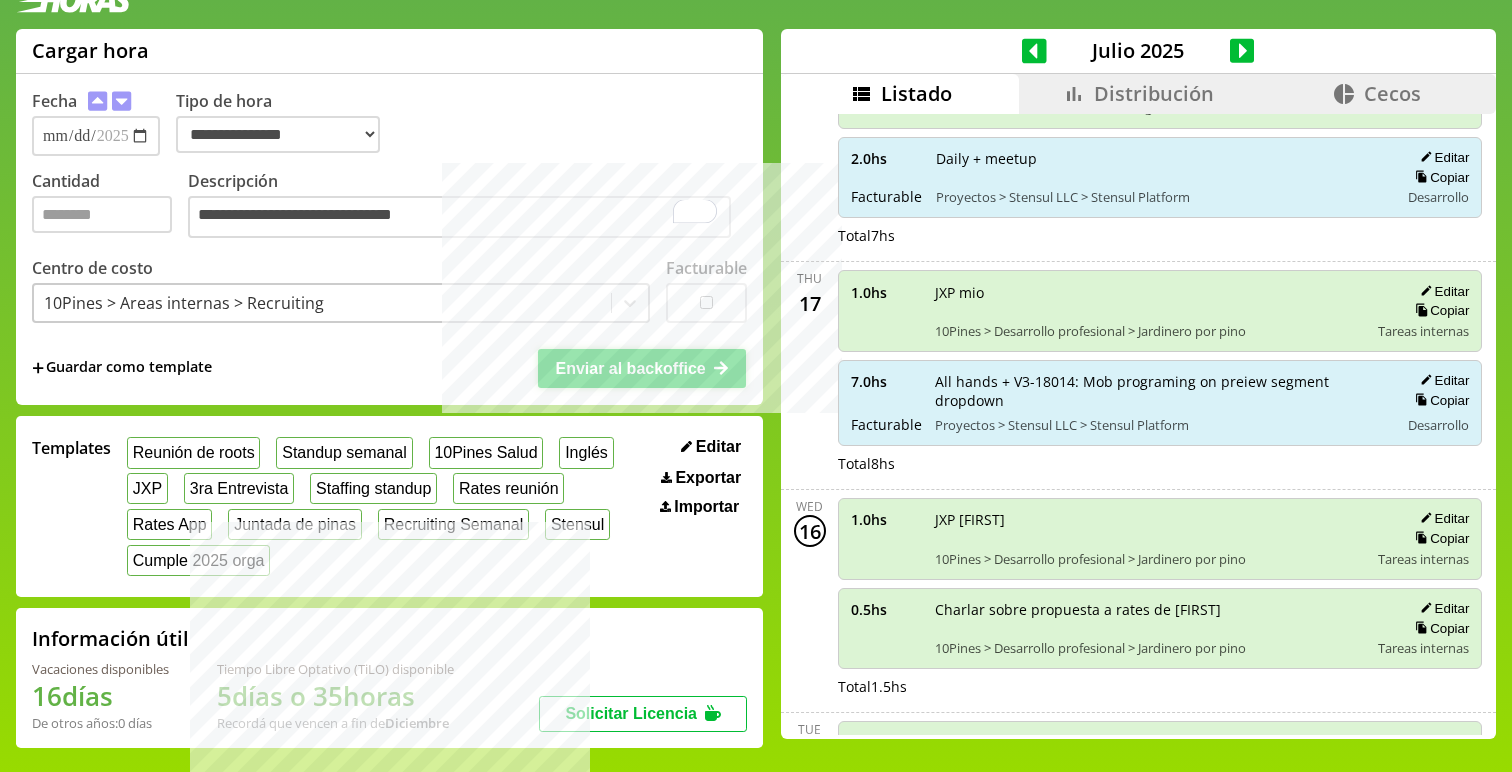 click on "Enviar al backoffice" at bounding box center [630, 368] 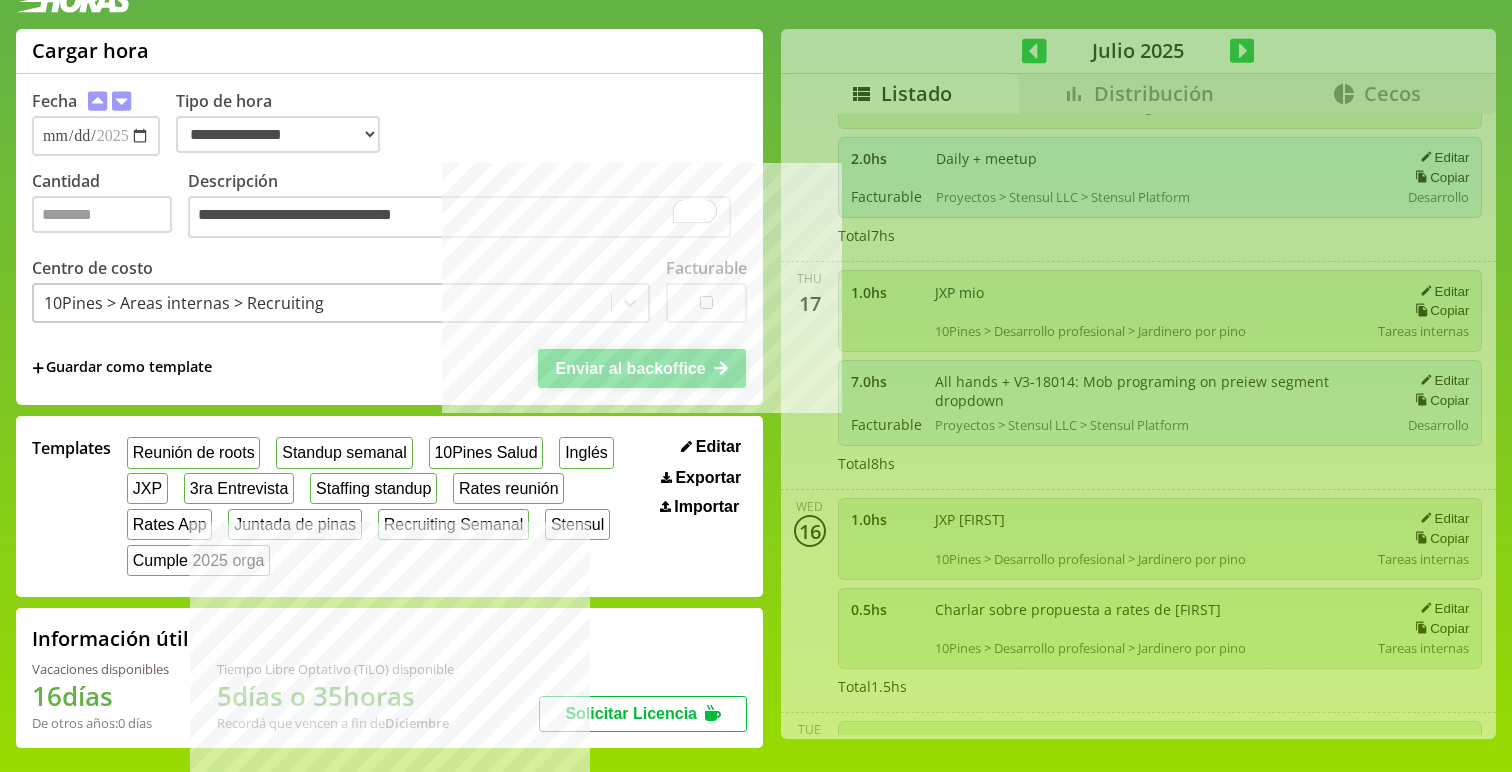 type 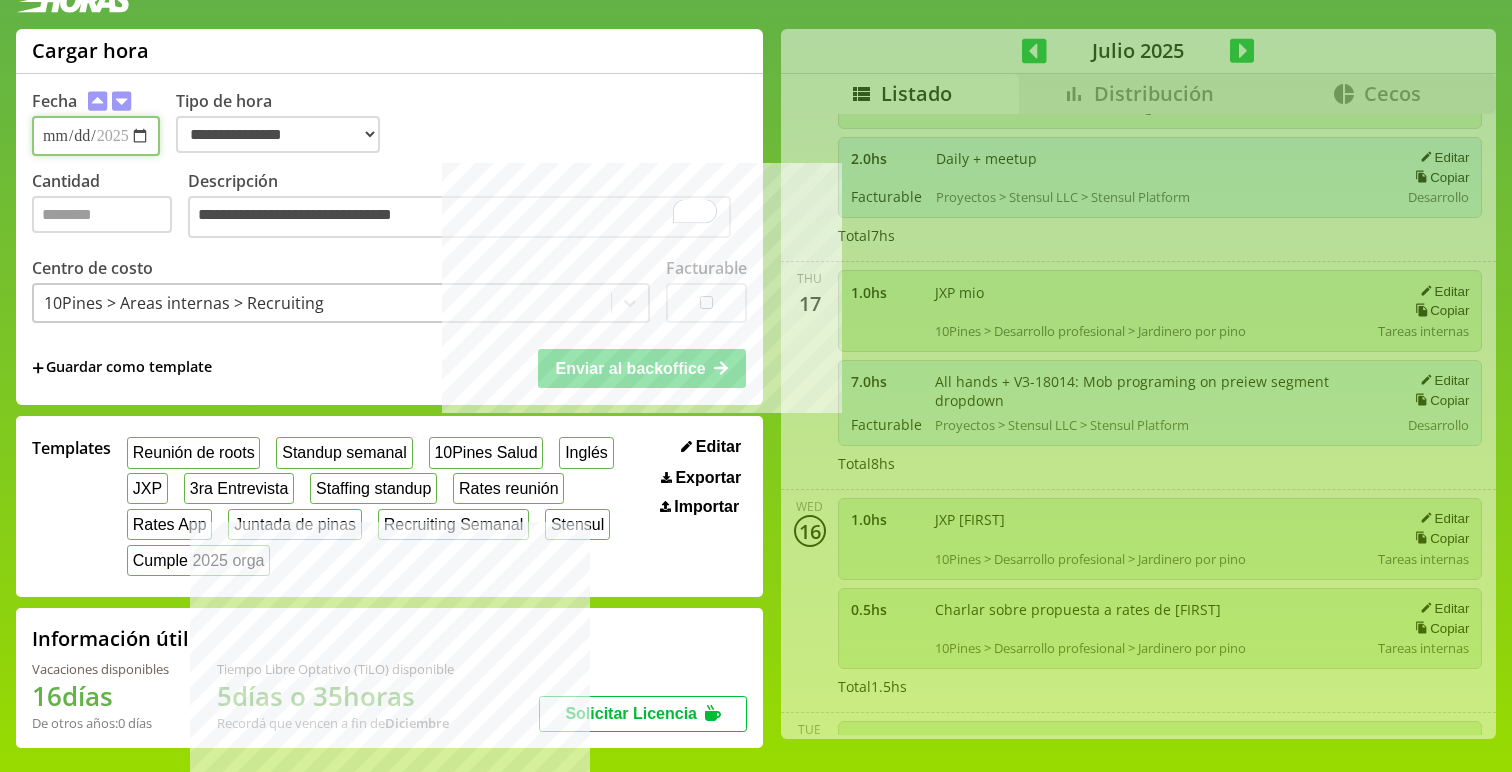select on "**********" 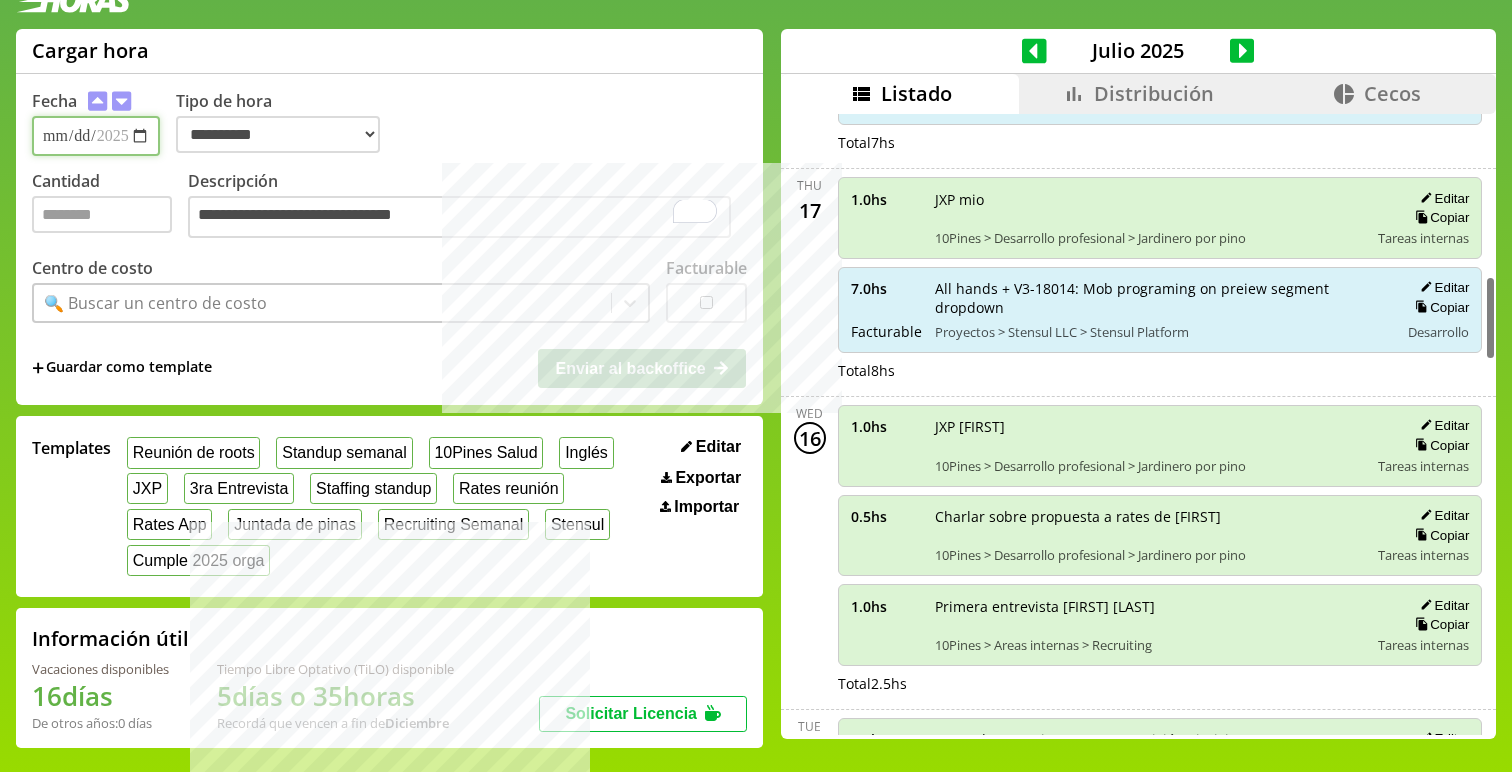scroll, scrollTop: 1222, scrollLeft: 0, axis: vertical 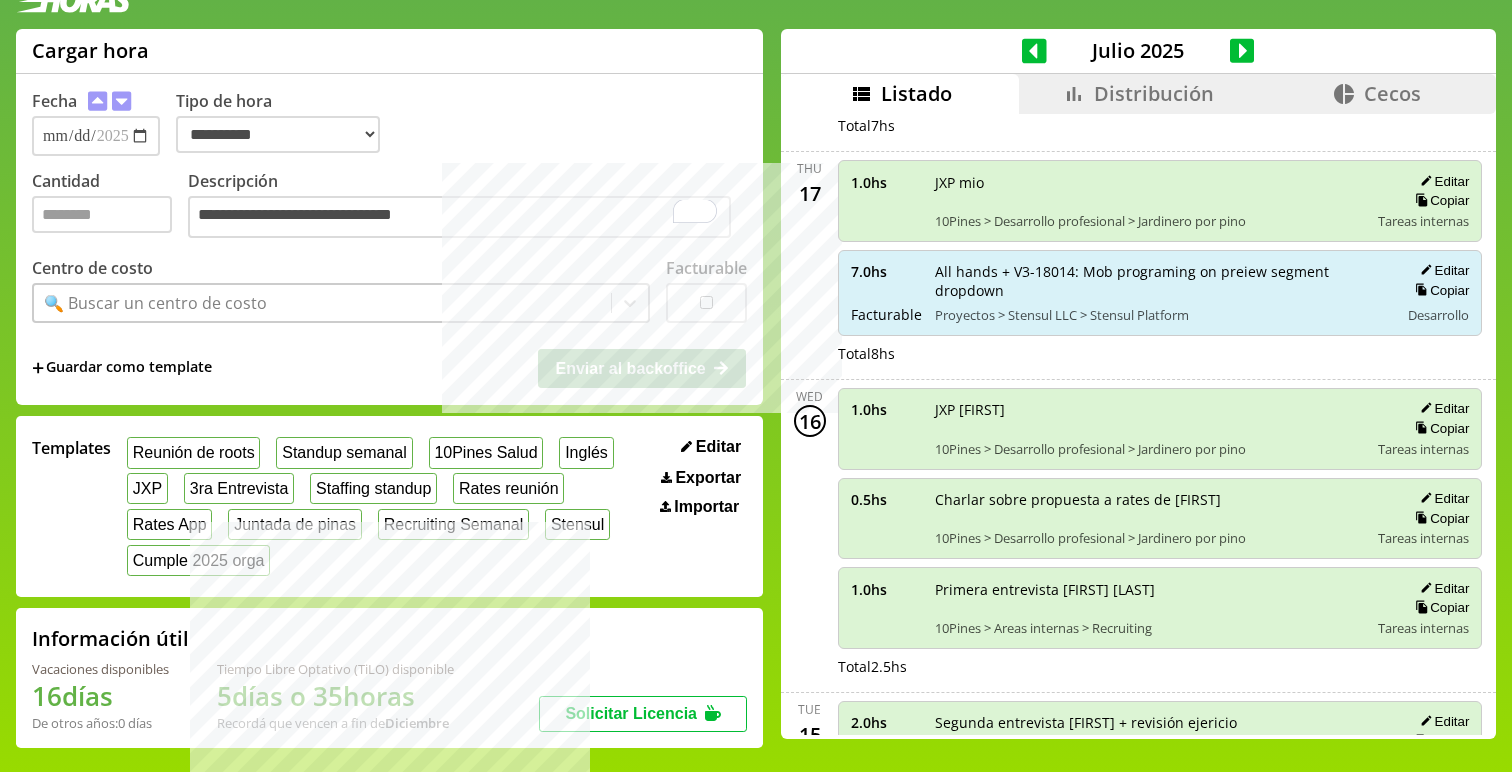 click on "**********" at bounding box center [389, 239] 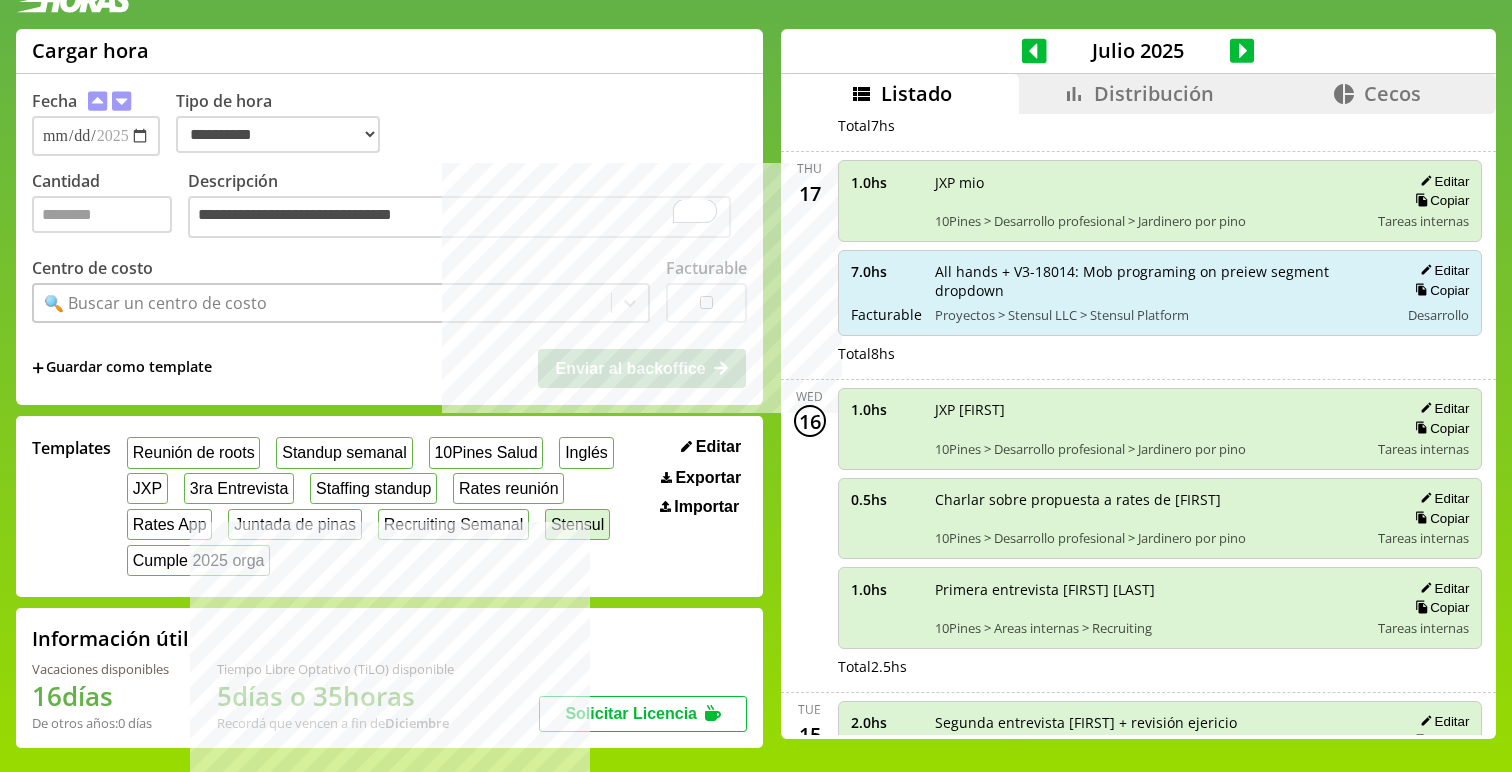 click on "Stensul" at bounding box center (577, 524) 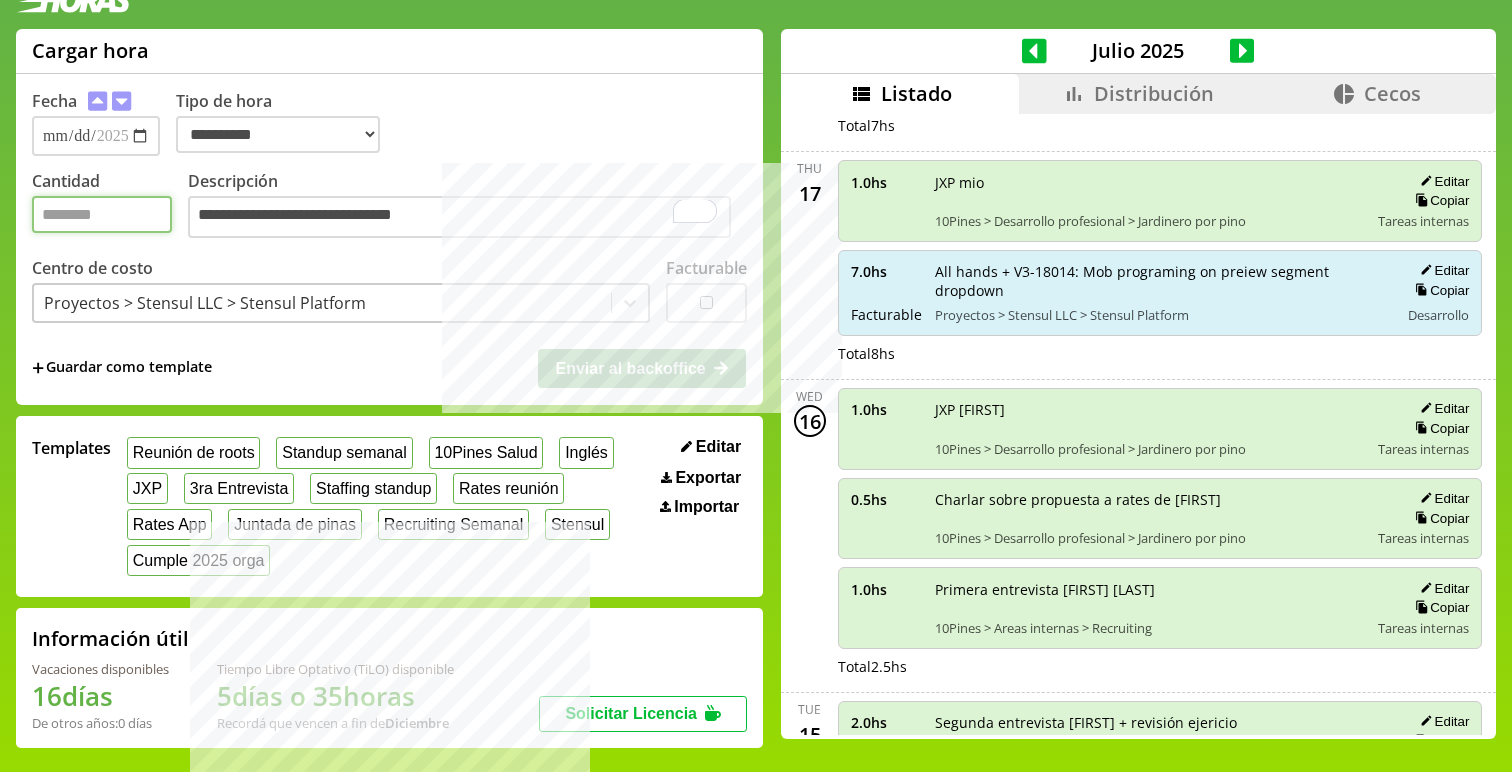 type on "*" 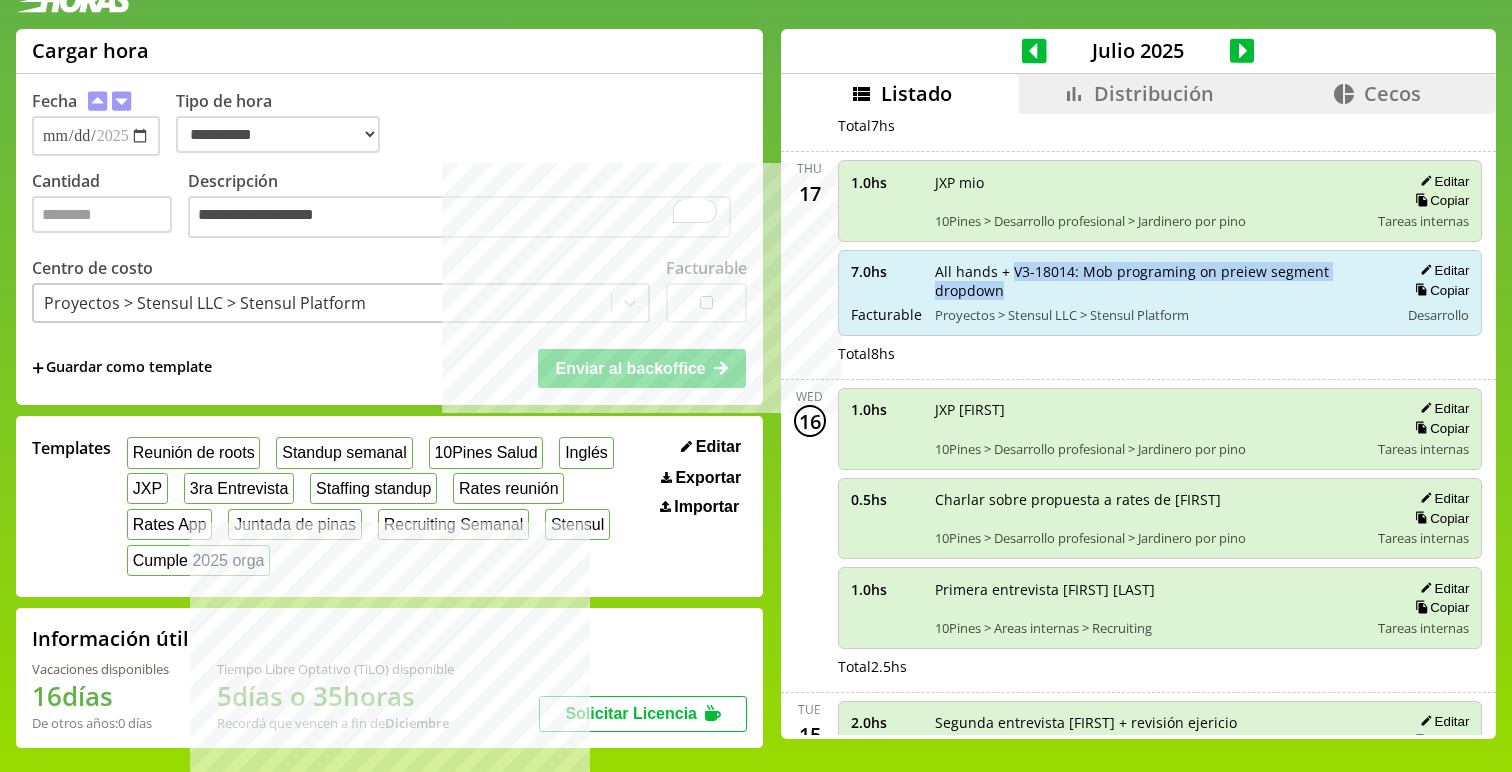 drag, startPoint x: 994, startPoint y: 264, endPoint x: 1385, endPoint y: 267, distance: 391.0115 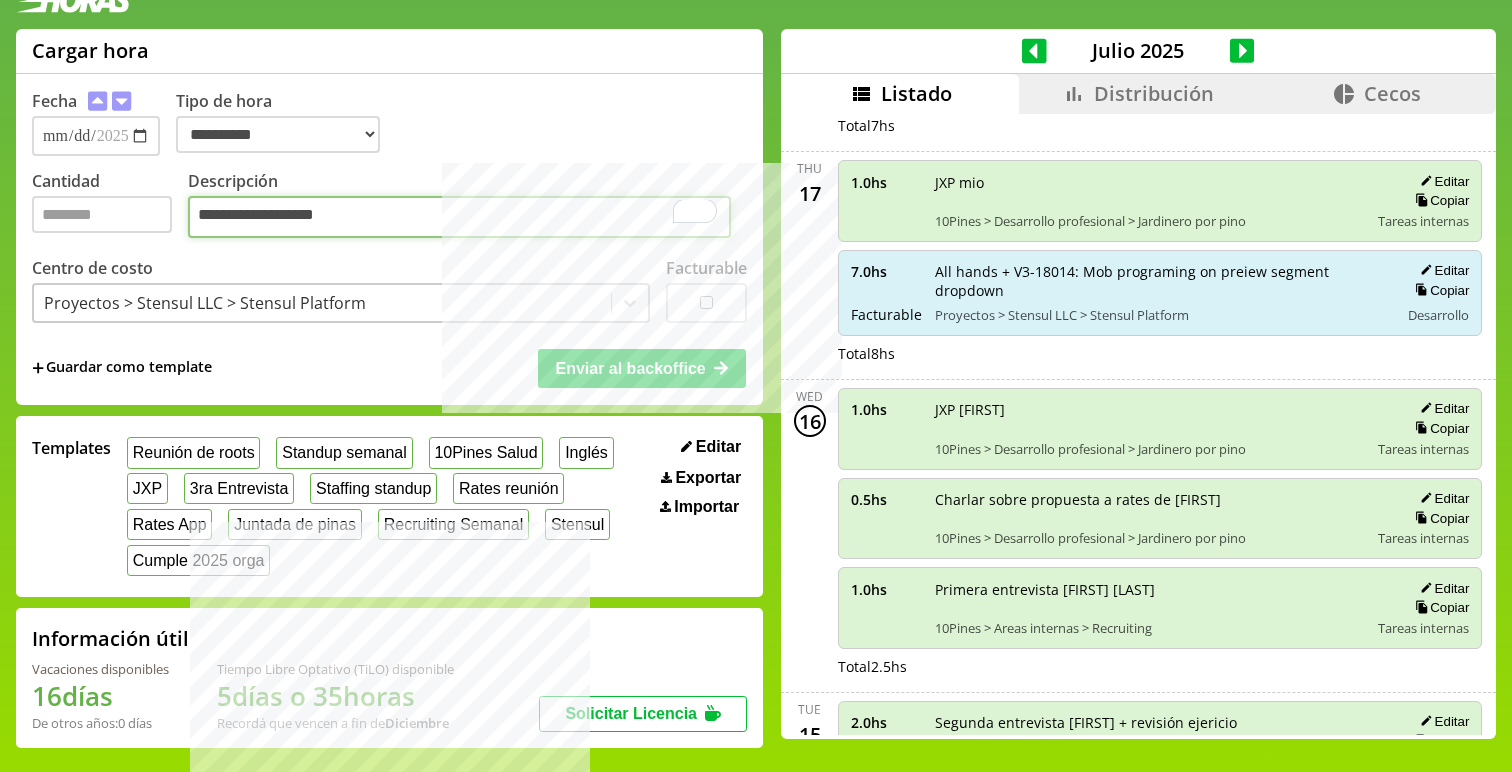 click on "**********" at bounding box center (459, 217) 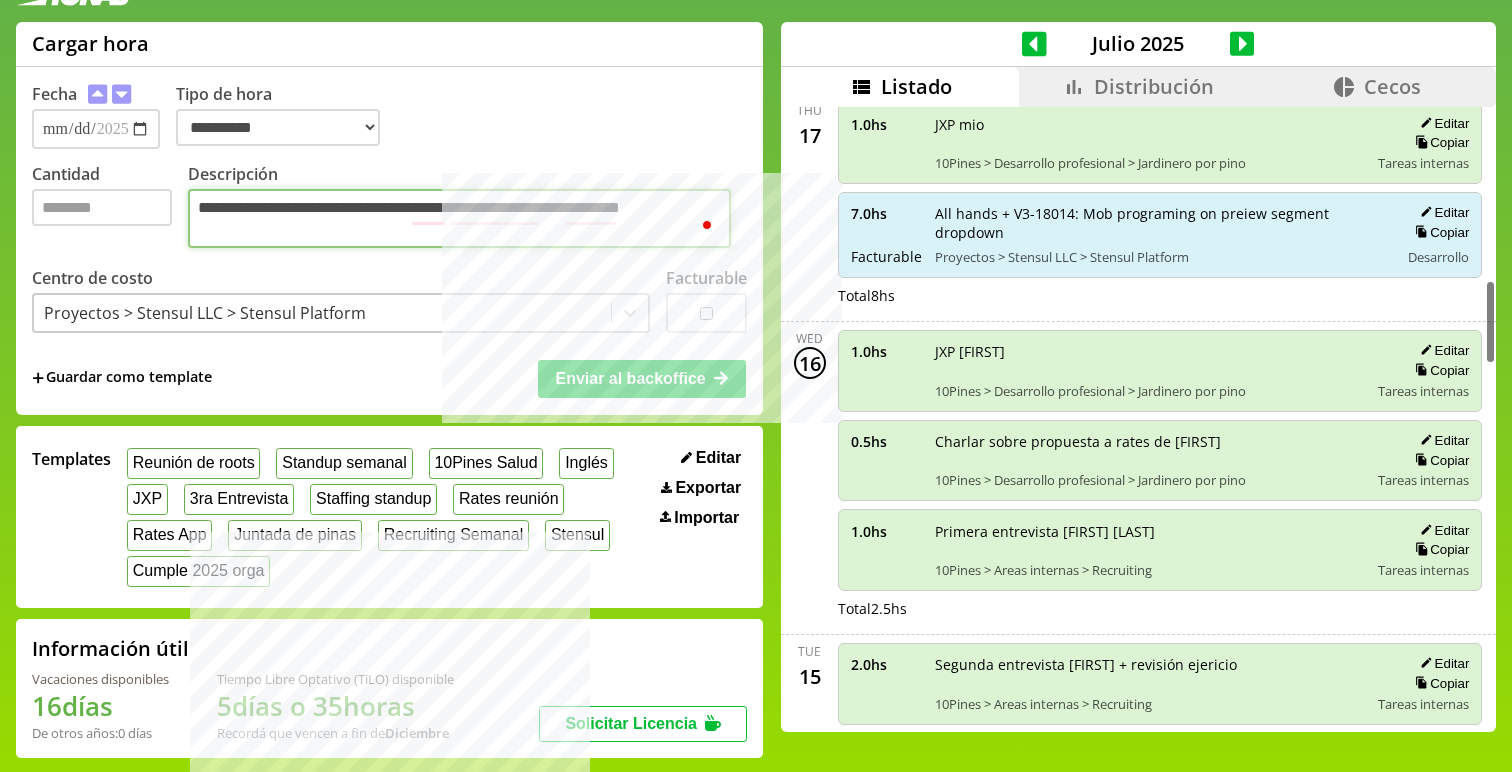 scroll, scrollTop: 1272, scrollLeft: 0, axis: vertical 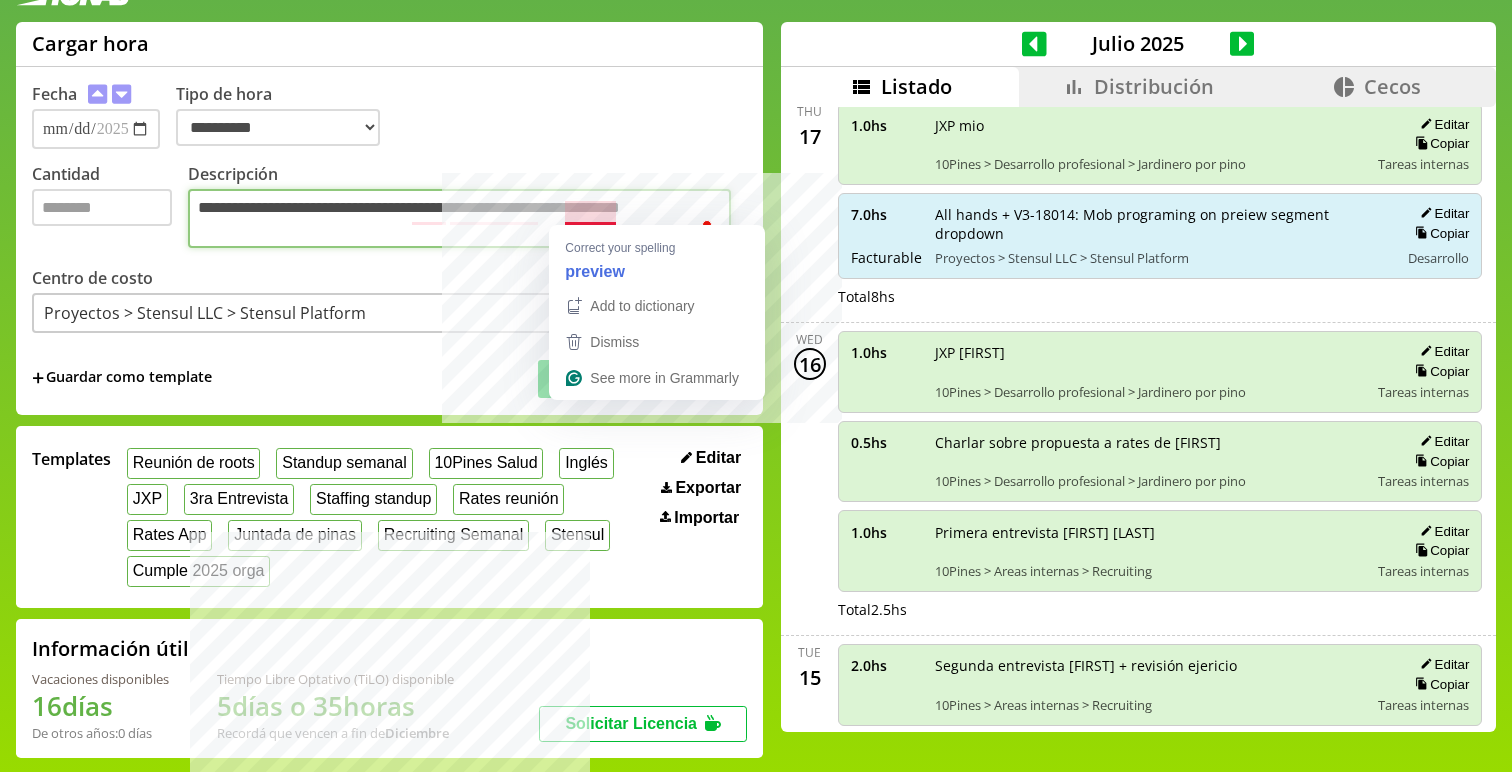 click on "**********" at bounding box center [459, 218] 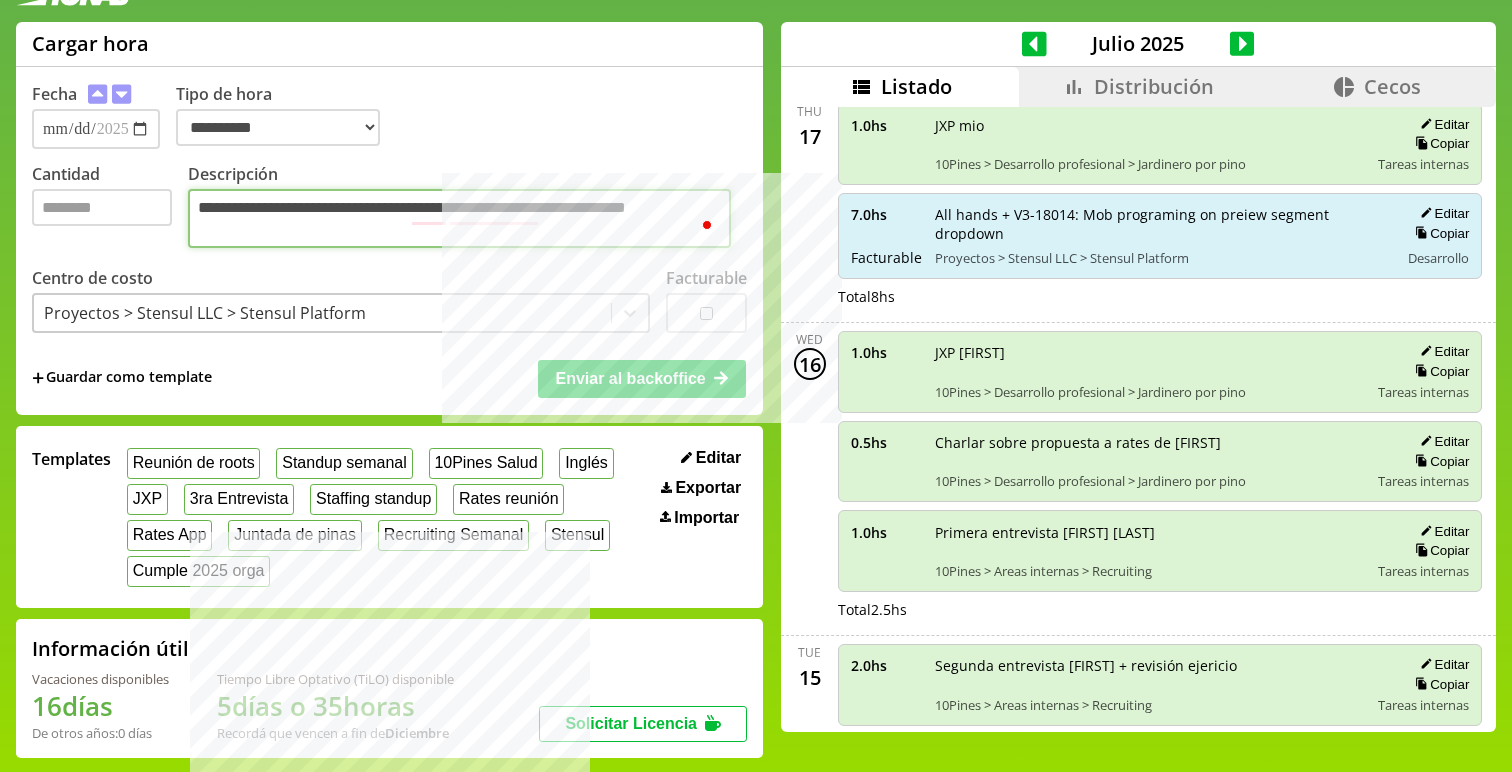 scroll, scrollTop: 46, scrollLeft: 0, axis: vertical 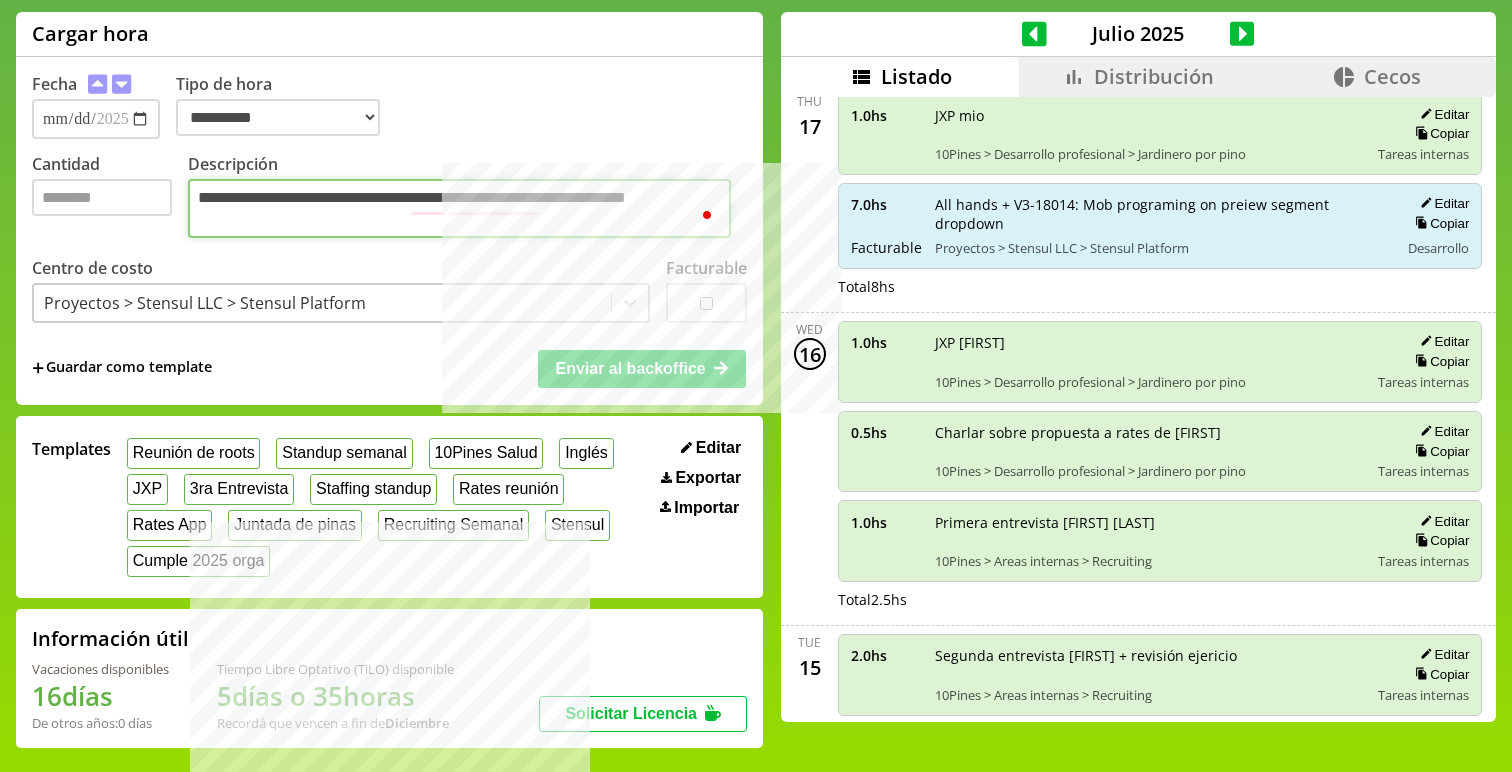 type on "**********" 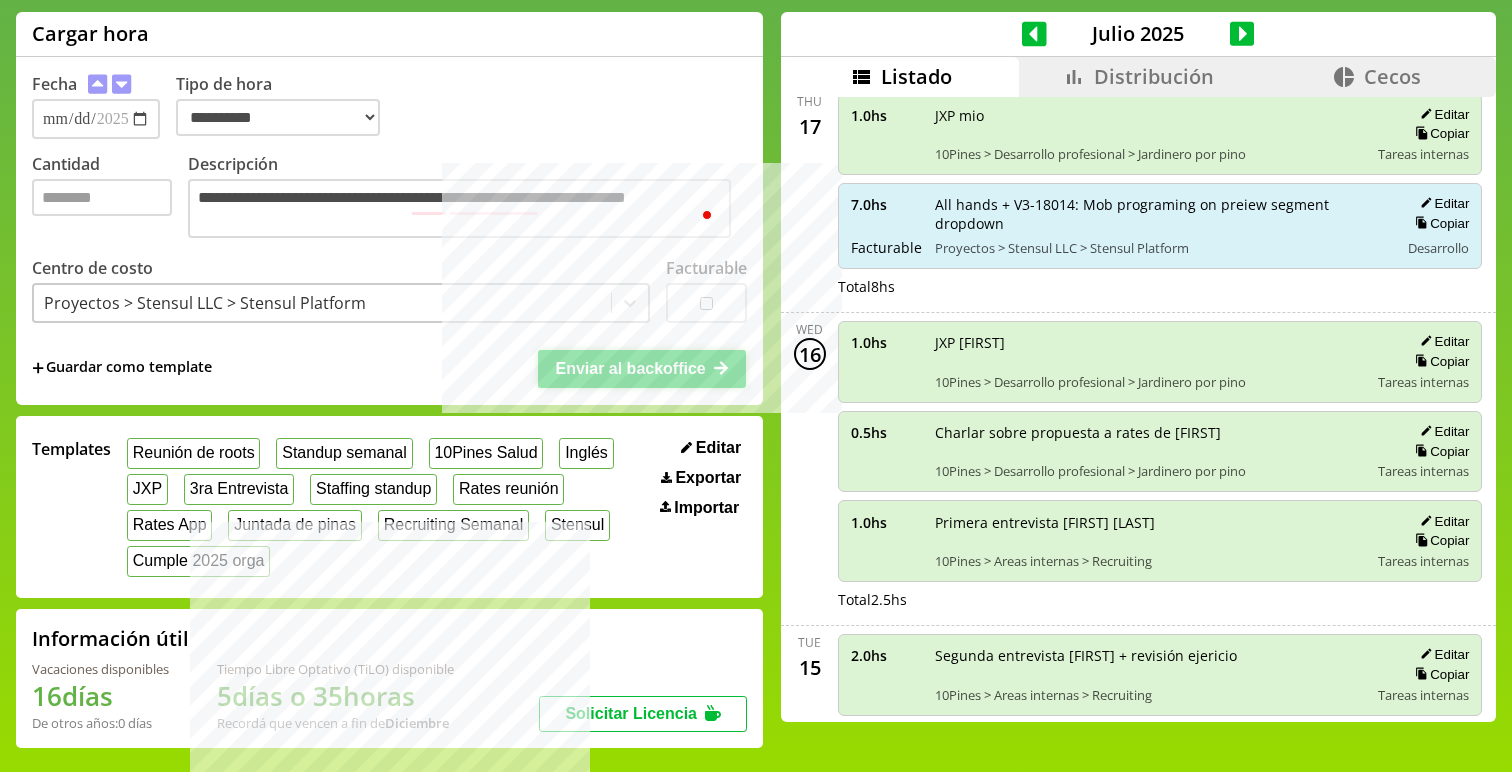 click on "Enviar al backoffice" at bounding box center [630, 368] 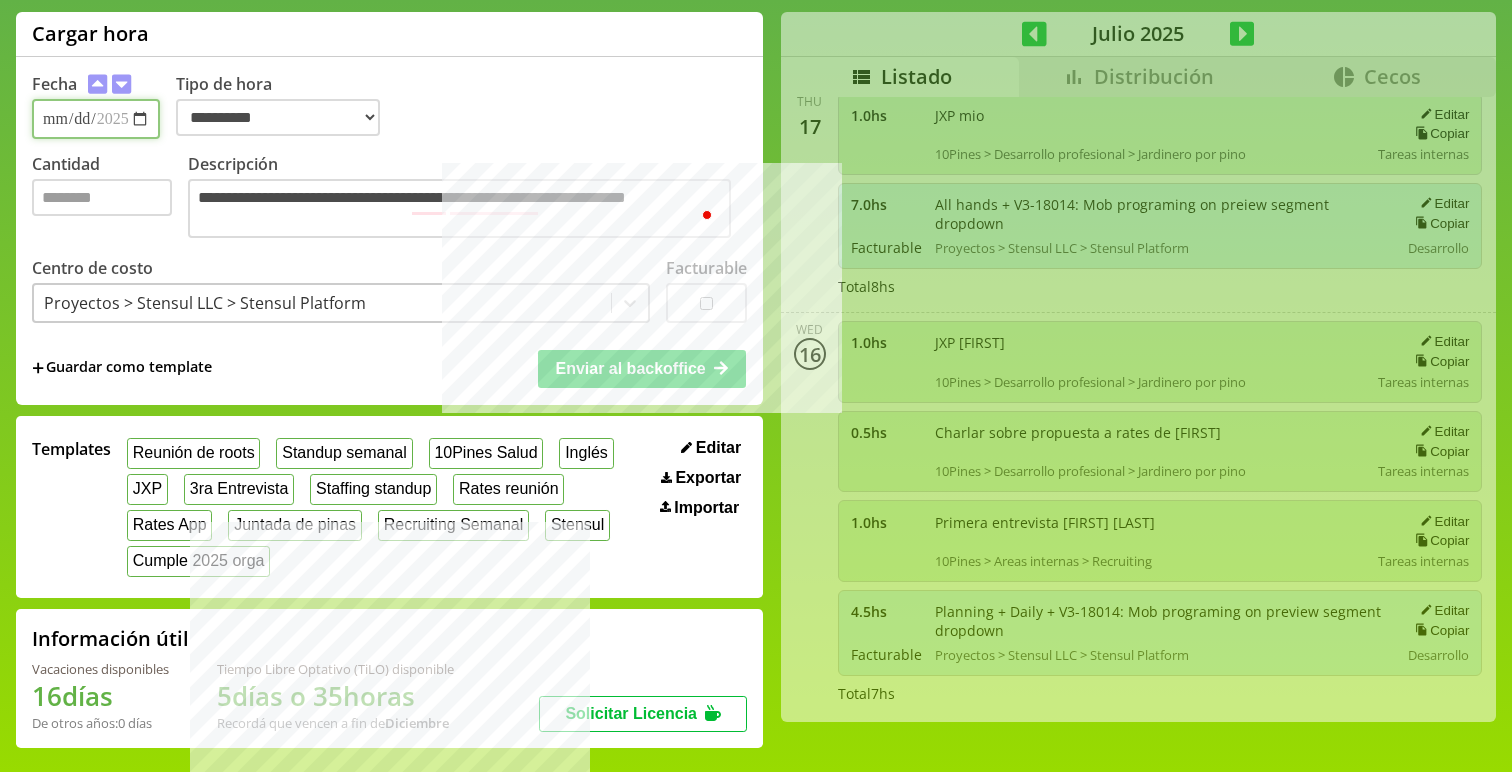 type 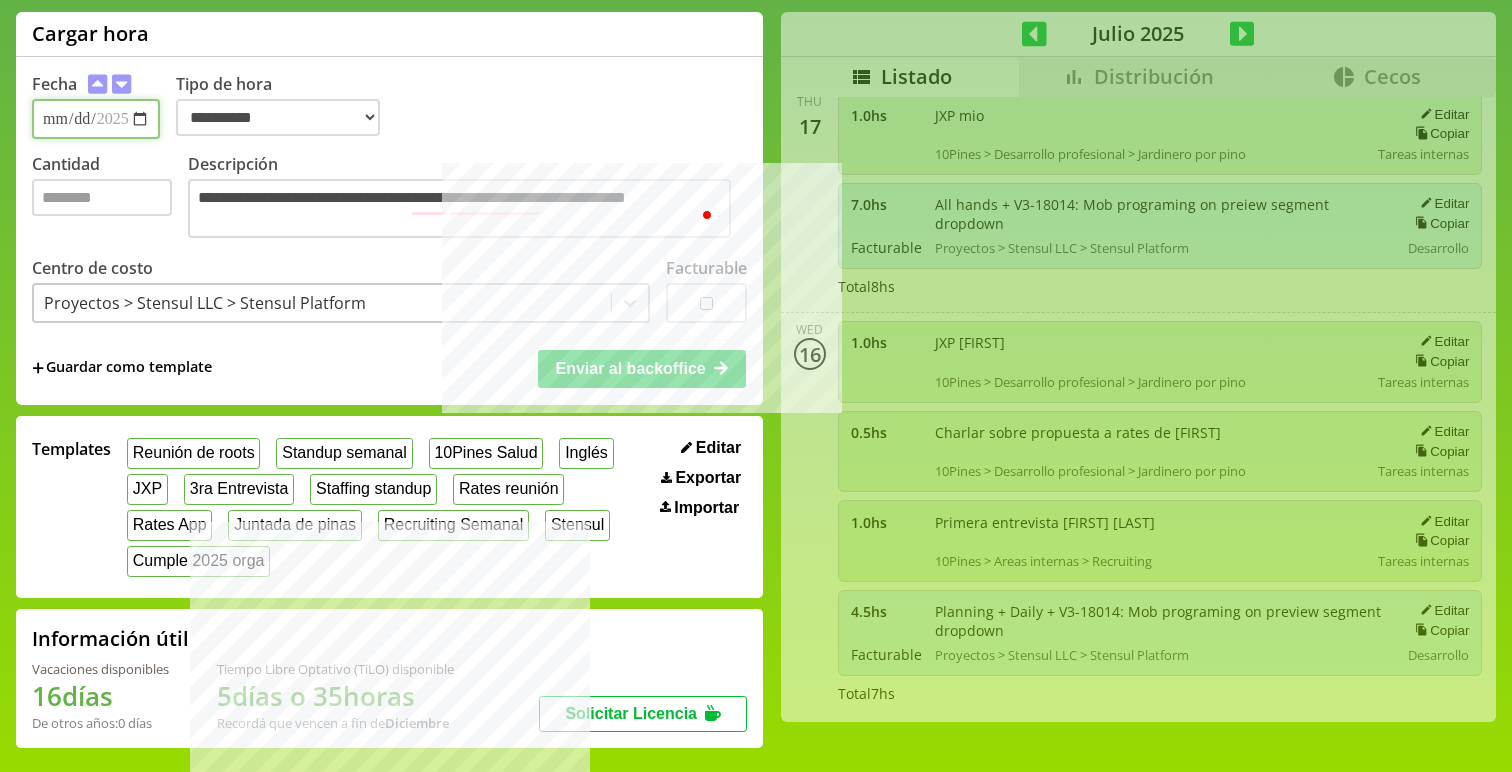 scroll, scrollTop: 28, scrollLeft: 0, axis: vertical 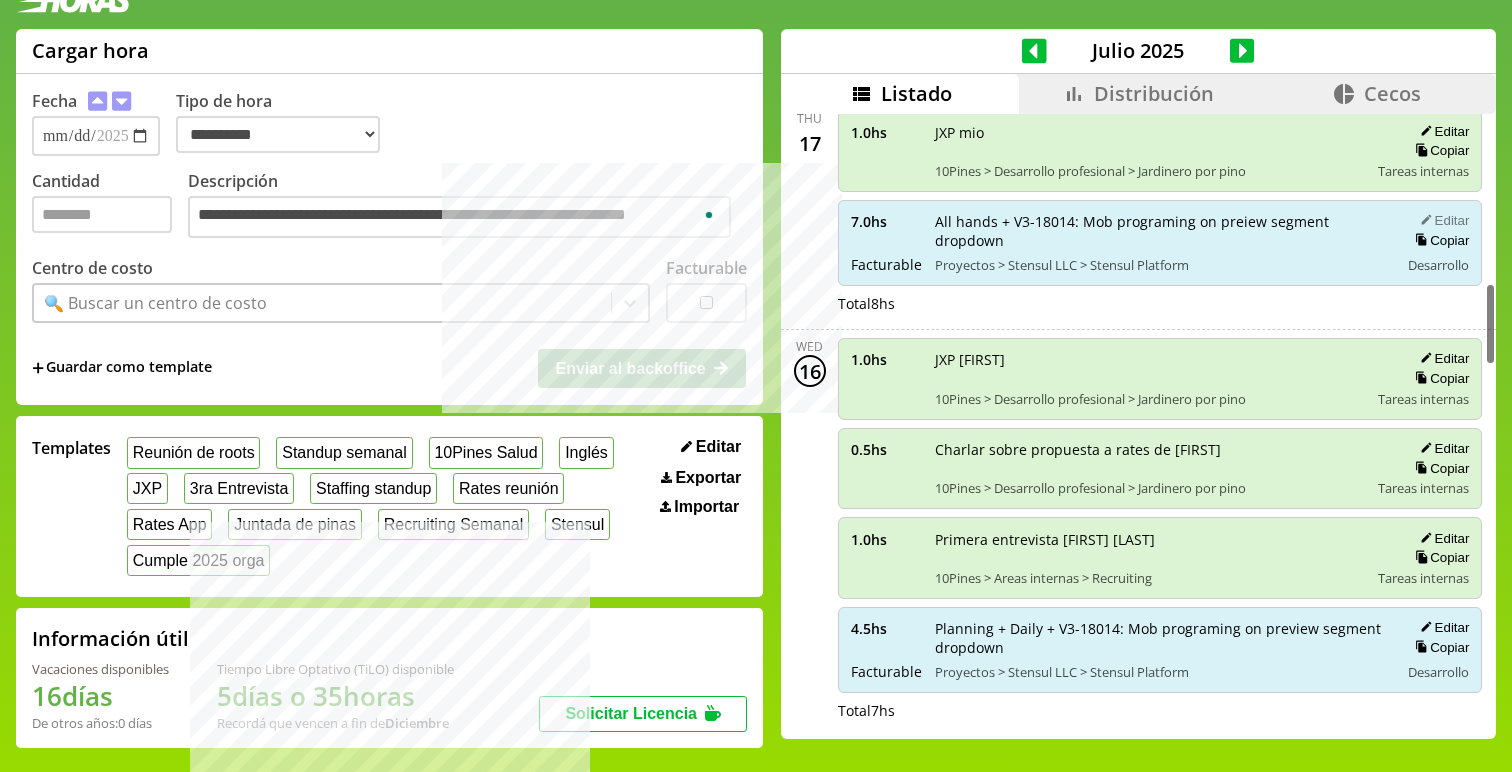 click on "Editar" at bounding box center [1441, 220] 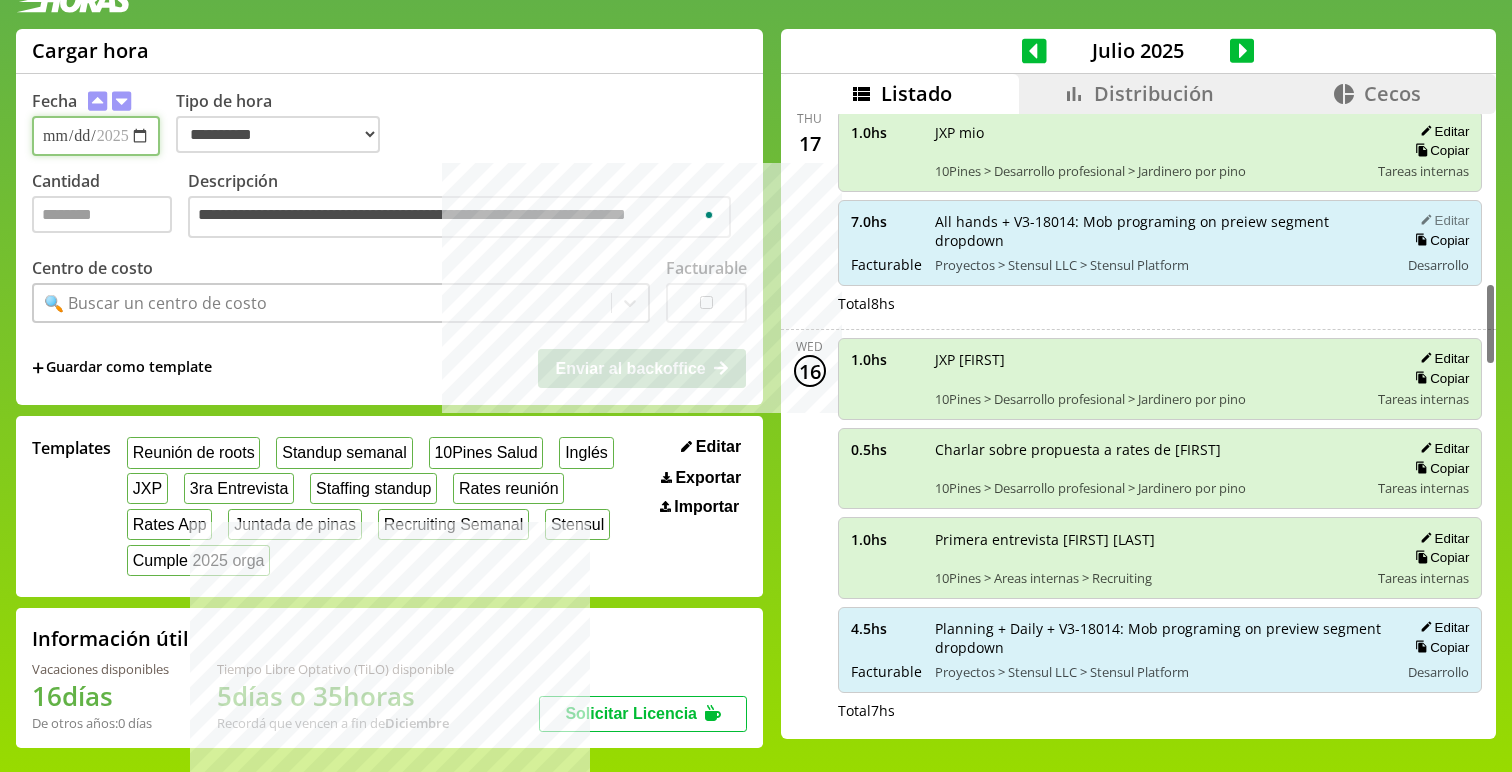 type on "**********" 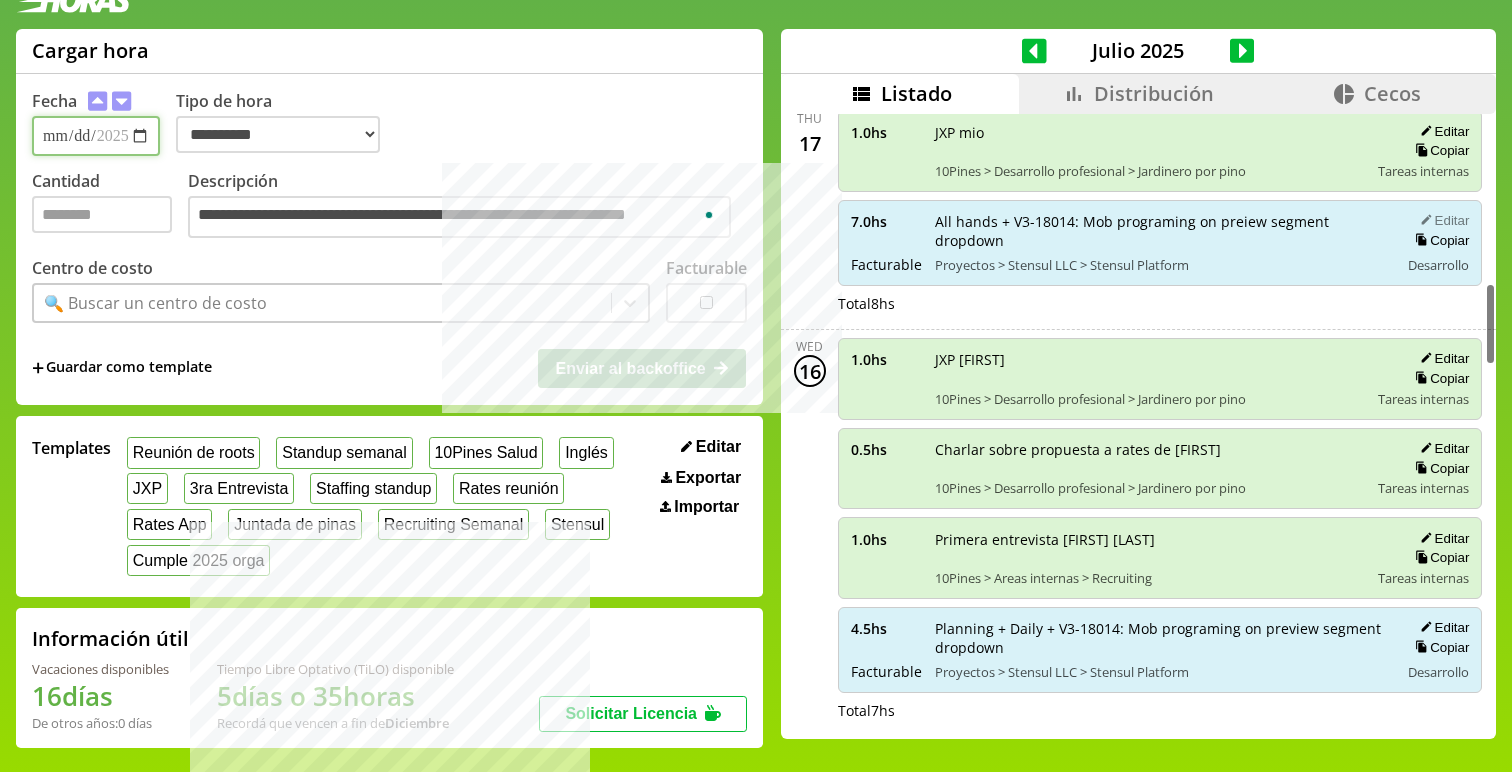 type on "*" 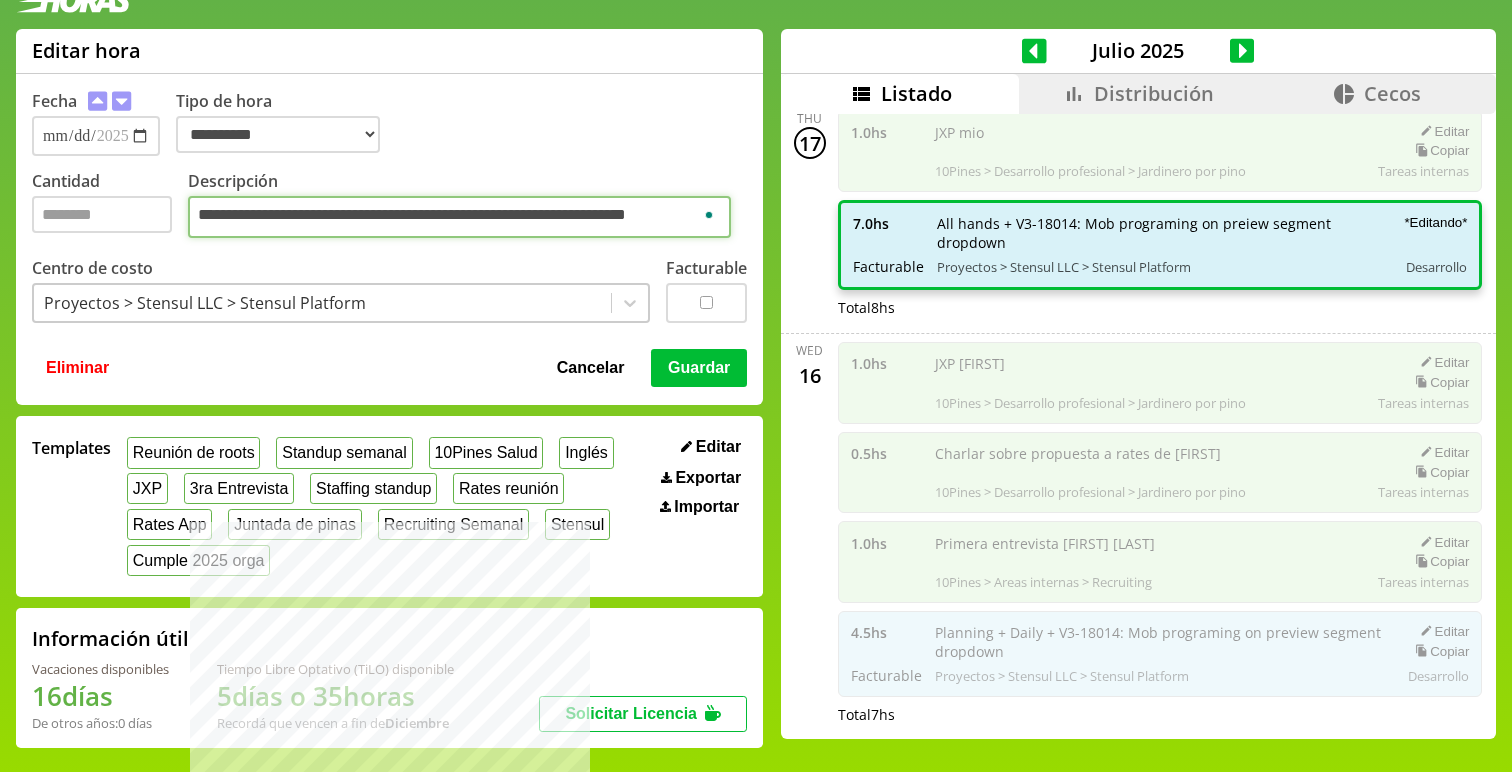 click on "**********" at bounding box center [459, 217] 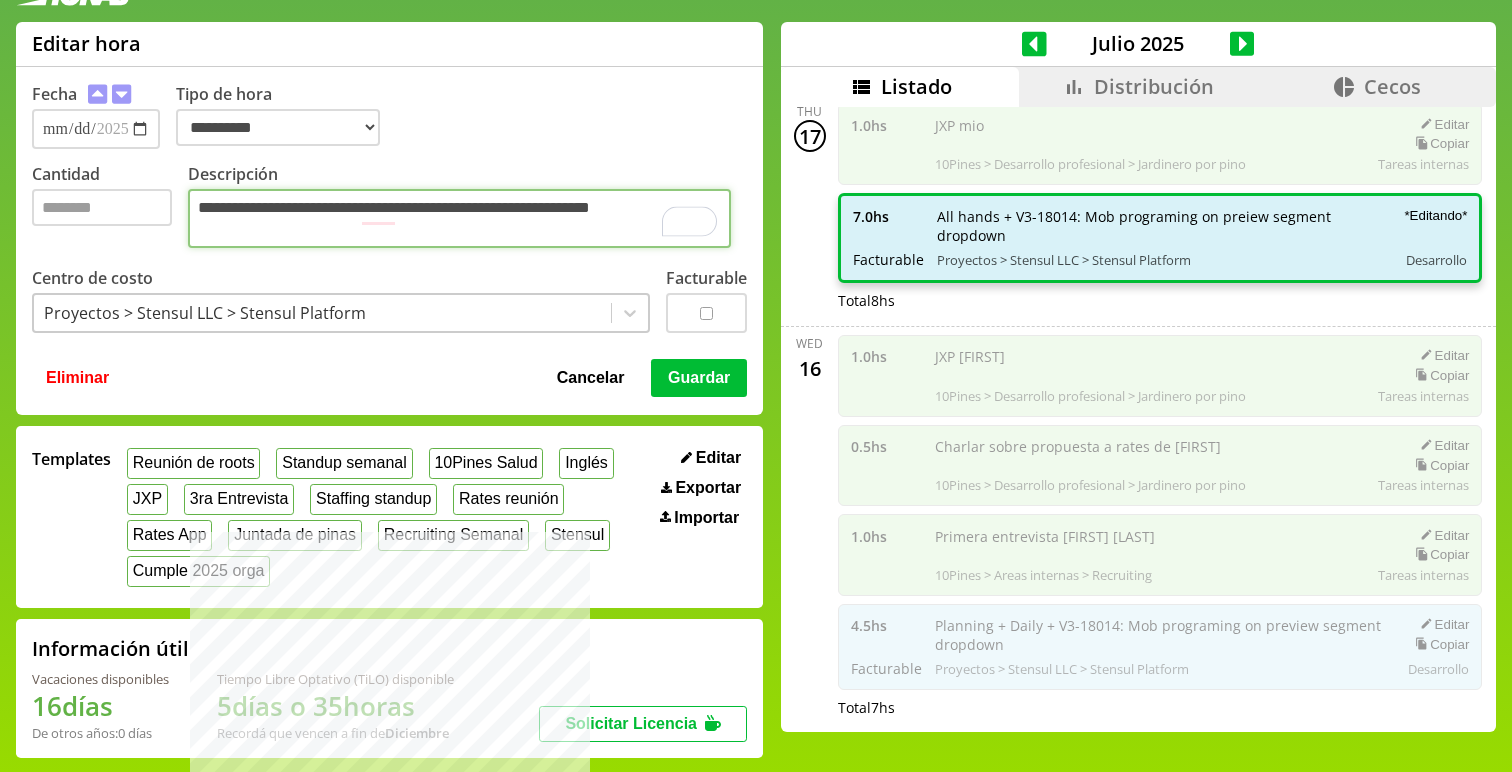 type on "**********" 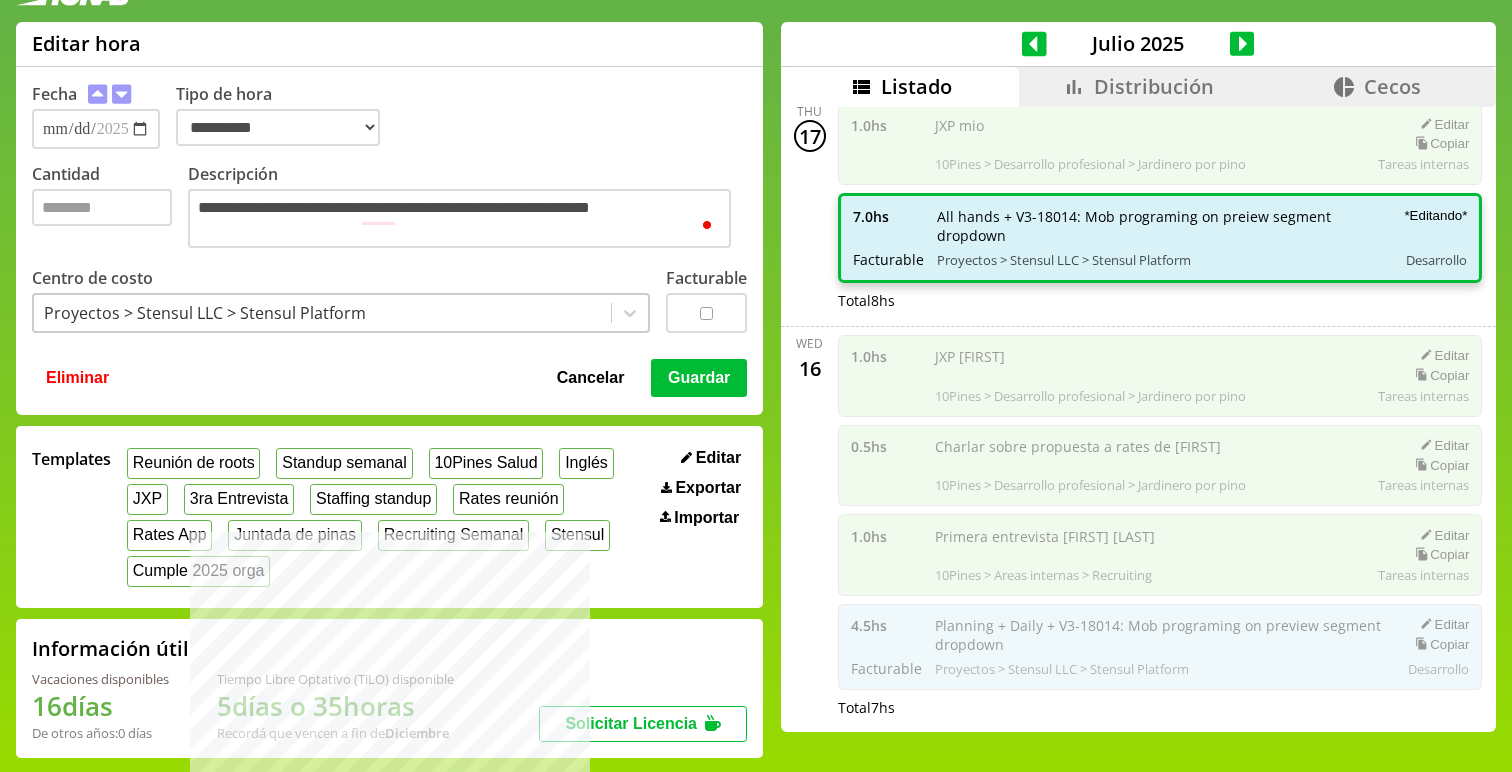 click on "Guardar" at bounding box center [699, 378] 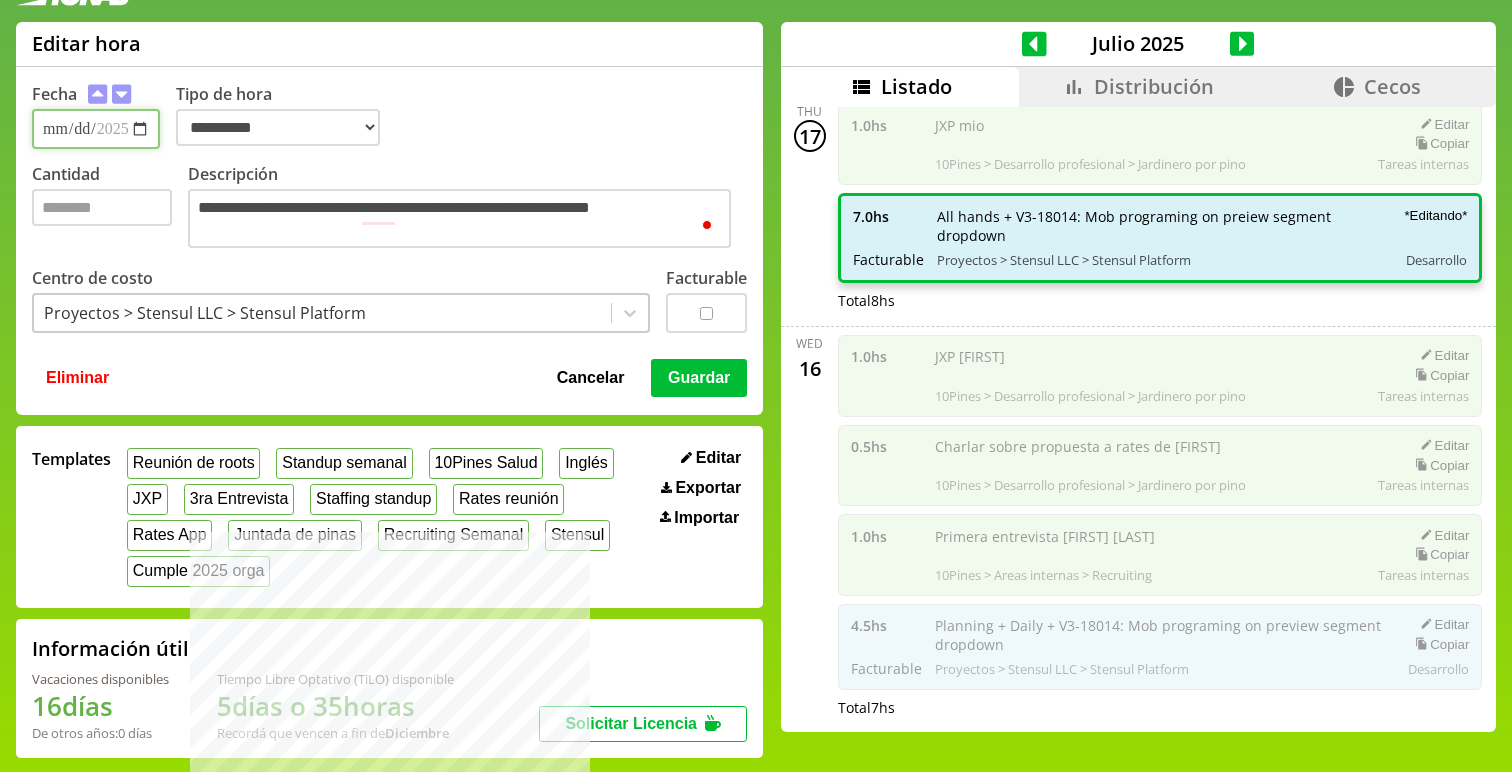 type 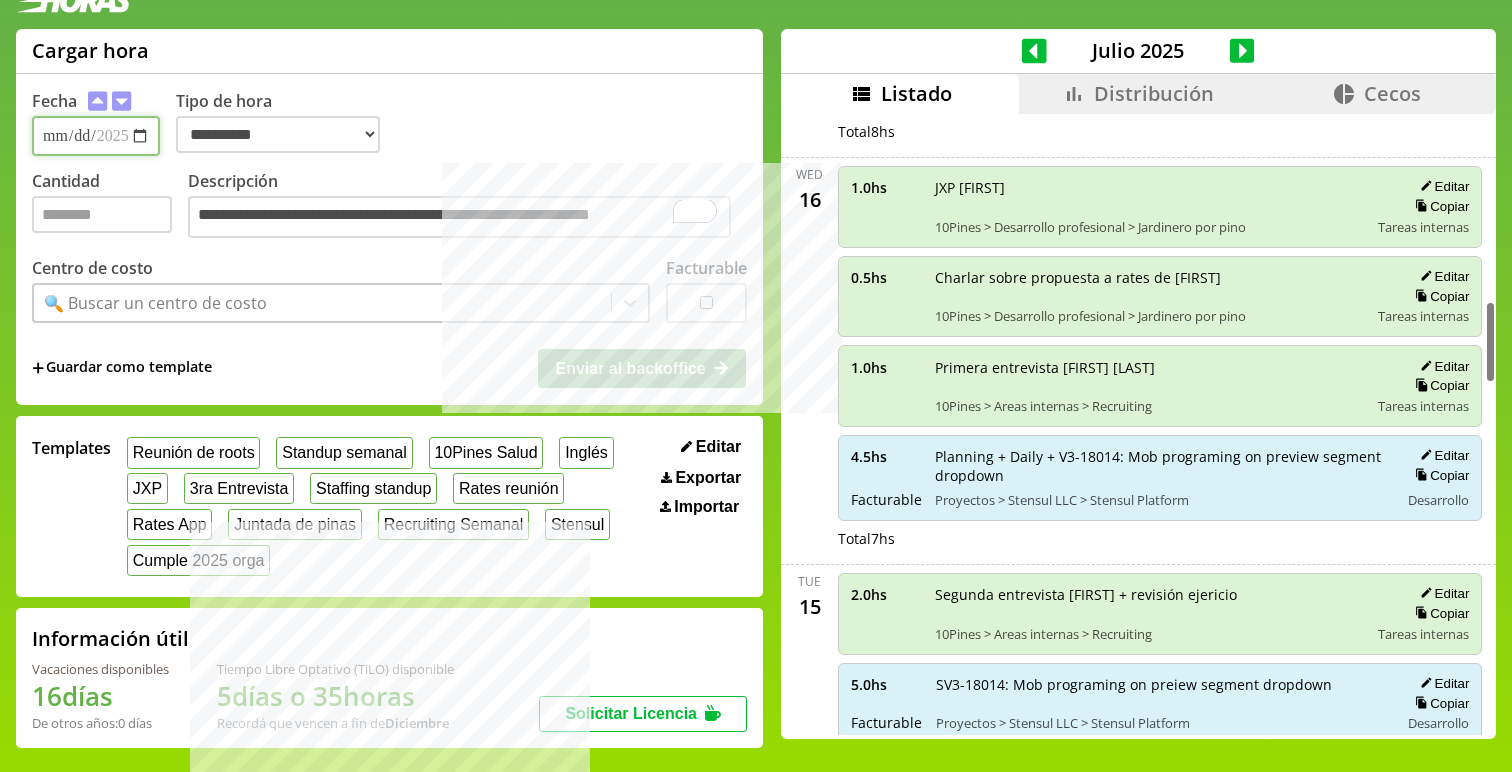 scroll, scrollTop: 1449, scrollLeft: 0, axis: vertical 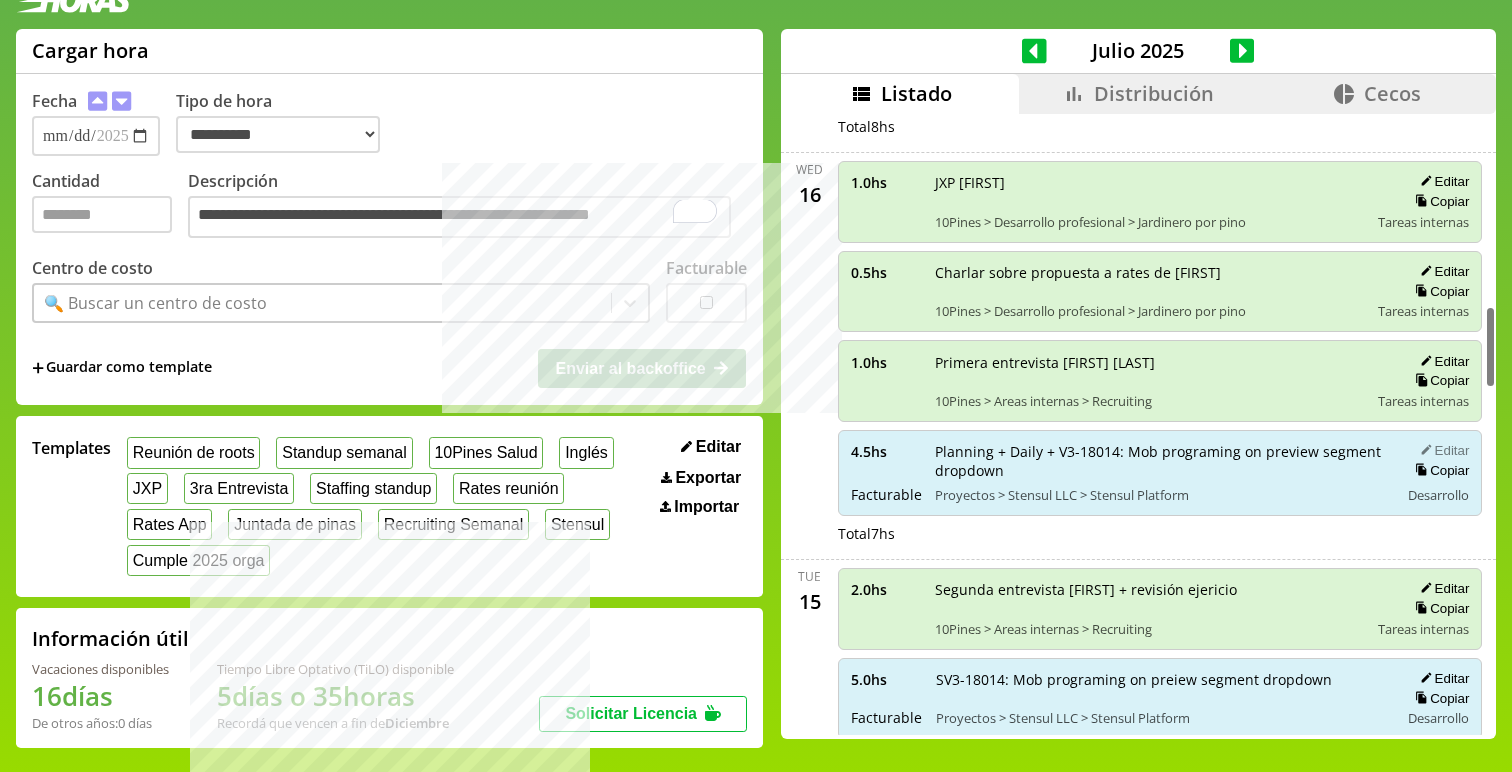 click on "Editar" at bounding box center [1441, 450] 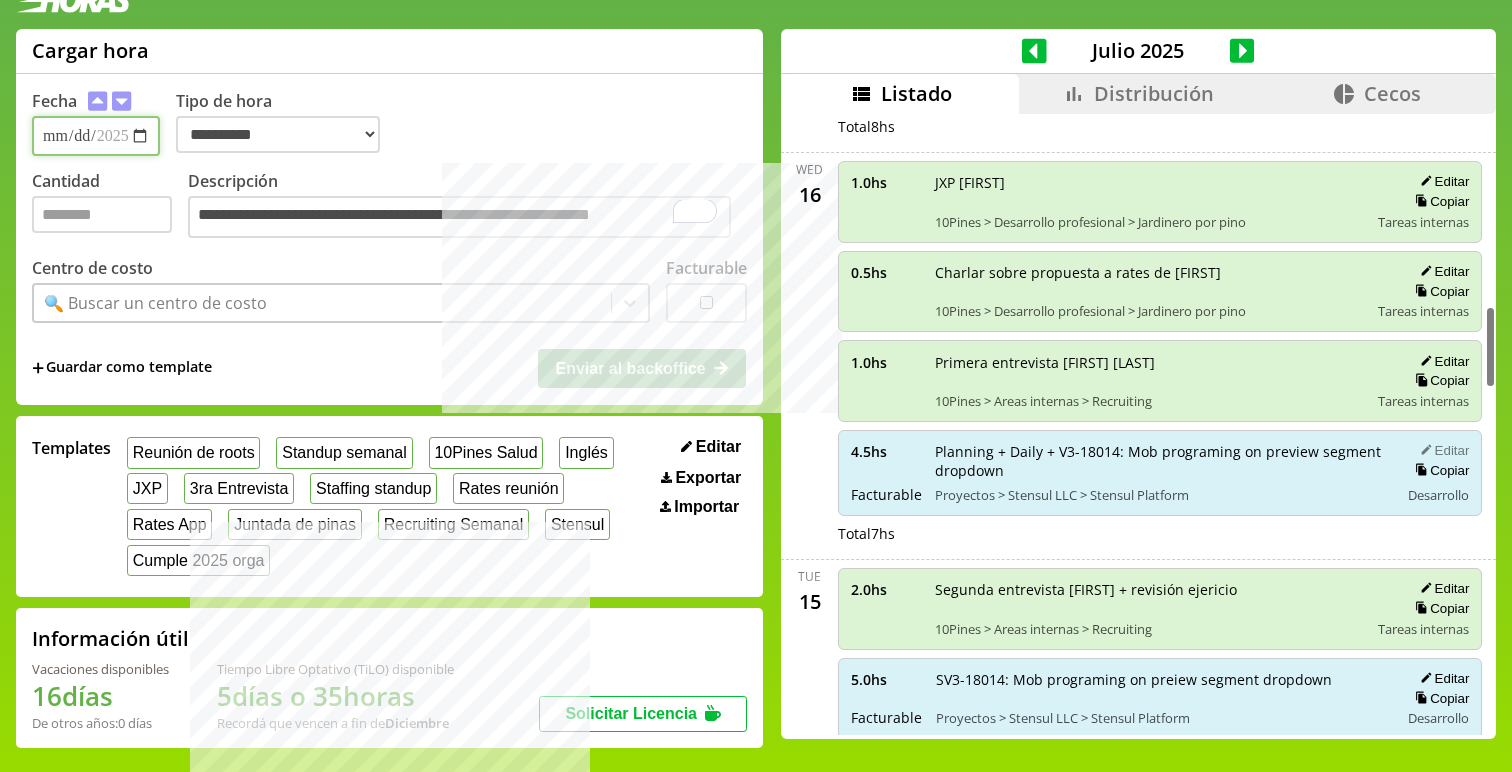 type on "**********" 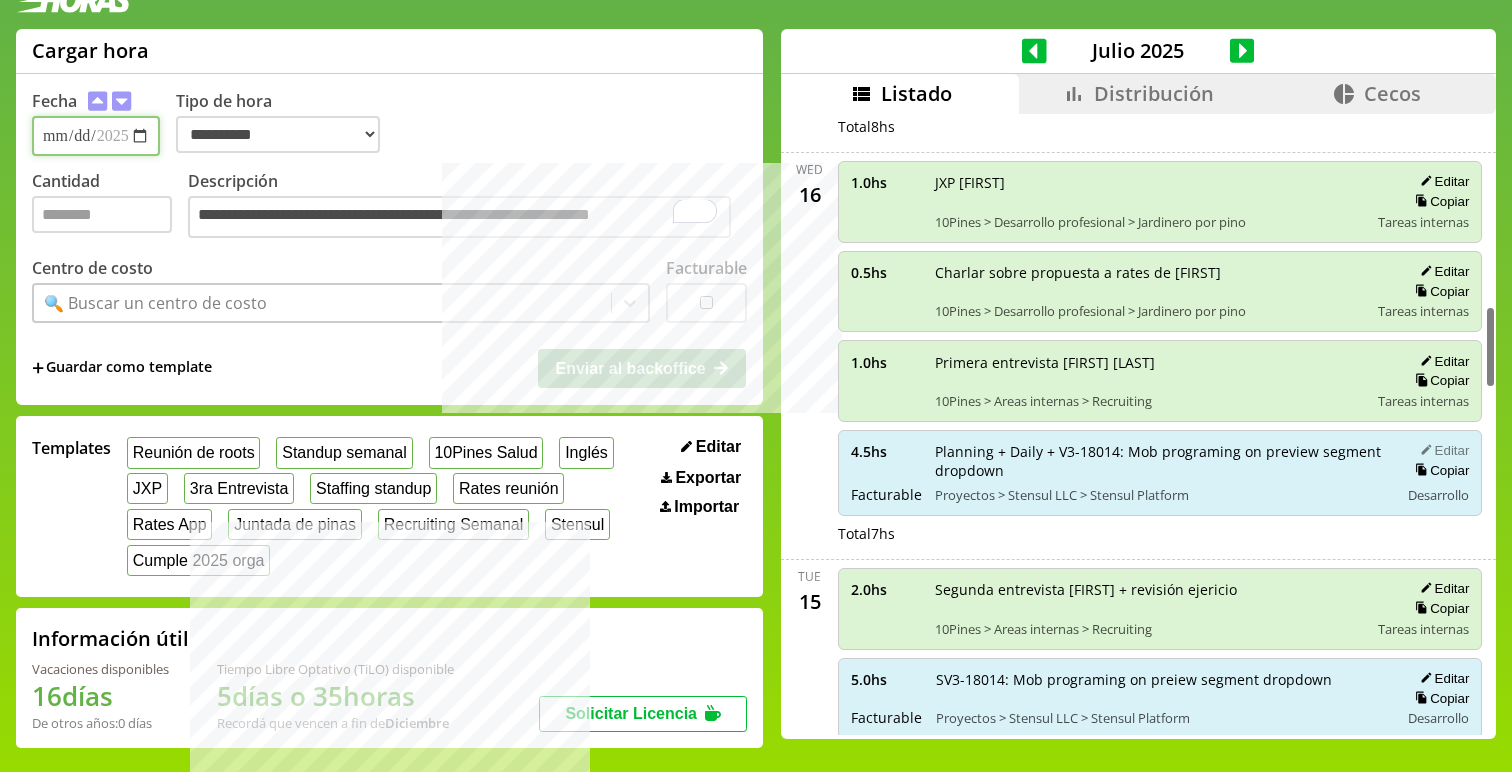 type on "***" 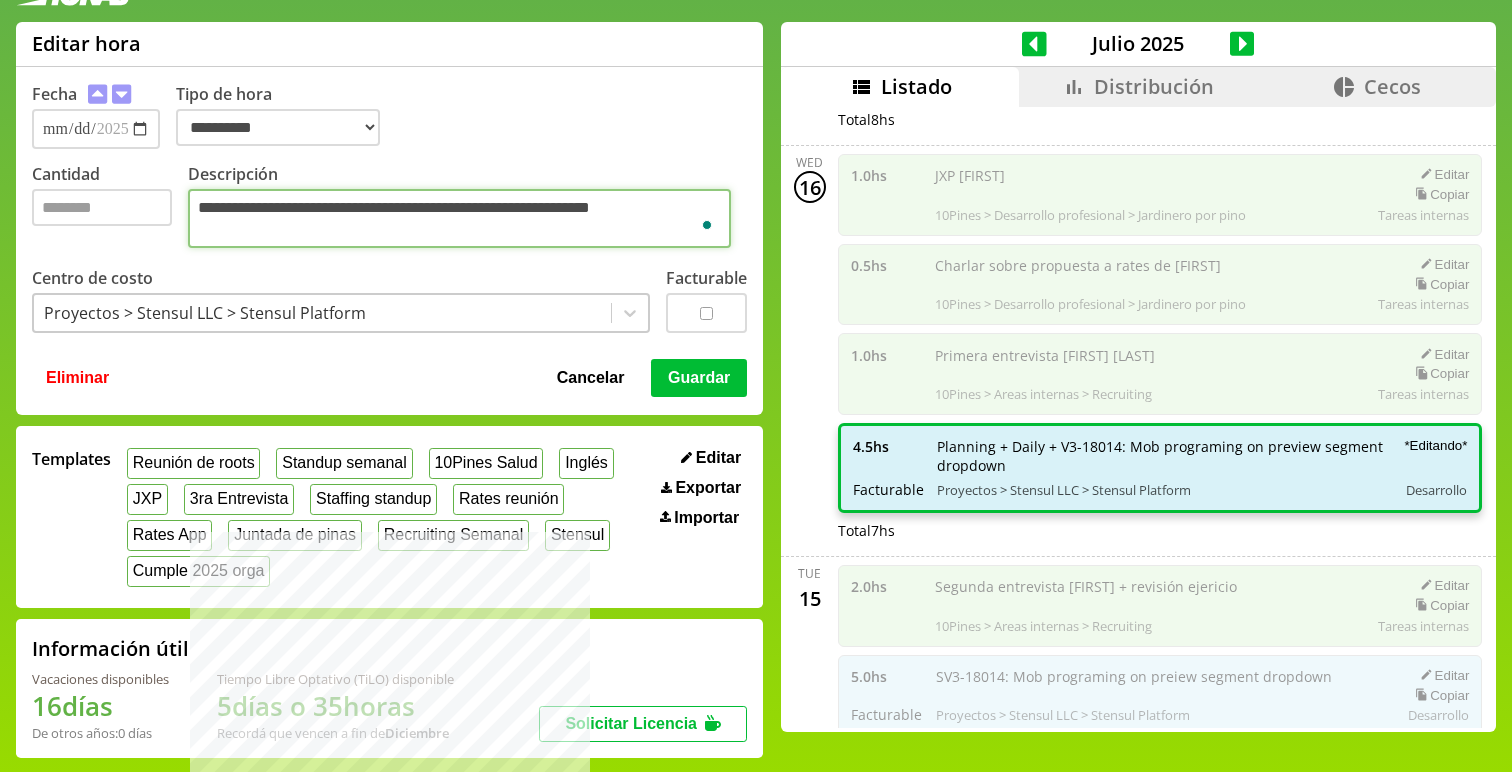 click on "**********" at bounding box center [459, 218] 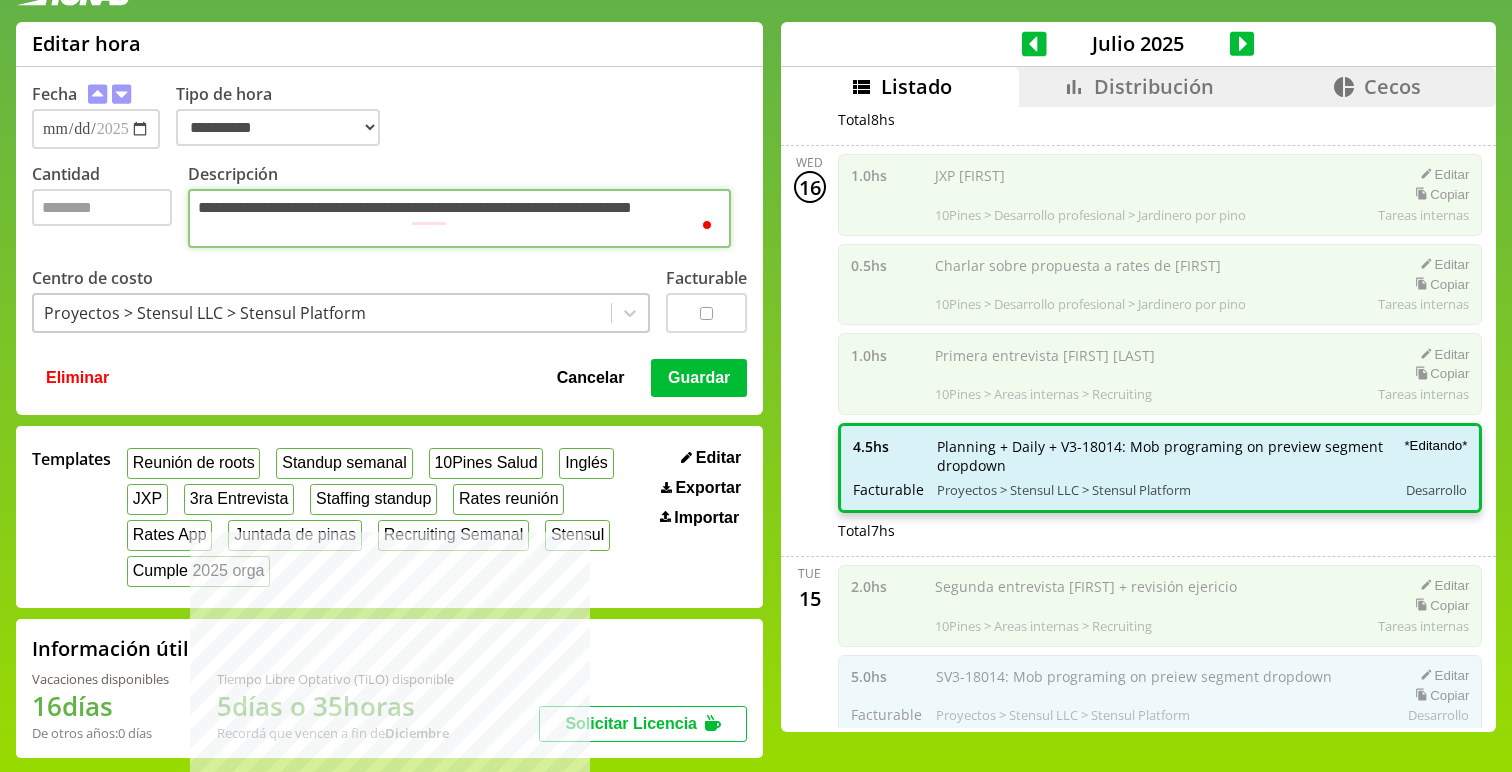 type on "**********" 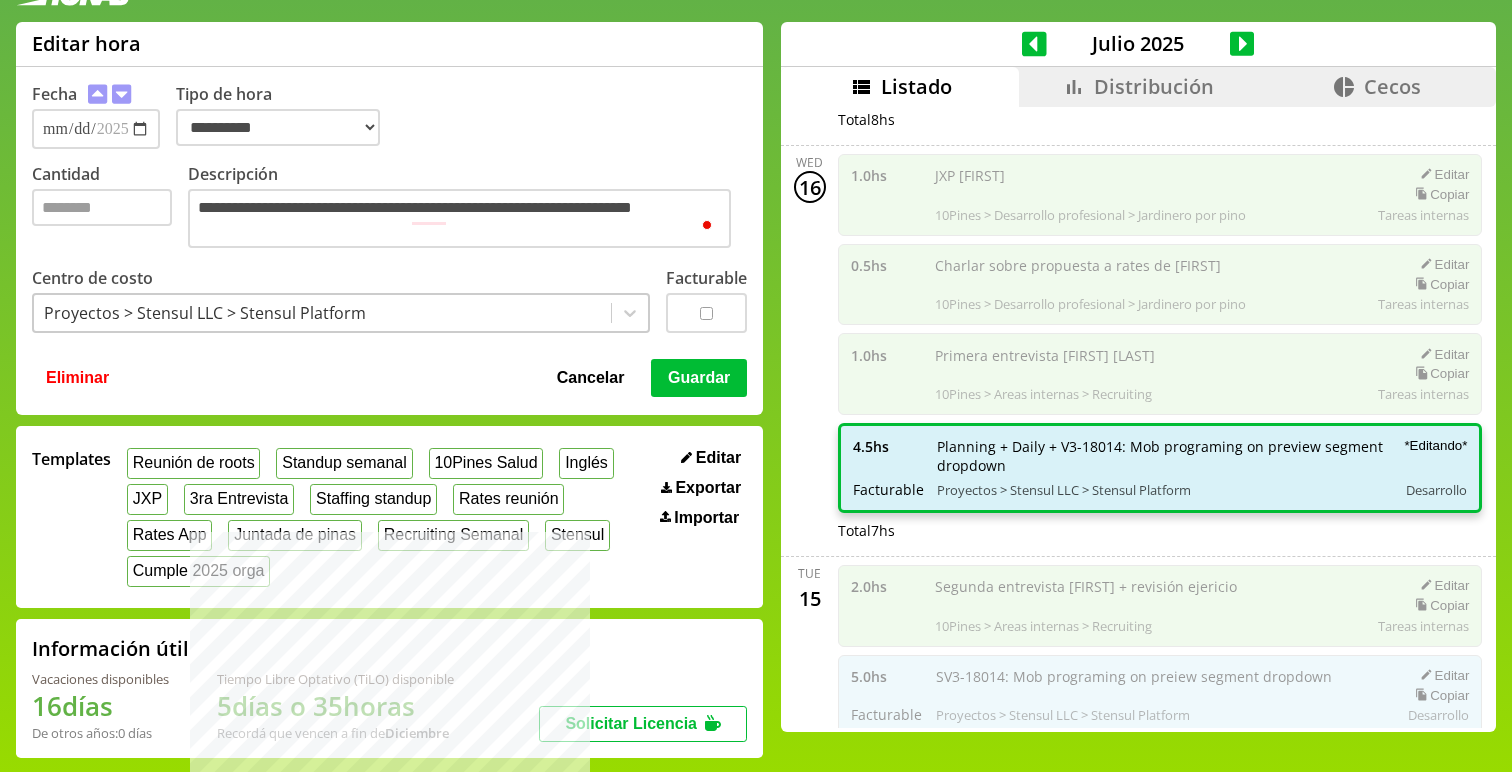 click on "Guardar" at bounding box center (699, 378) 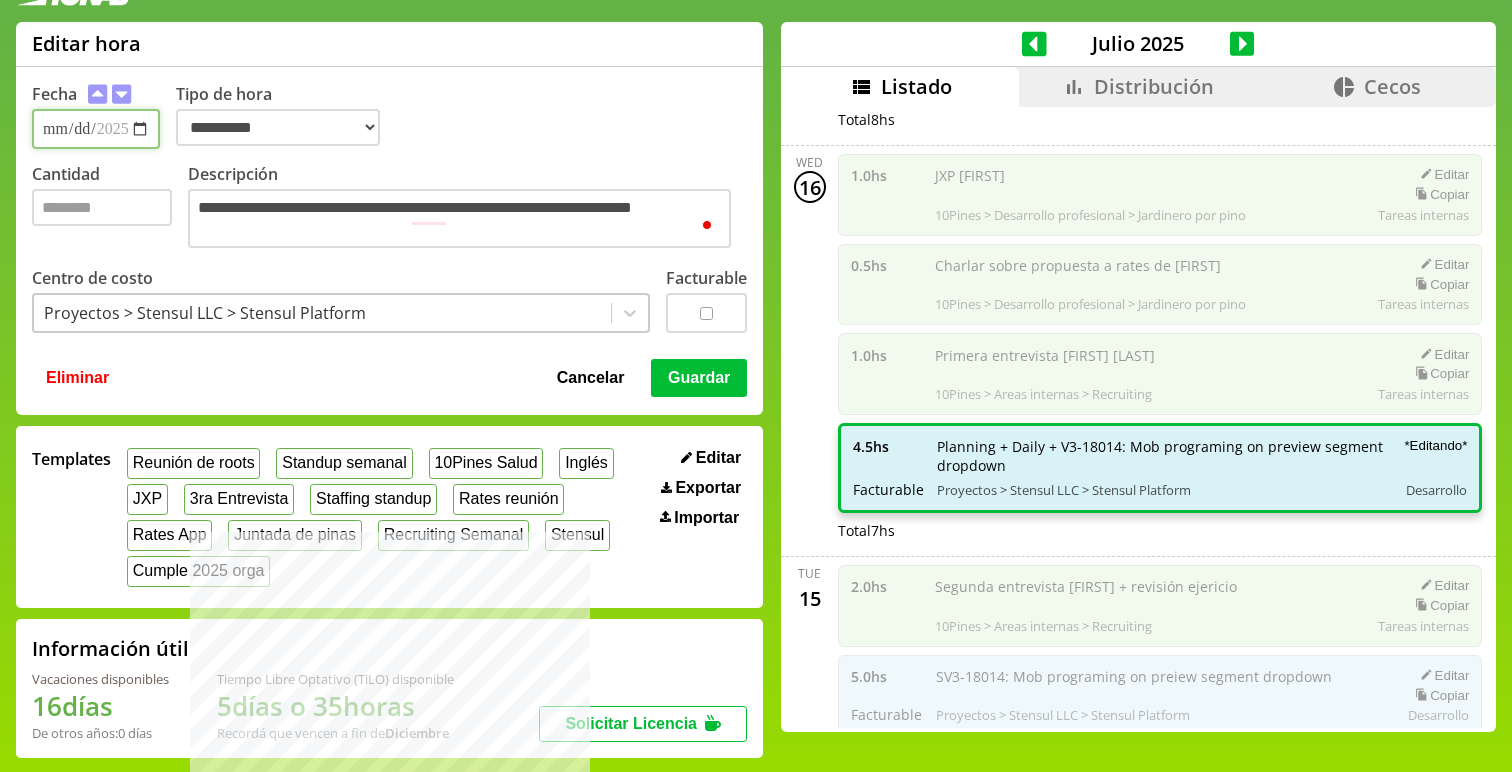 type 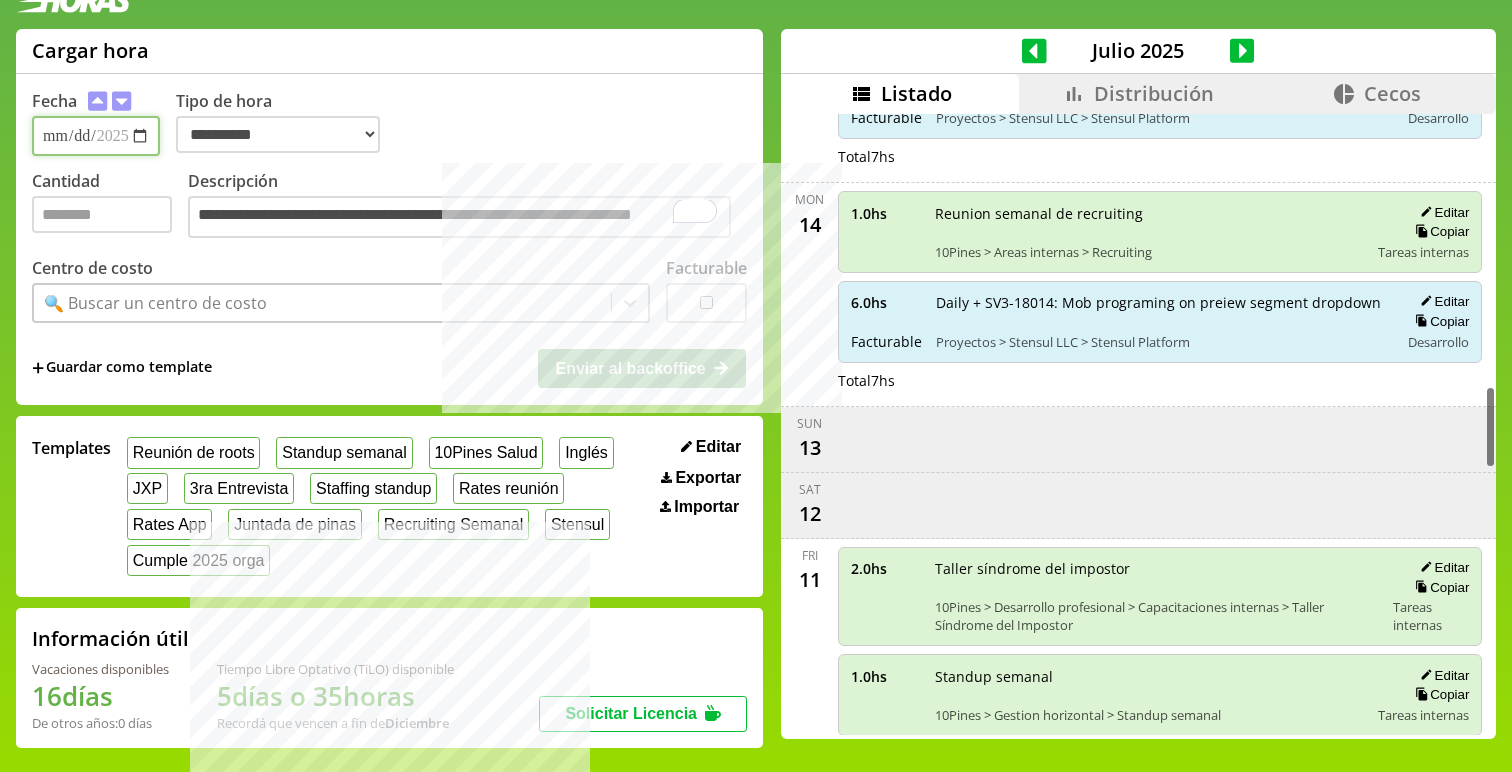 scroll, scrollTop: 2028, scrollLeft: 0, axis: vertical 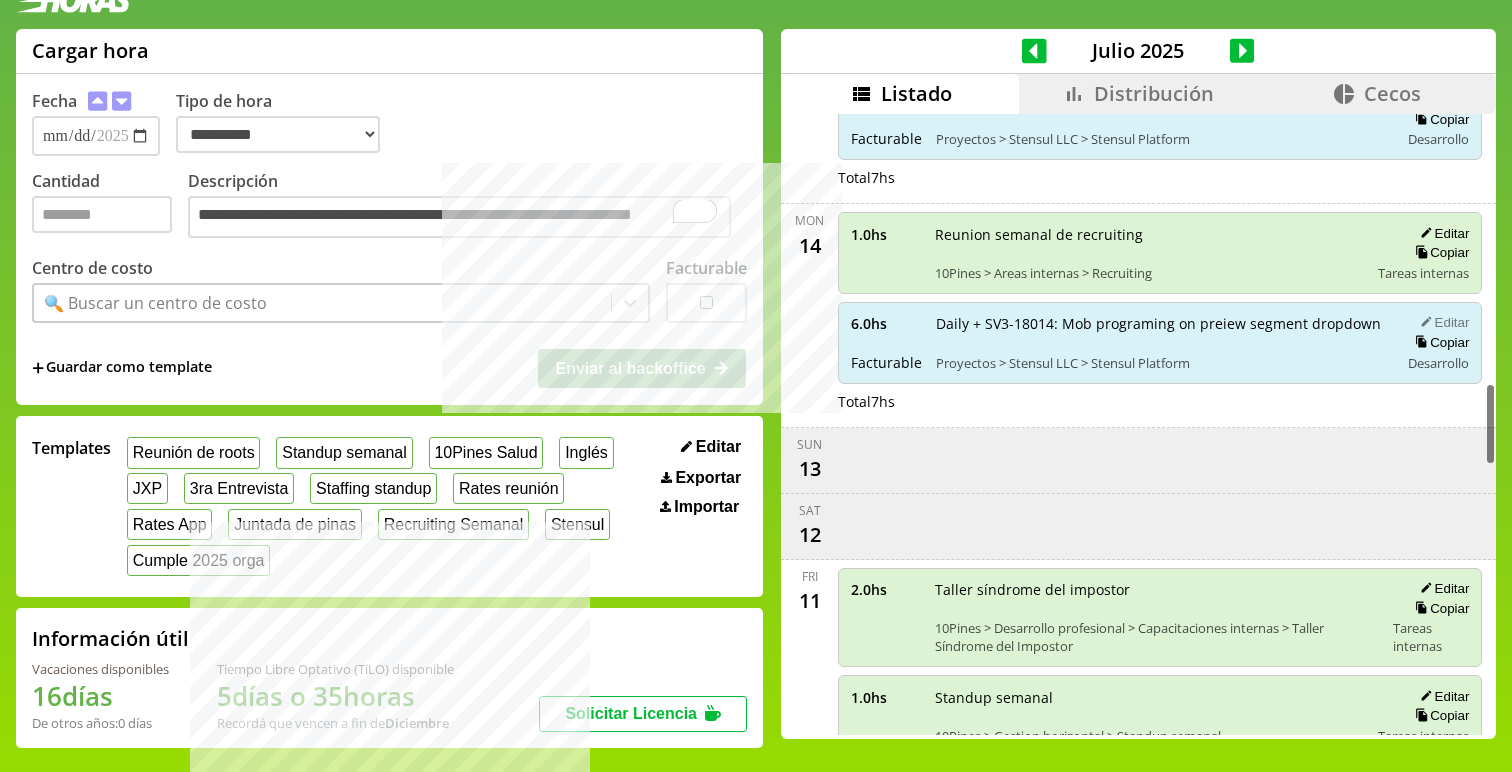 click on "Editar" at bounding box center [1441, 322] 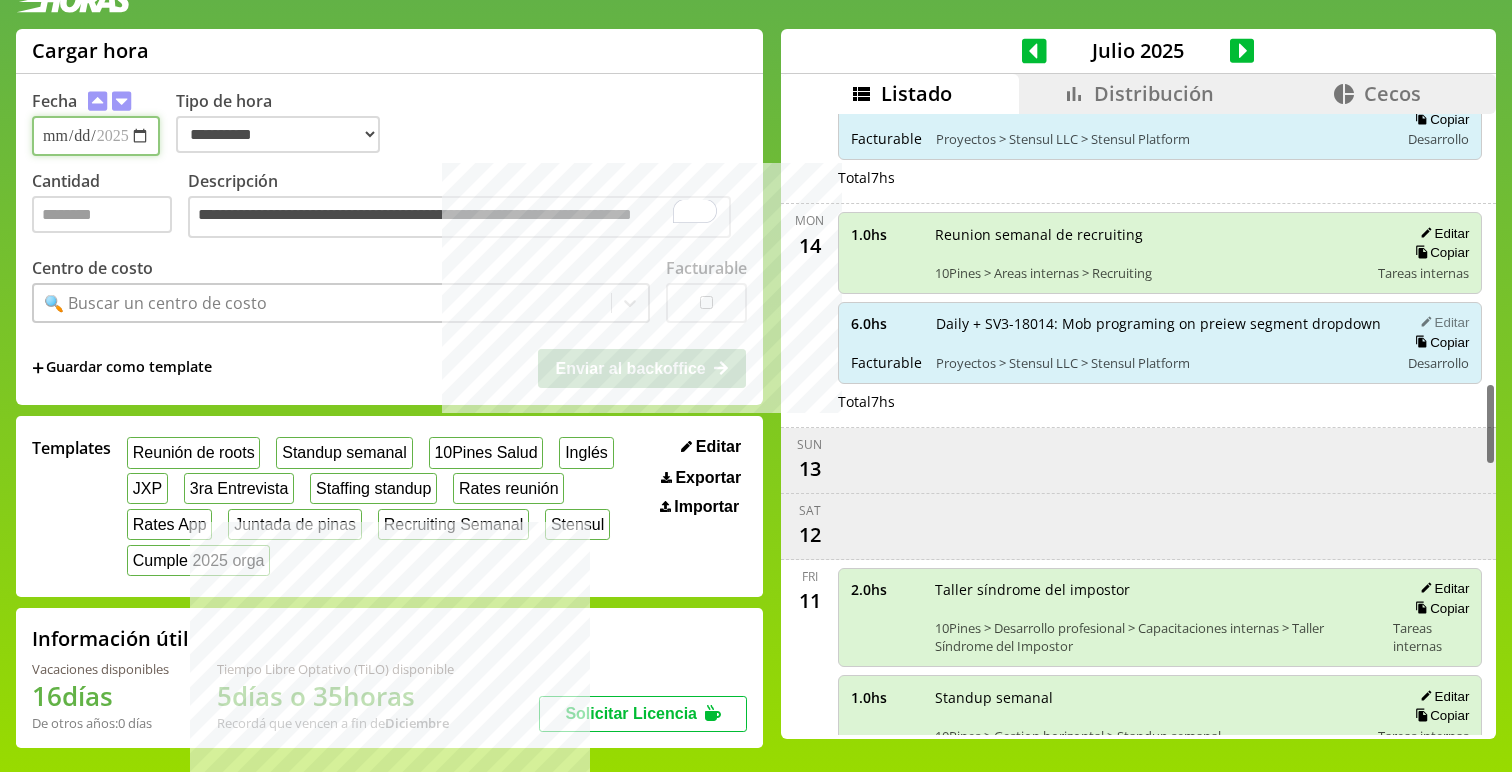 type on "**********" 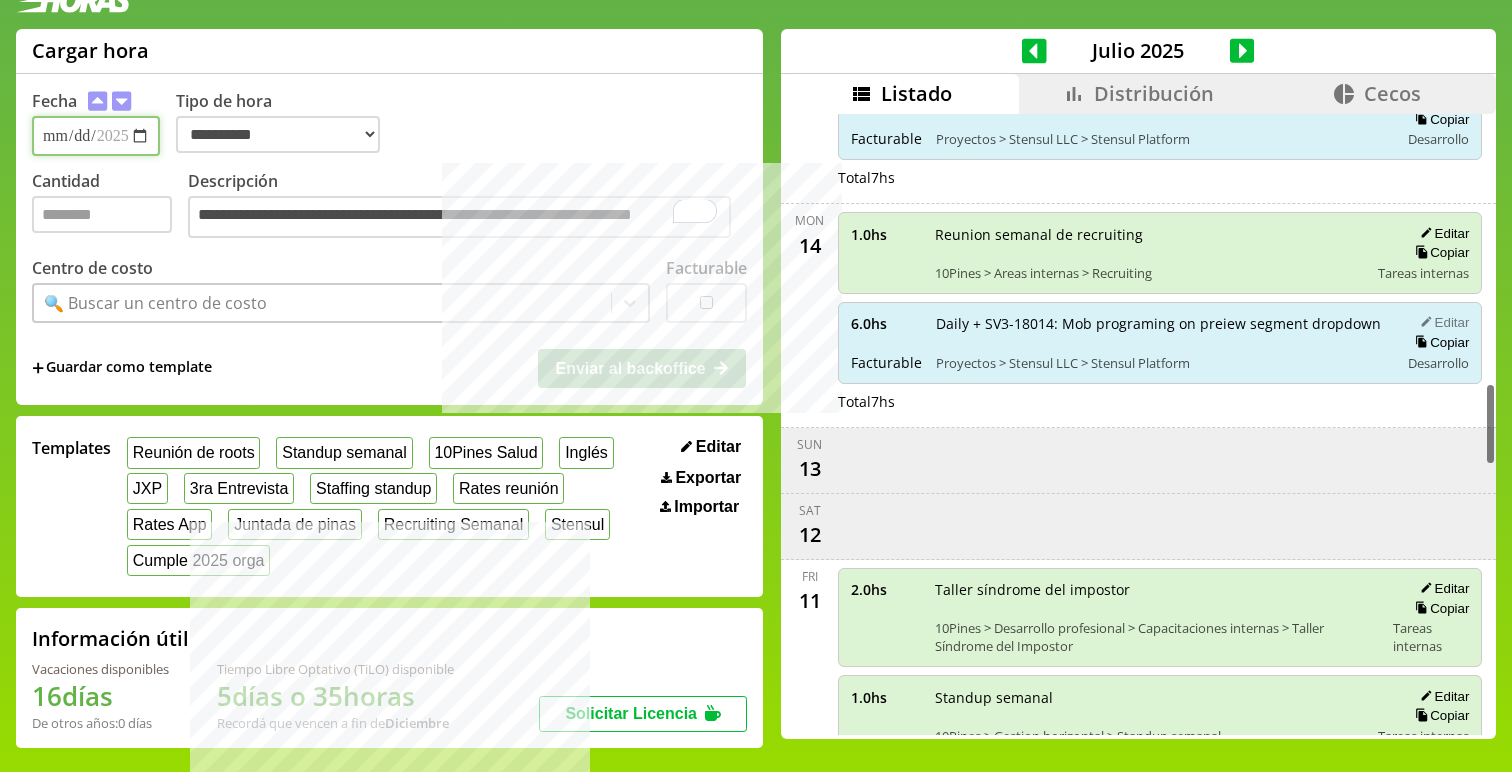 type on "*" 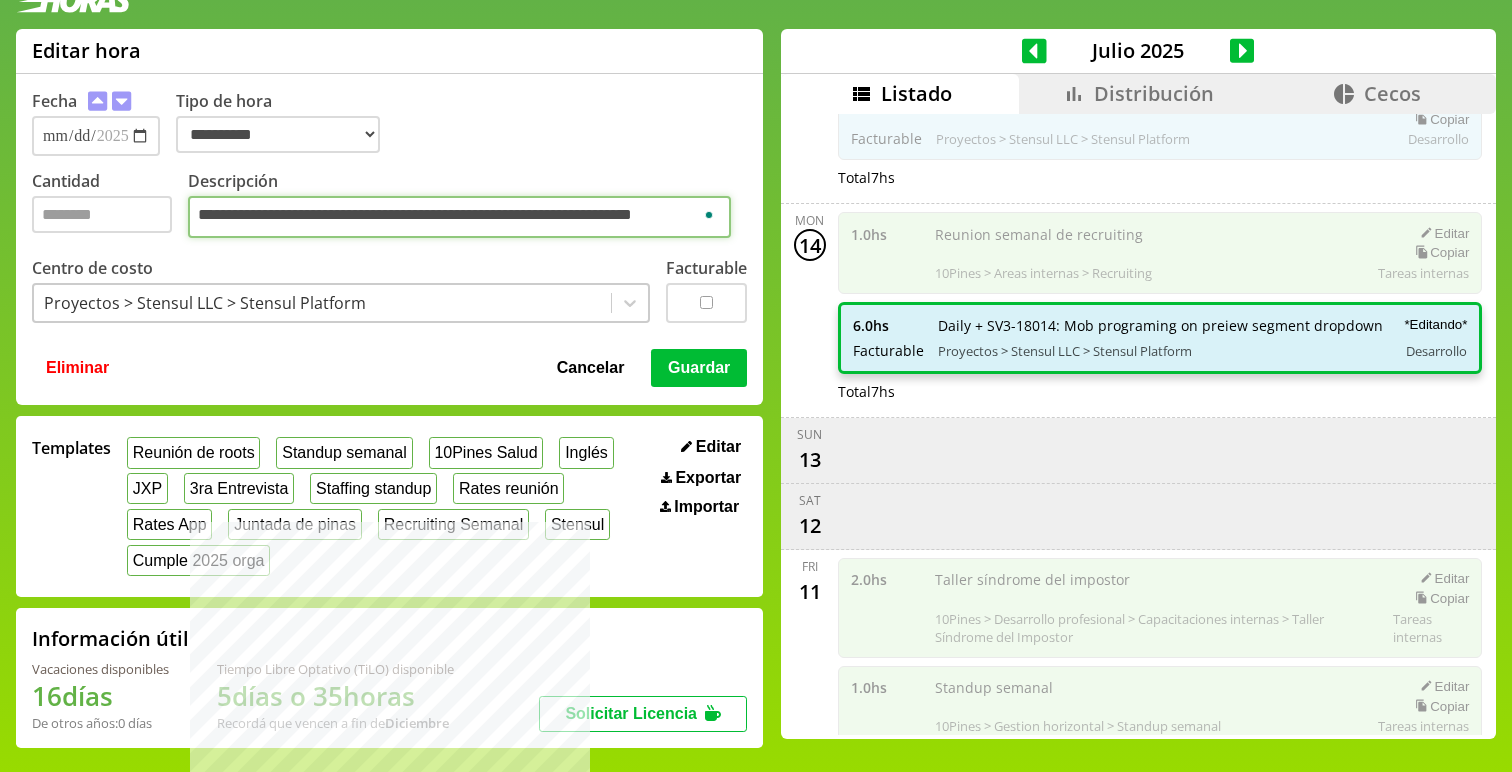click on "**********" at bounding box center [459, 217] 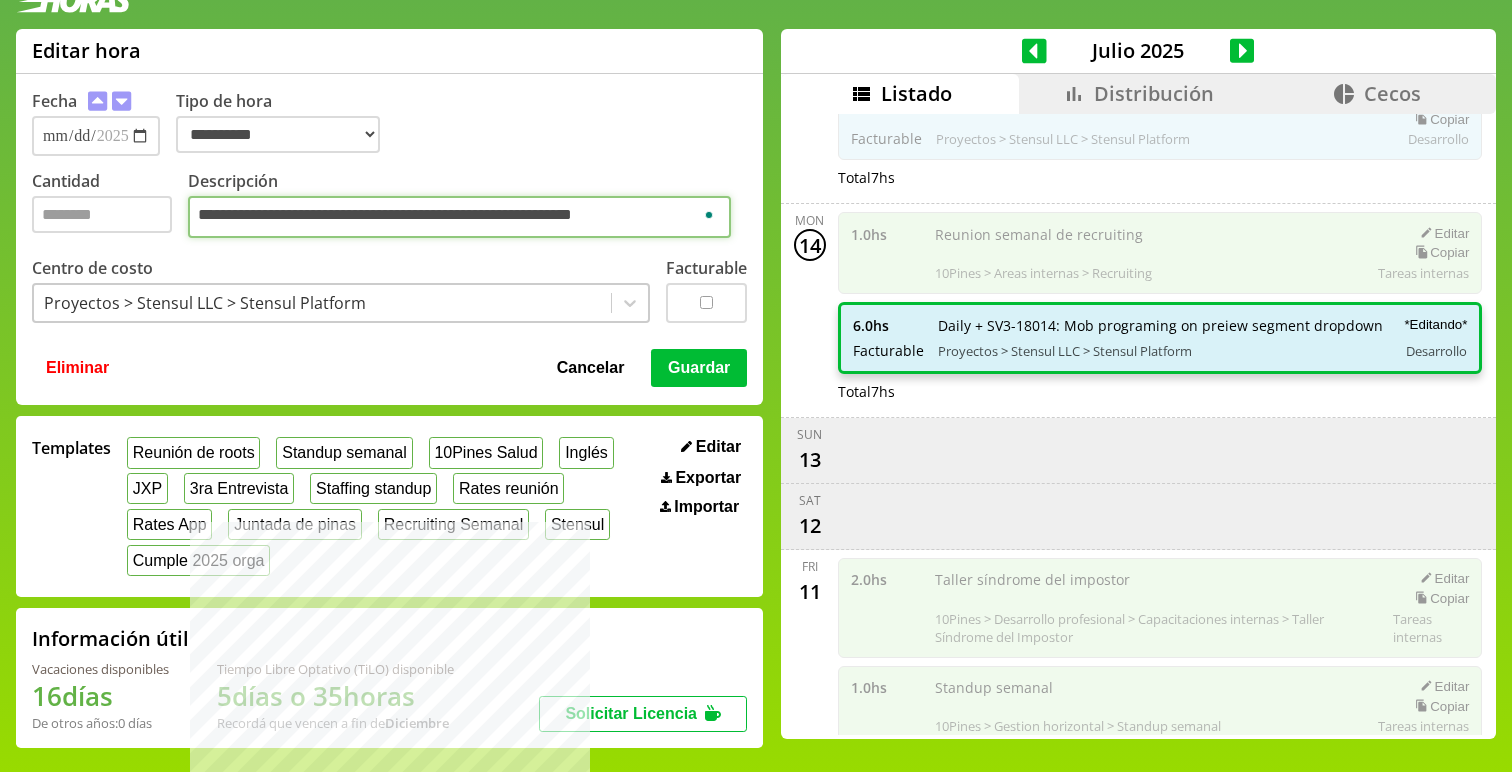 type on "**********" 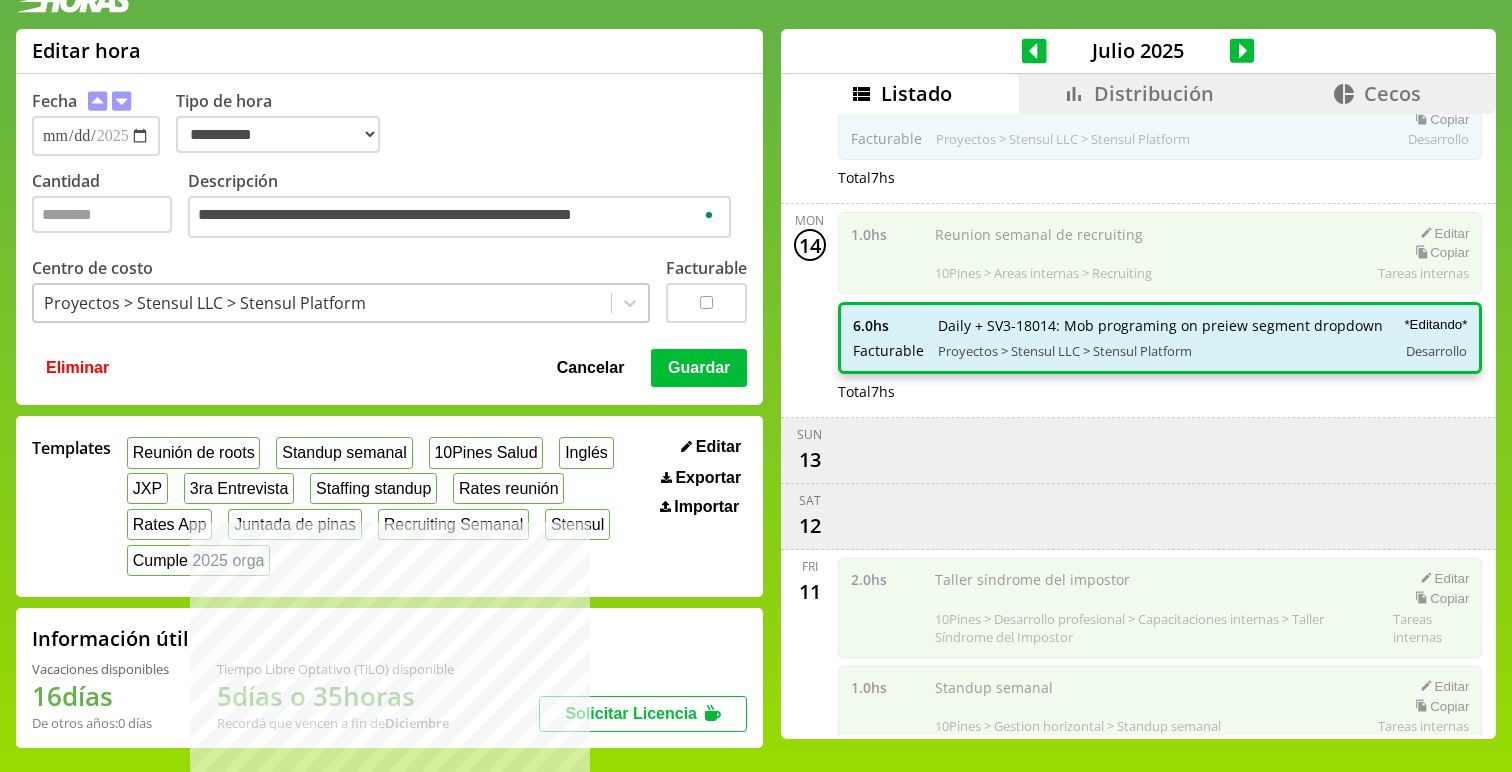 click on "Guardar" at bounding box center [699, 368] 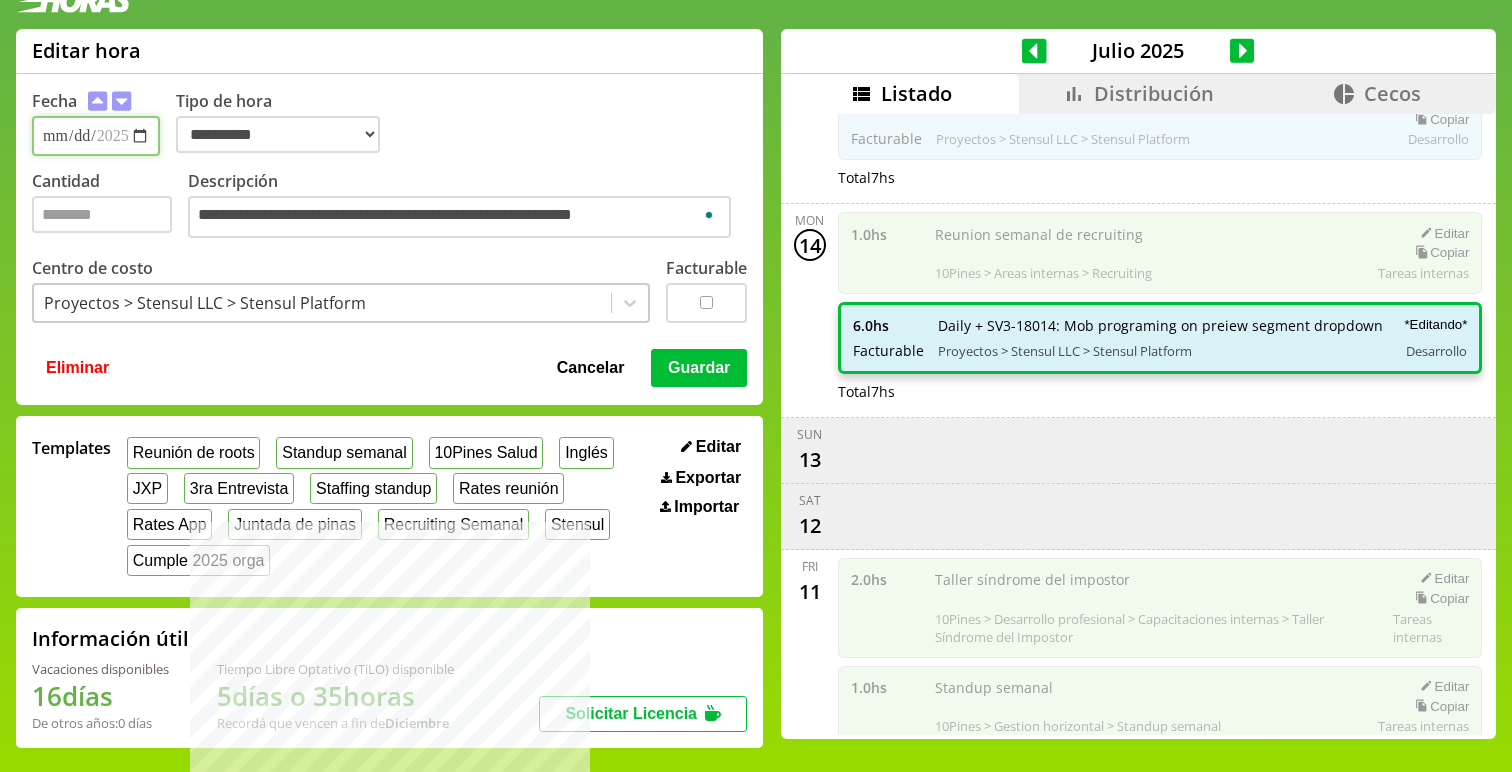 type 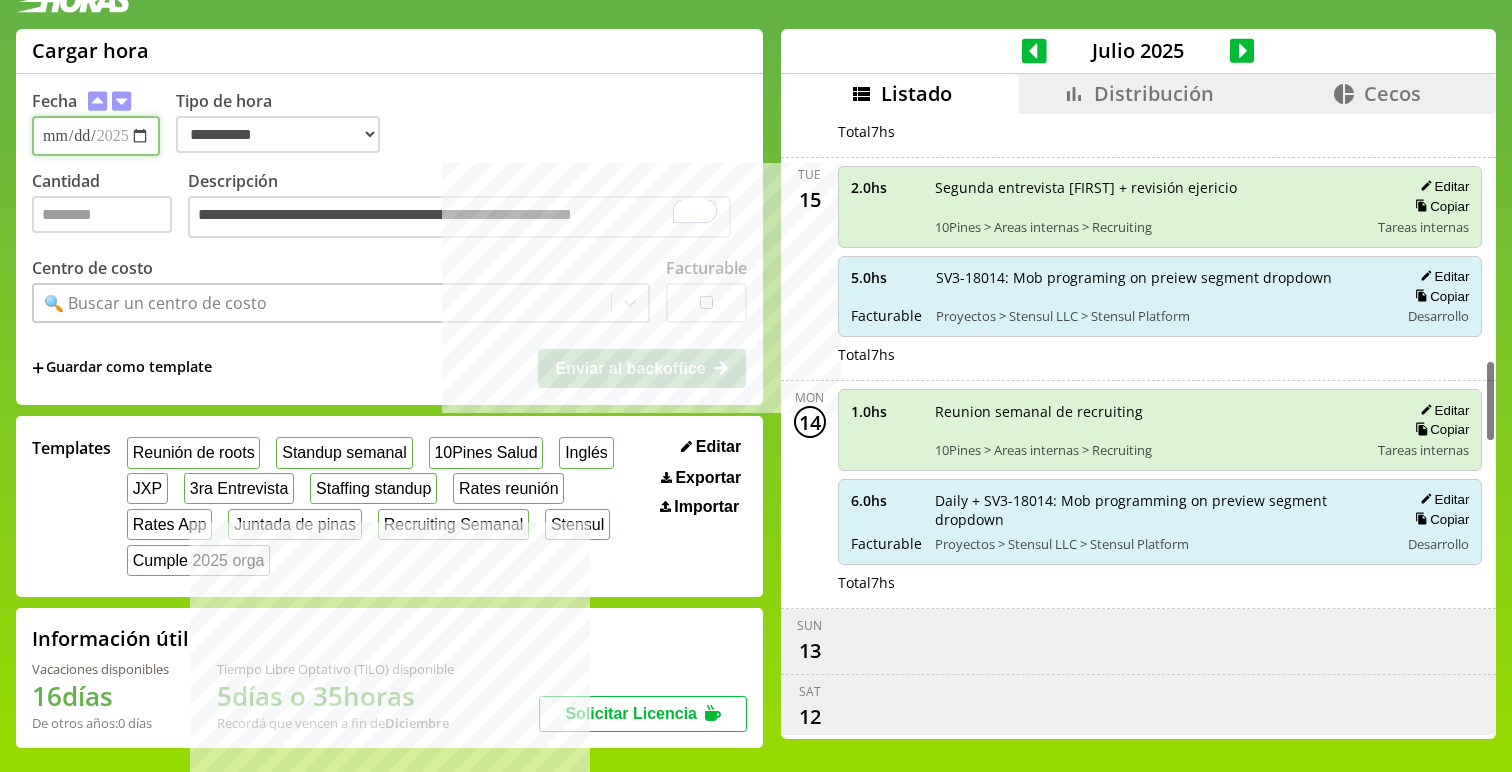 scroll, scrollTop: 1833, scrollLeft: 0, axis: vertical 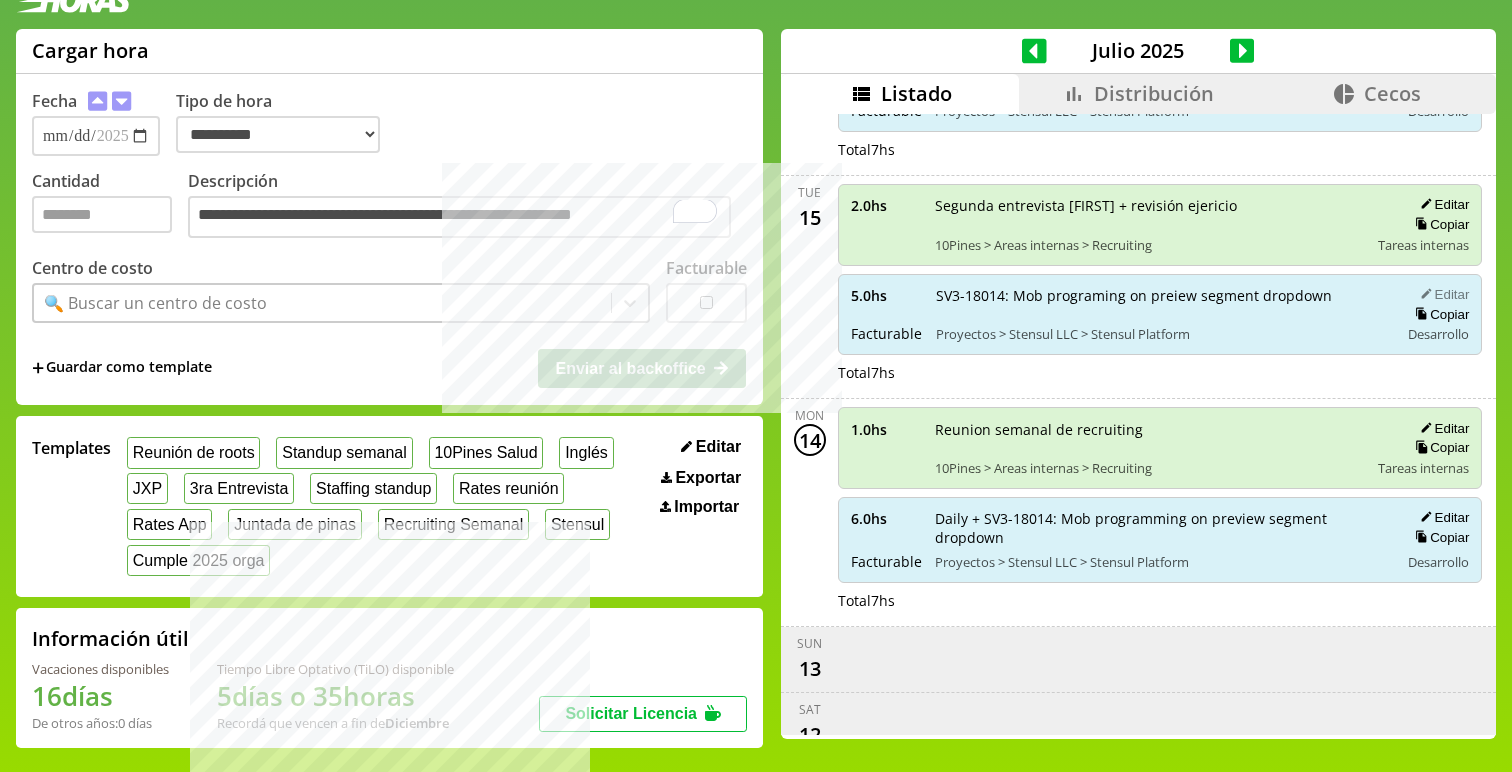 click on "Editar" at bounding box center [1441, 294] 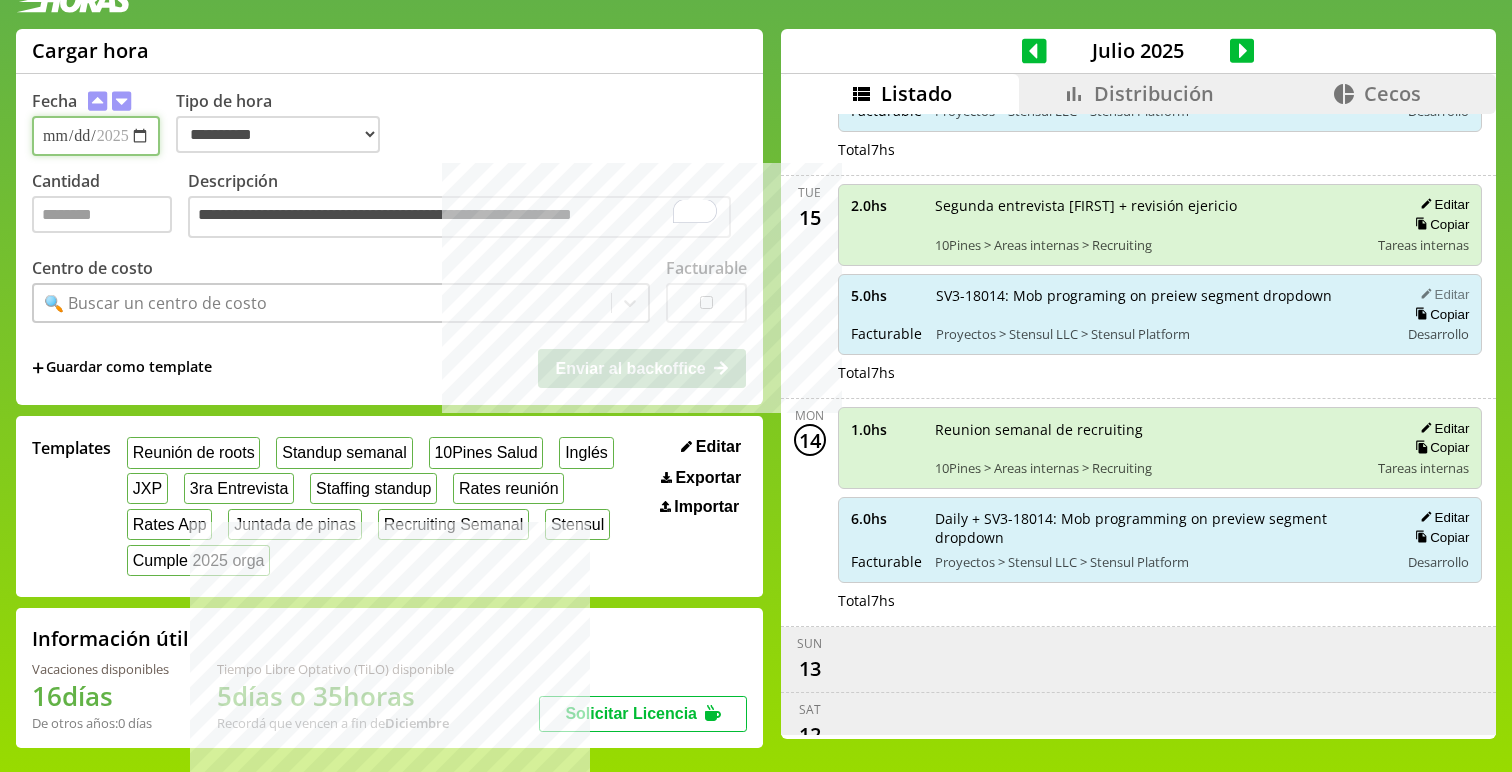 type on "**********" 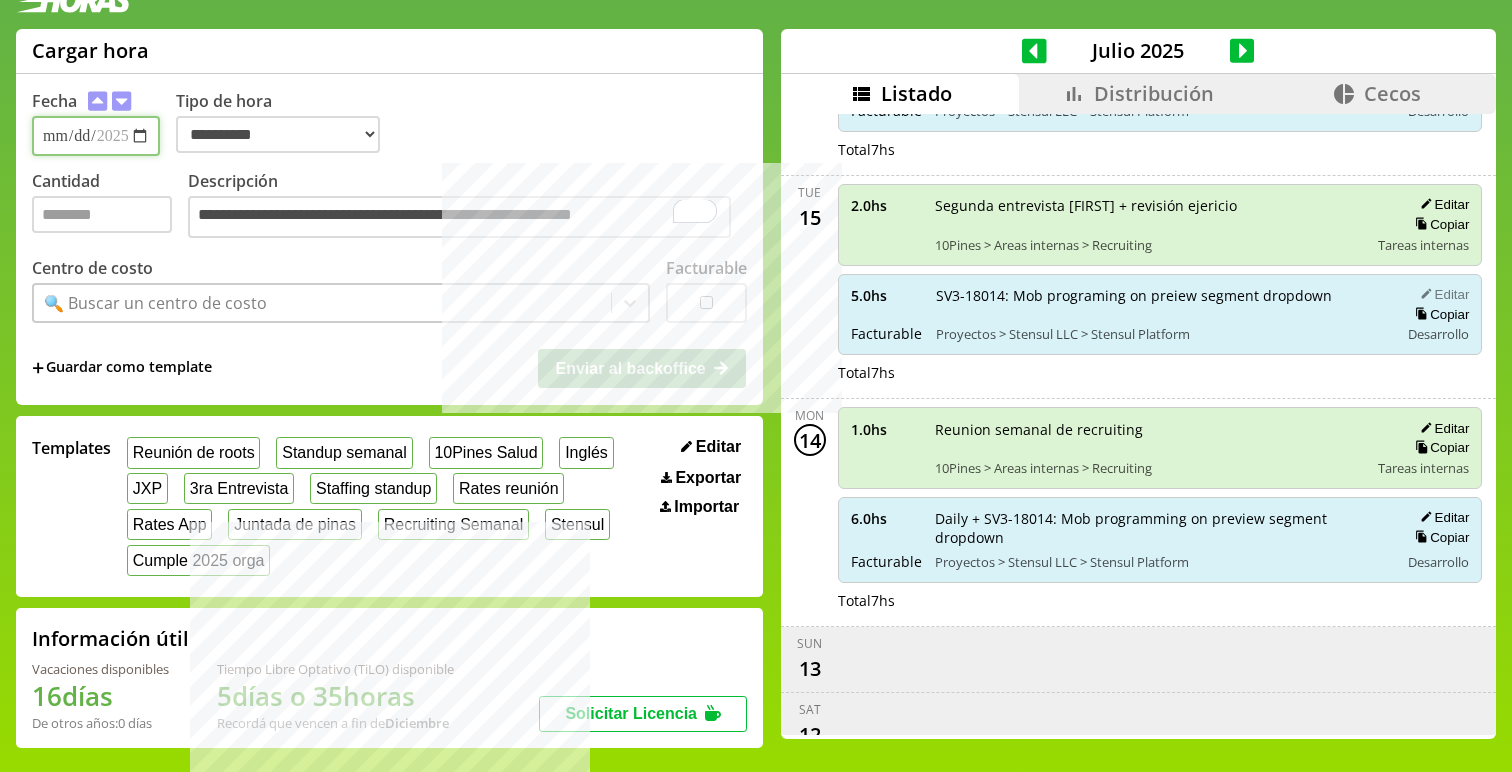 type on "*" 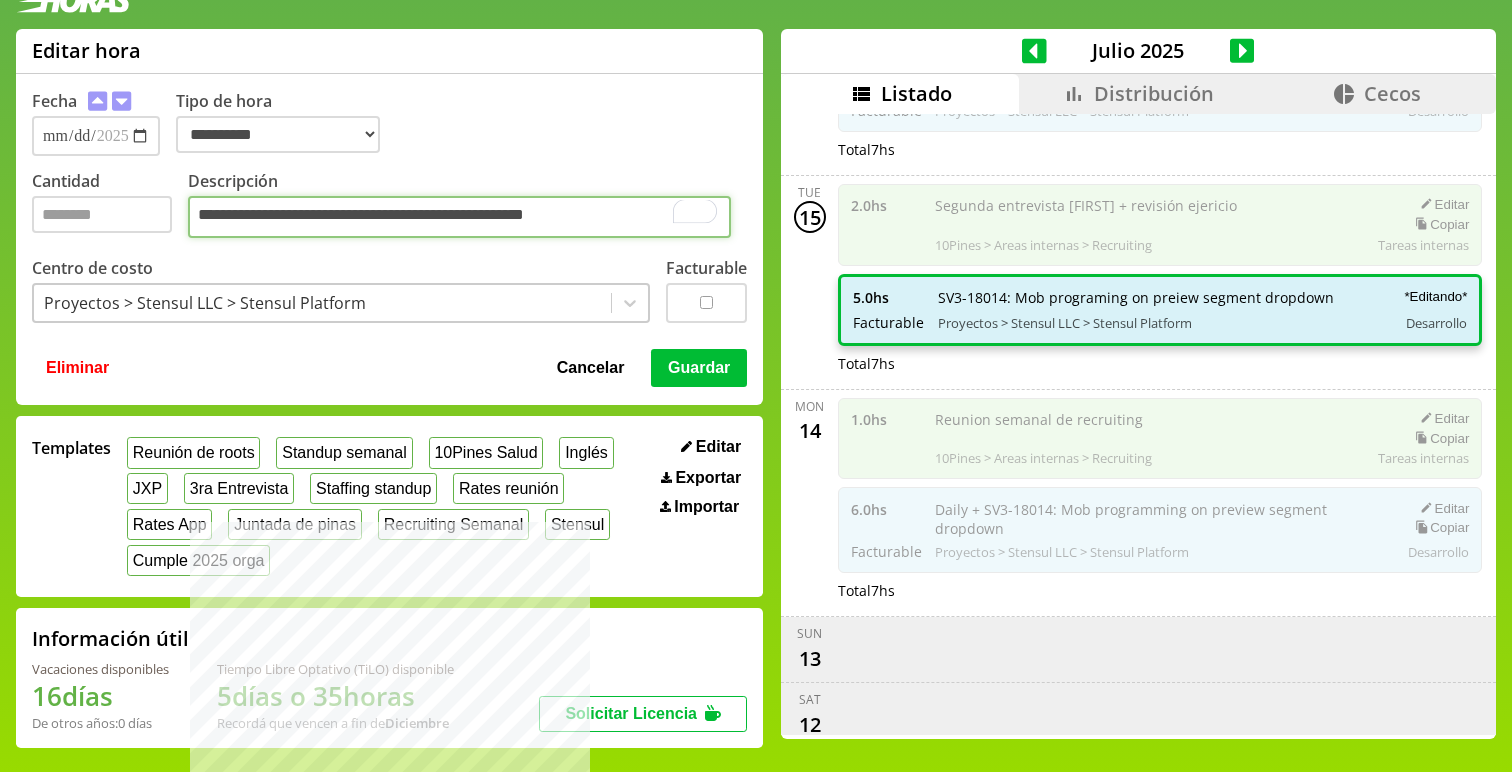 type on "**********" 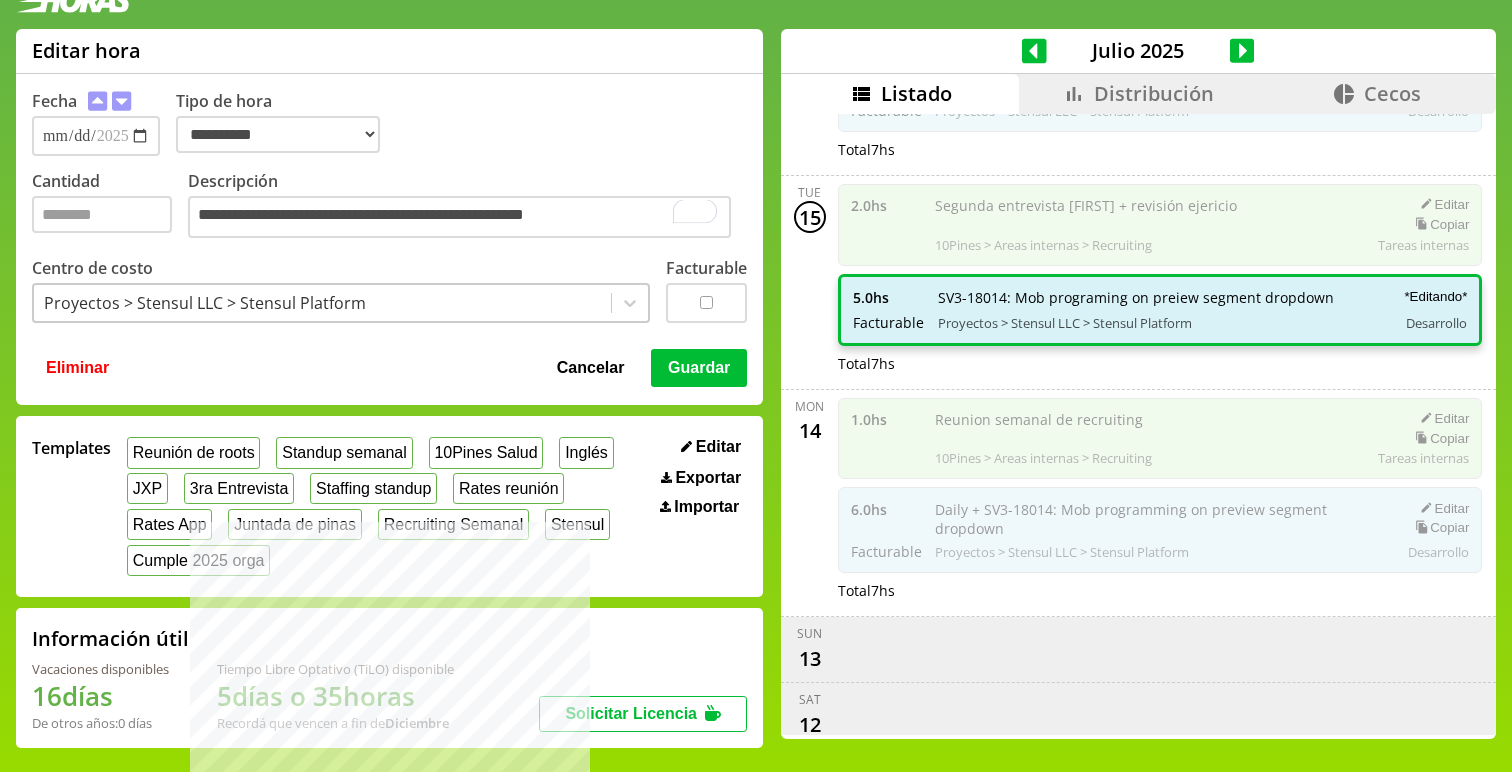 click on "Guardar" at bounding box center (699, 368) 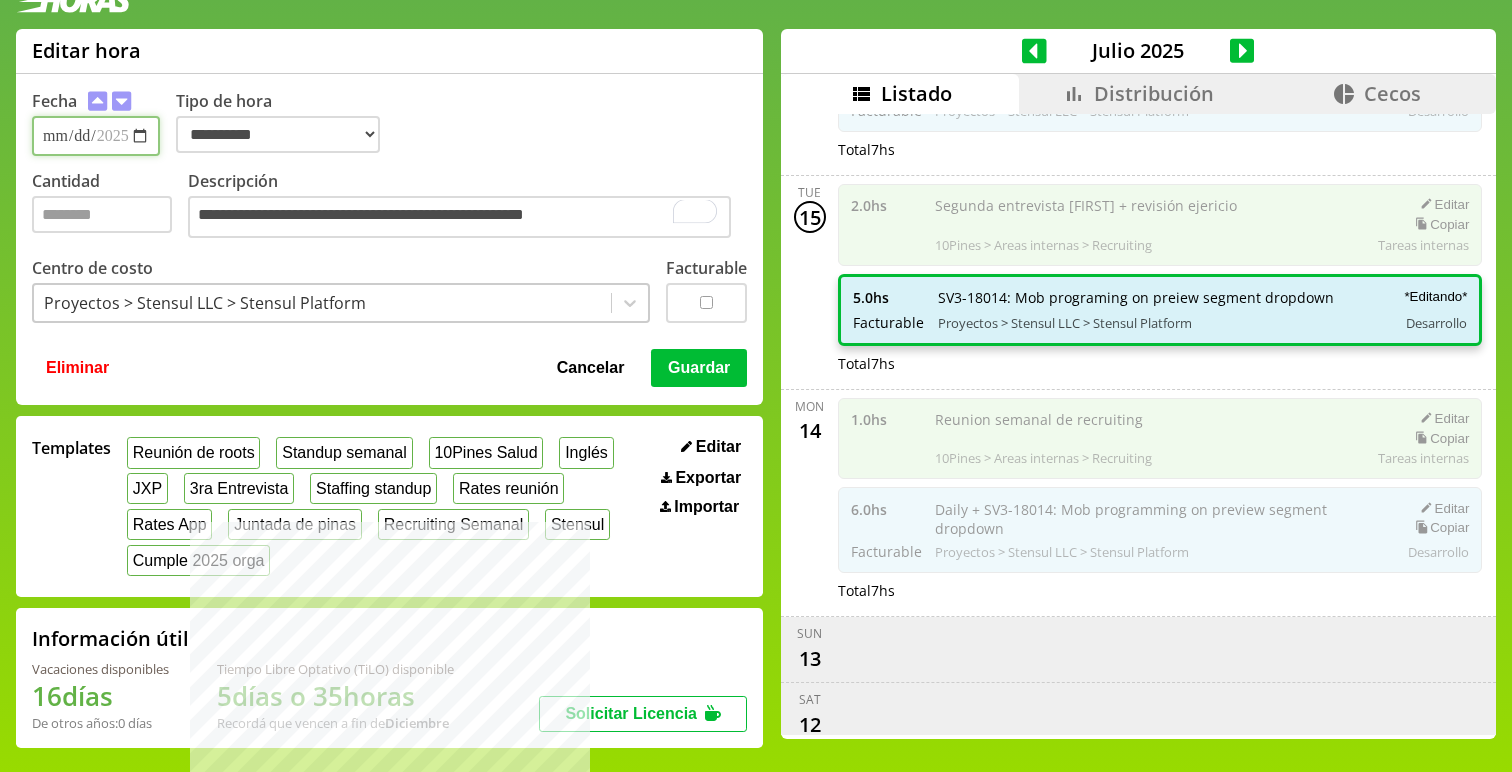 type 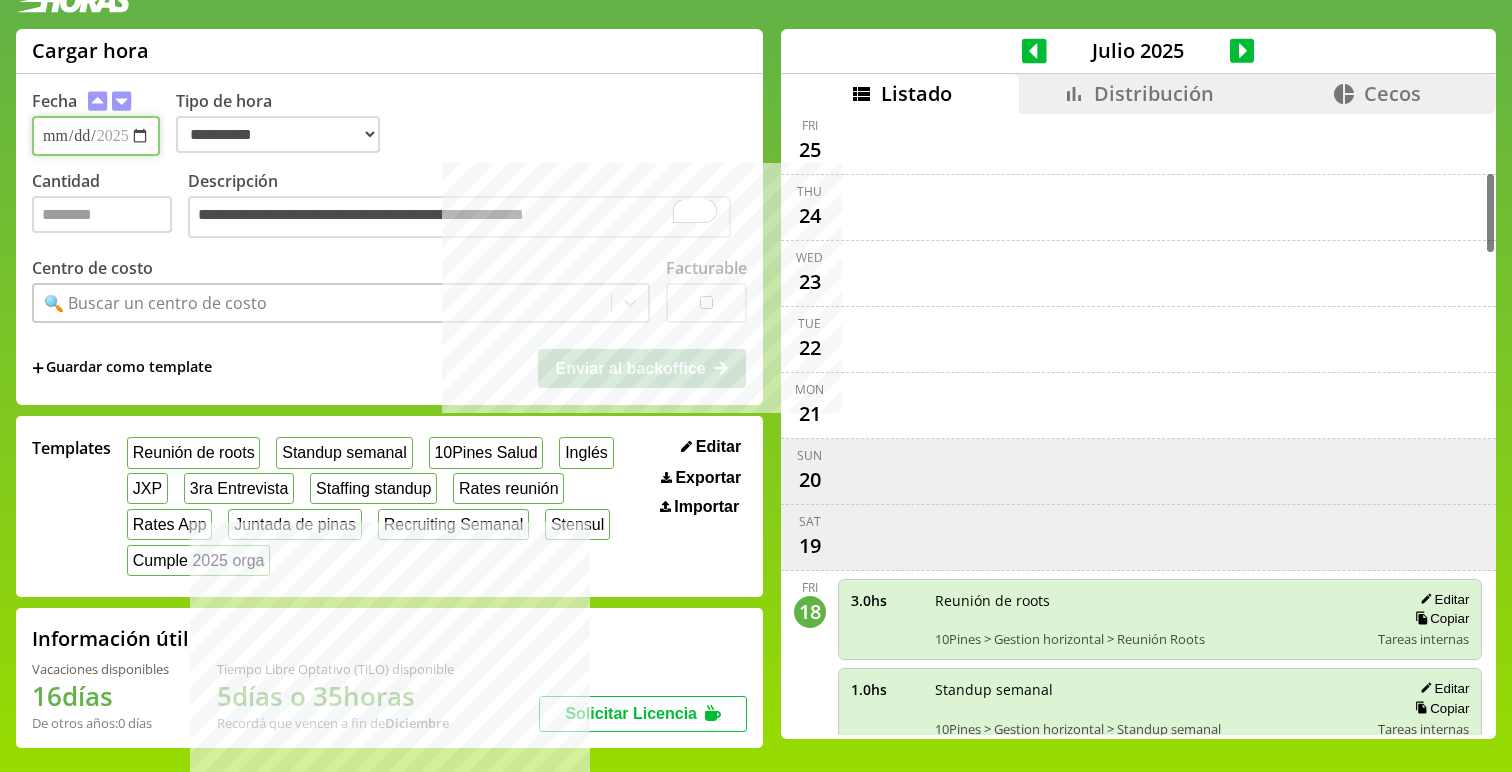 scroll, scrollTop: 361, scrollLeft: 0, axis: vertical 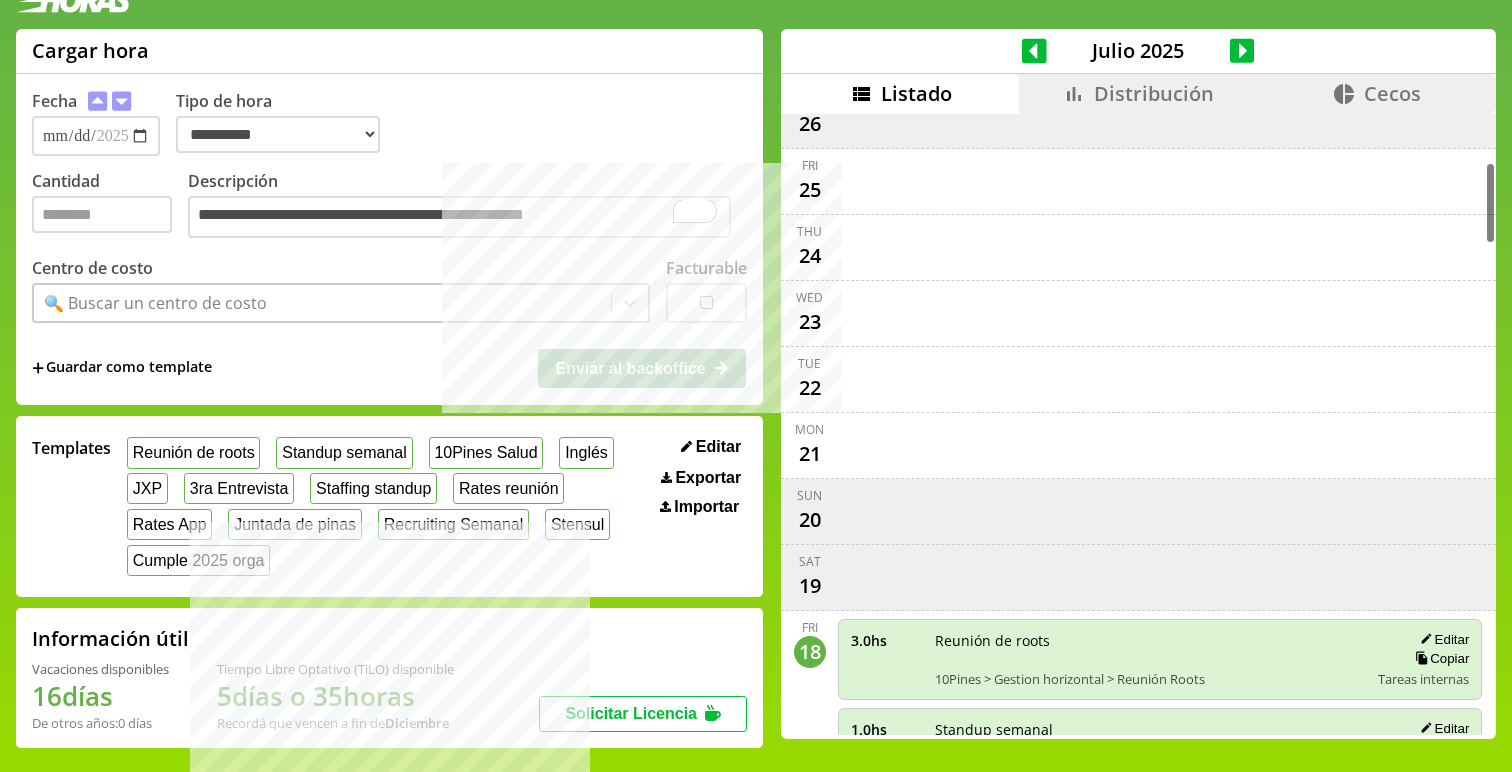 click on "Distribución" at bounding box center [1154, 93] 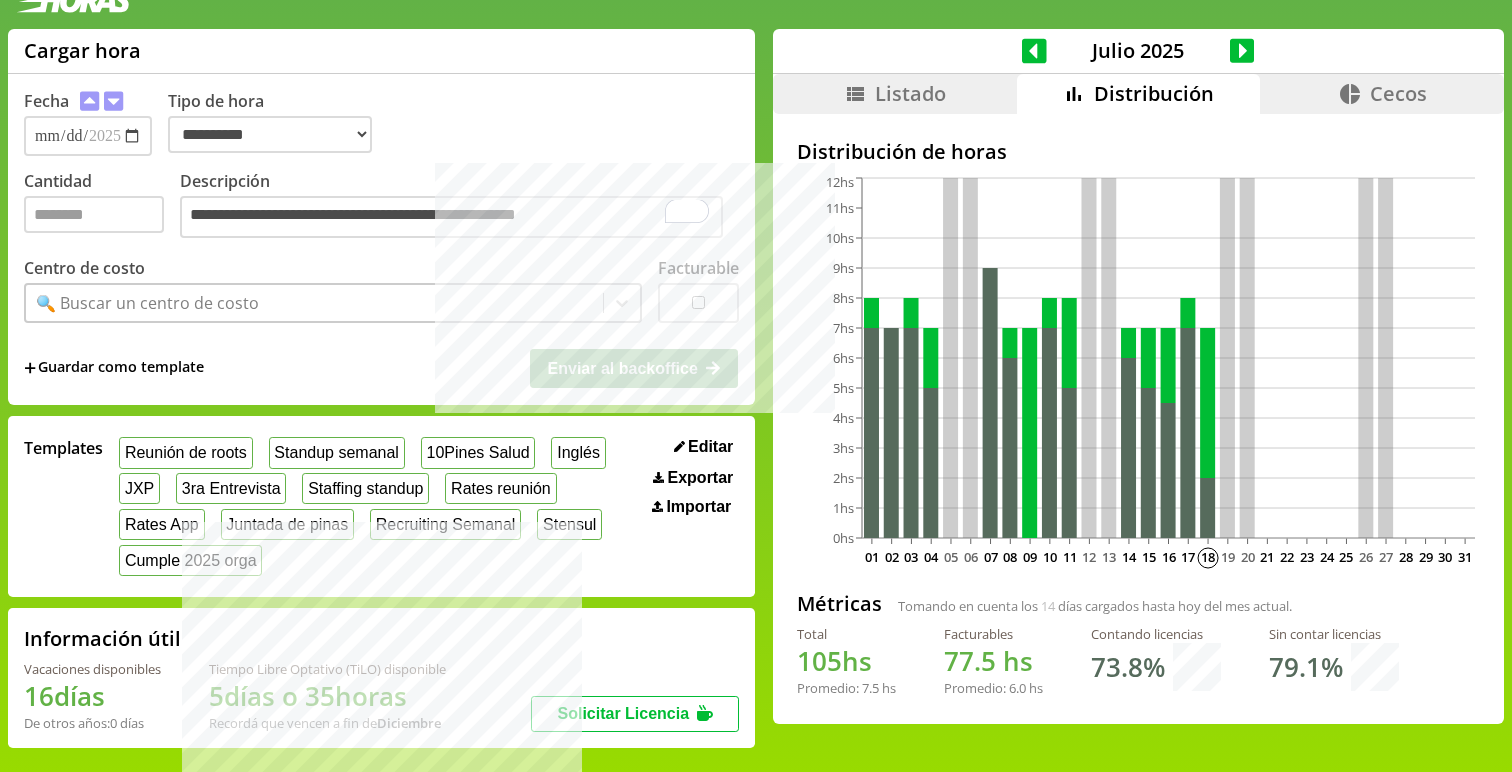 click on "Listado" at bounding box center [895, 94] 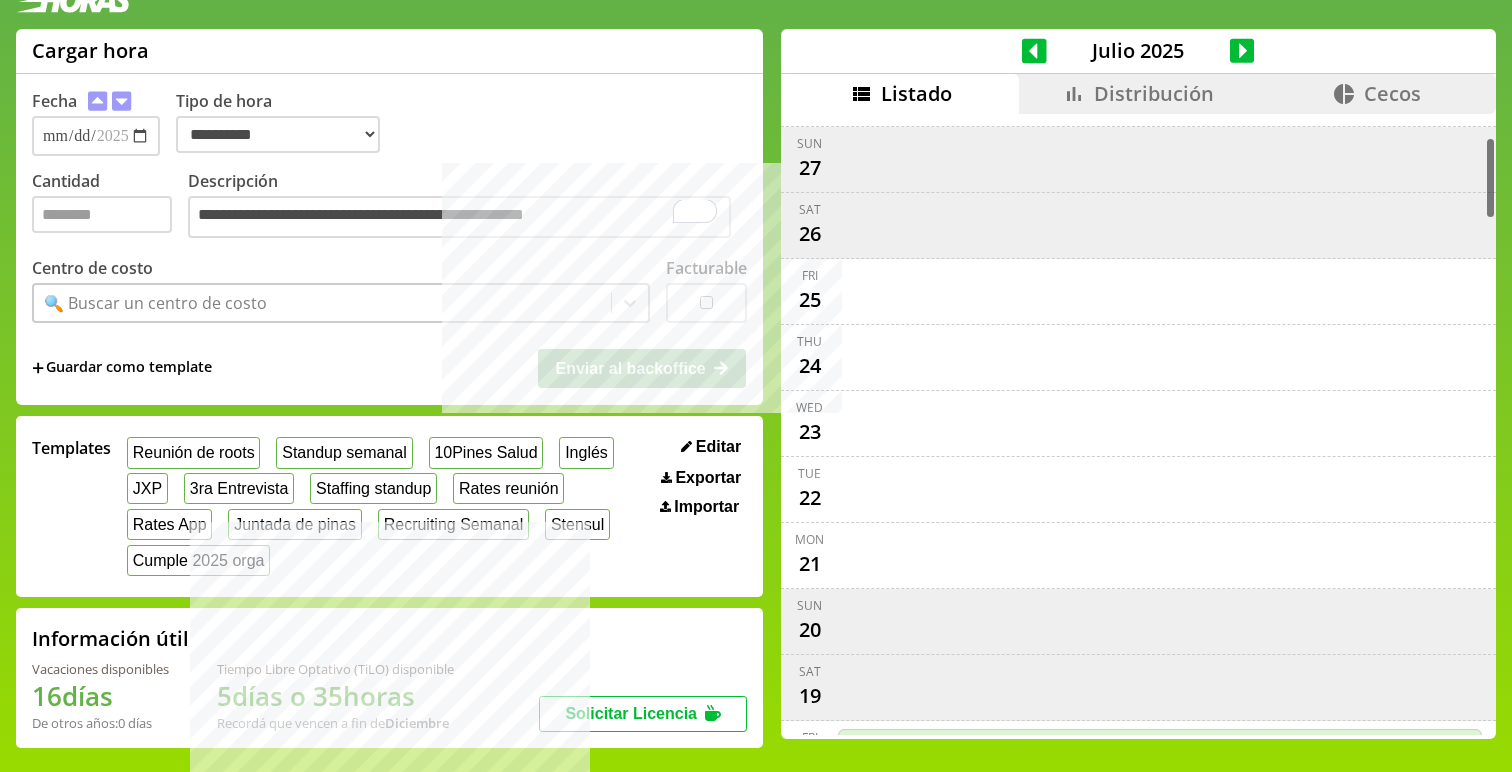 scroll, scrollTop: 0, scrollLeft: 0, axis: both 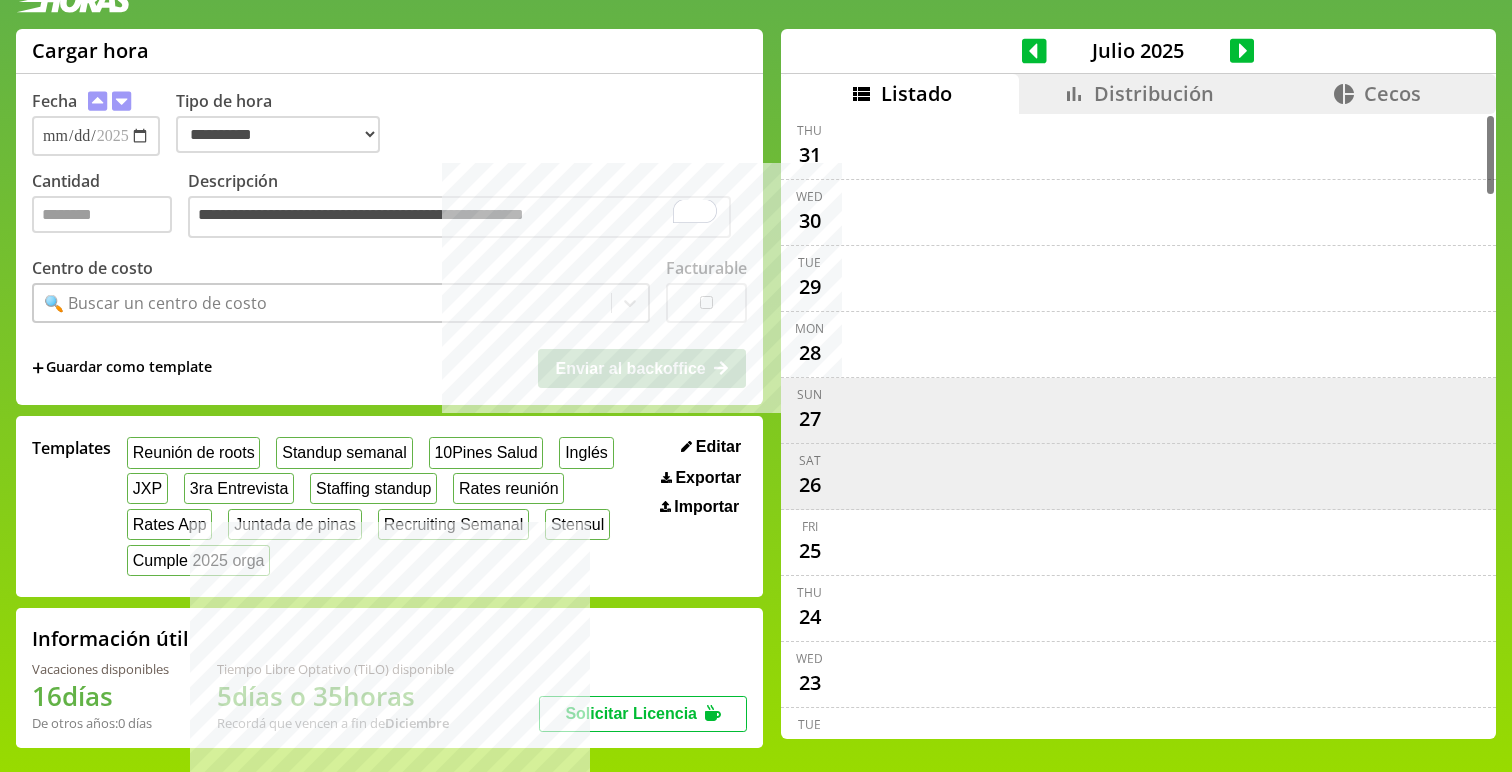 click on "Distribución" at bounding box center [1138, 94] 